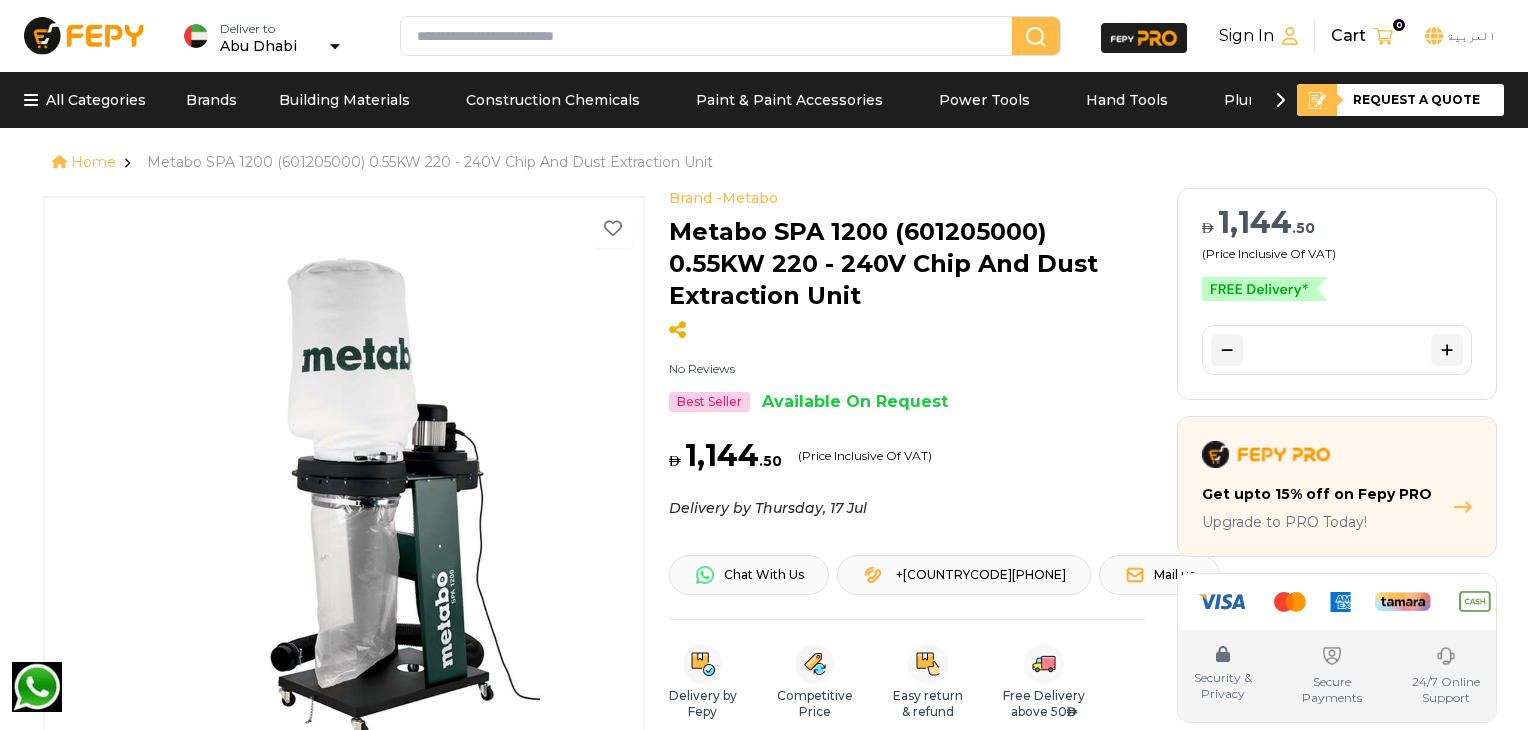 scroll, scrollTop: 0, scrollLeft: 0, axis: both 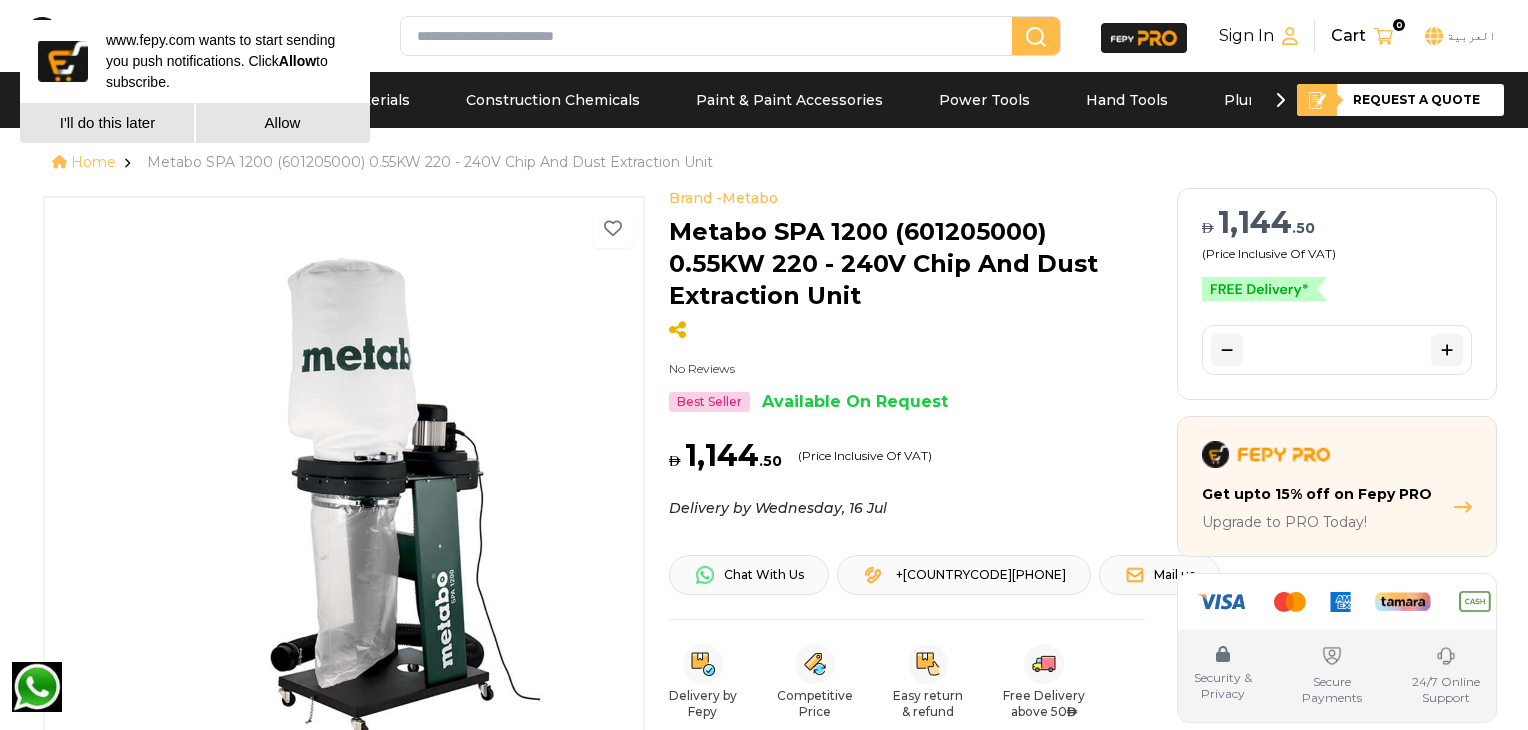 click 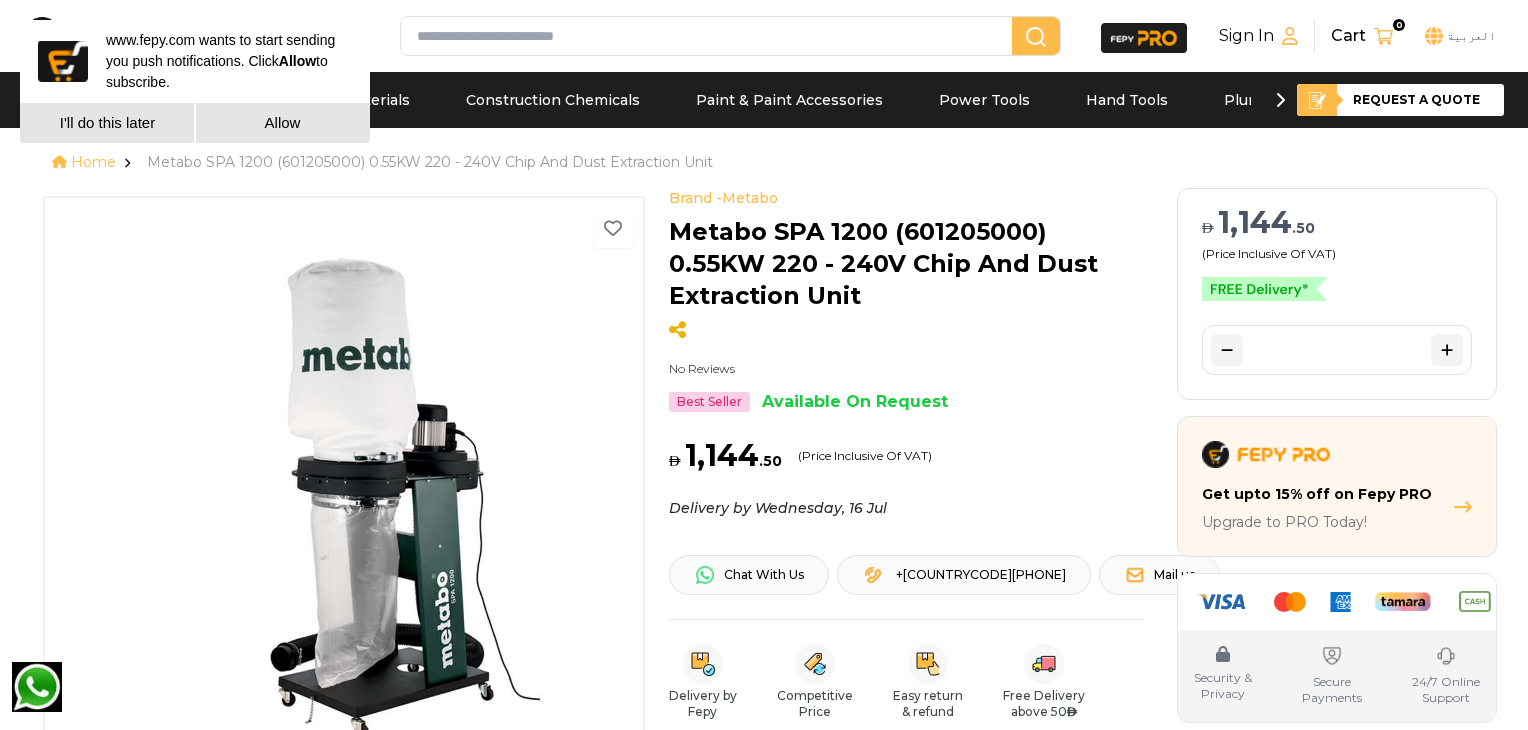 click at bounding box center (1227, 350) 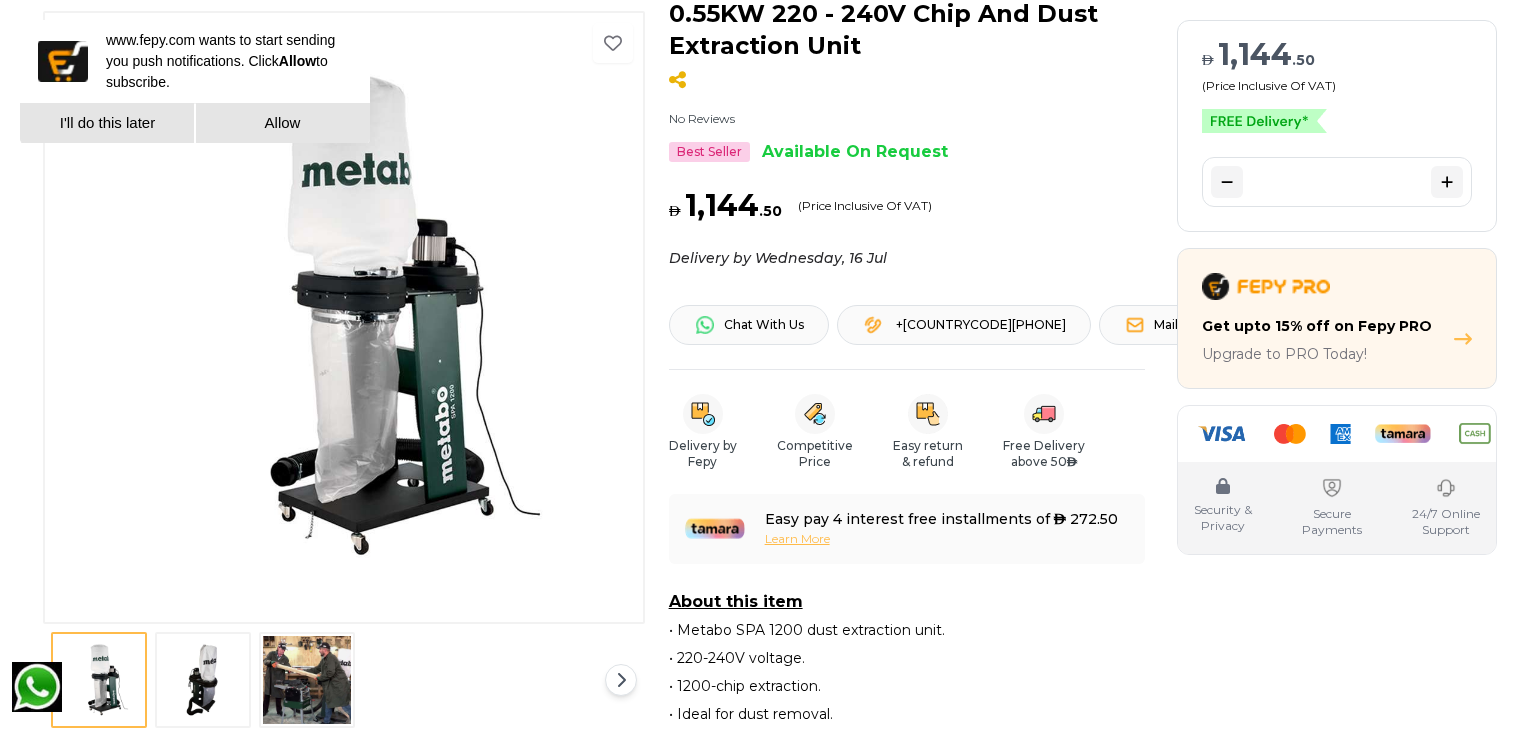 scroll, scrollTop: 300, scrollLeft: 0, axis: vertical 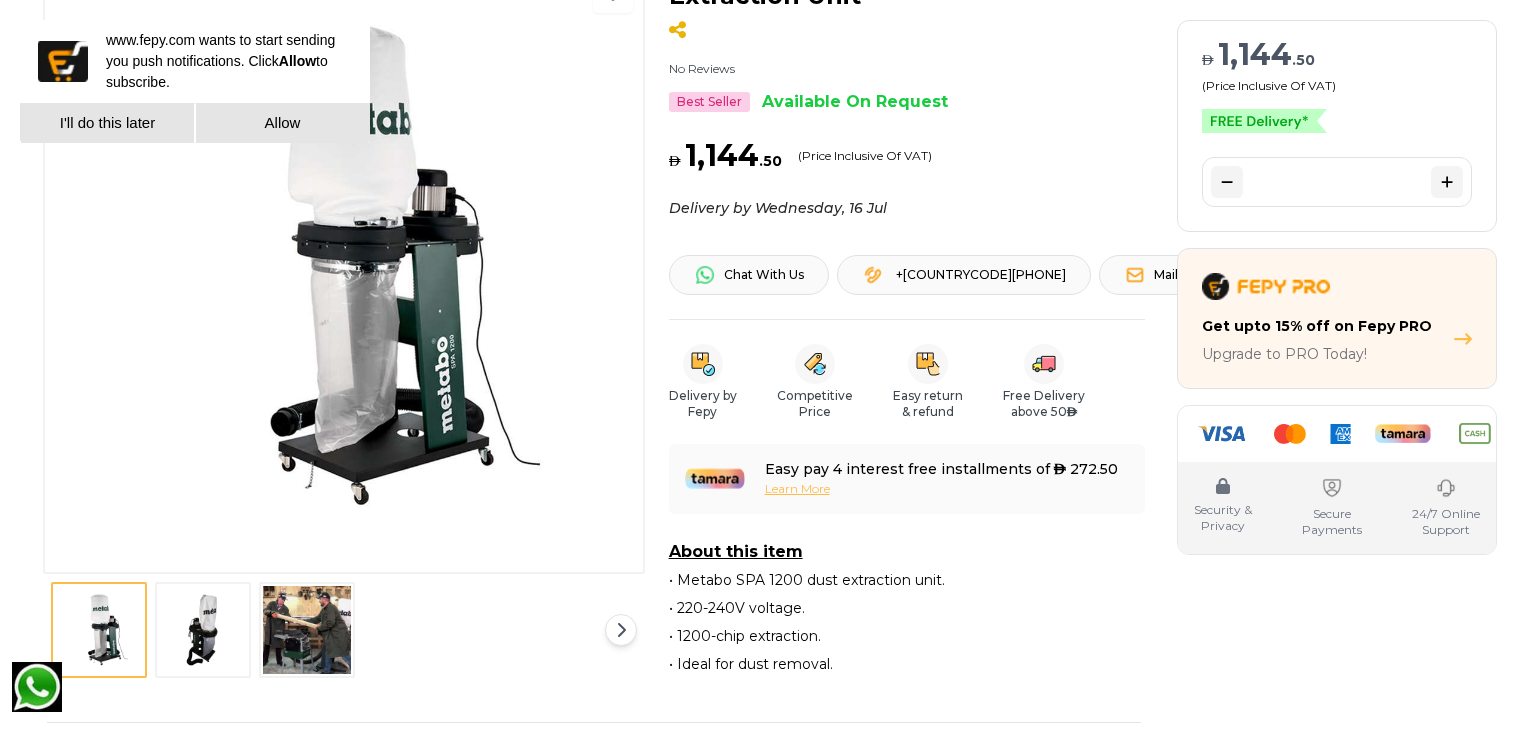 click at bounding box center (307, 630) 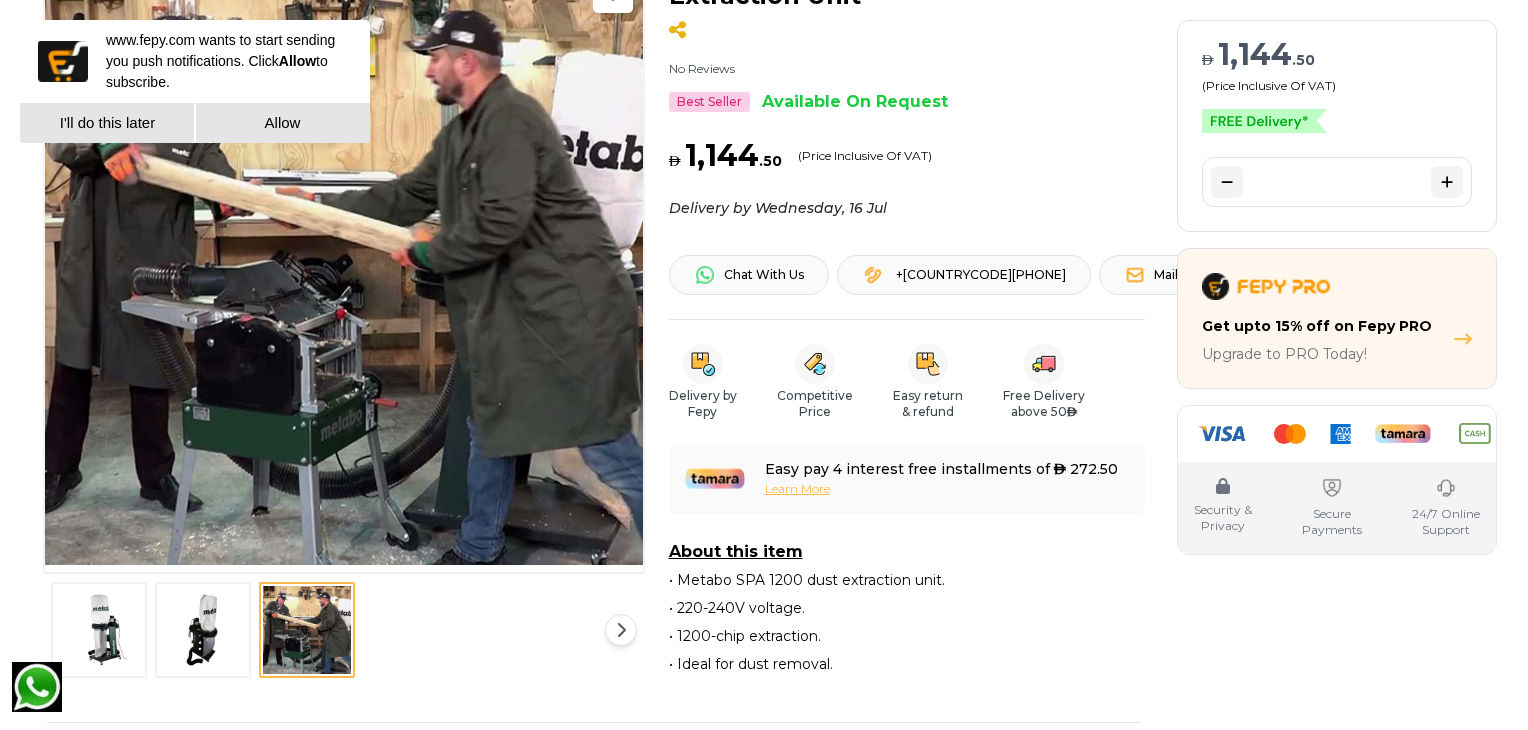 click at bounding box center [203, 630] 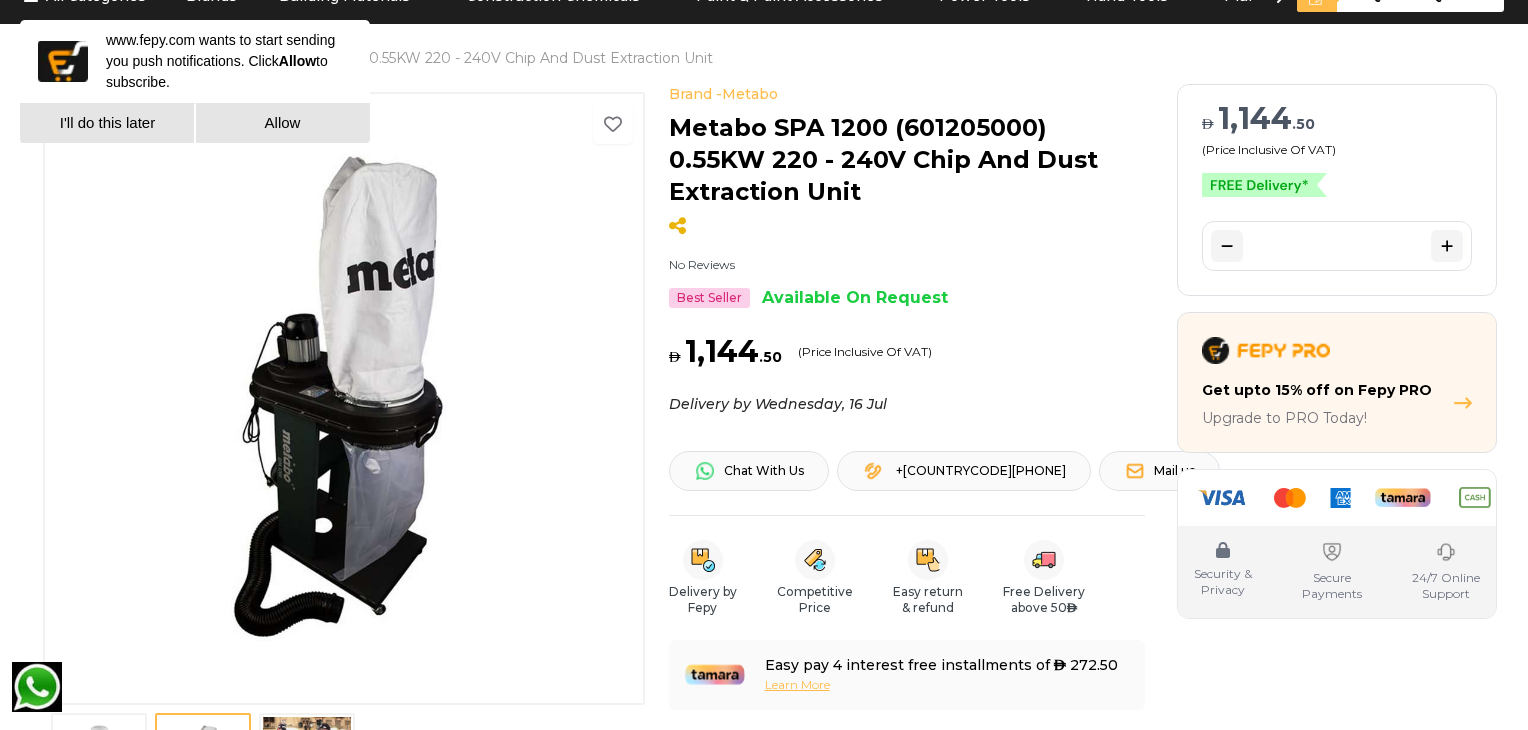 scroll, scrollTop: 0, scrollLeft: 0, axis: both 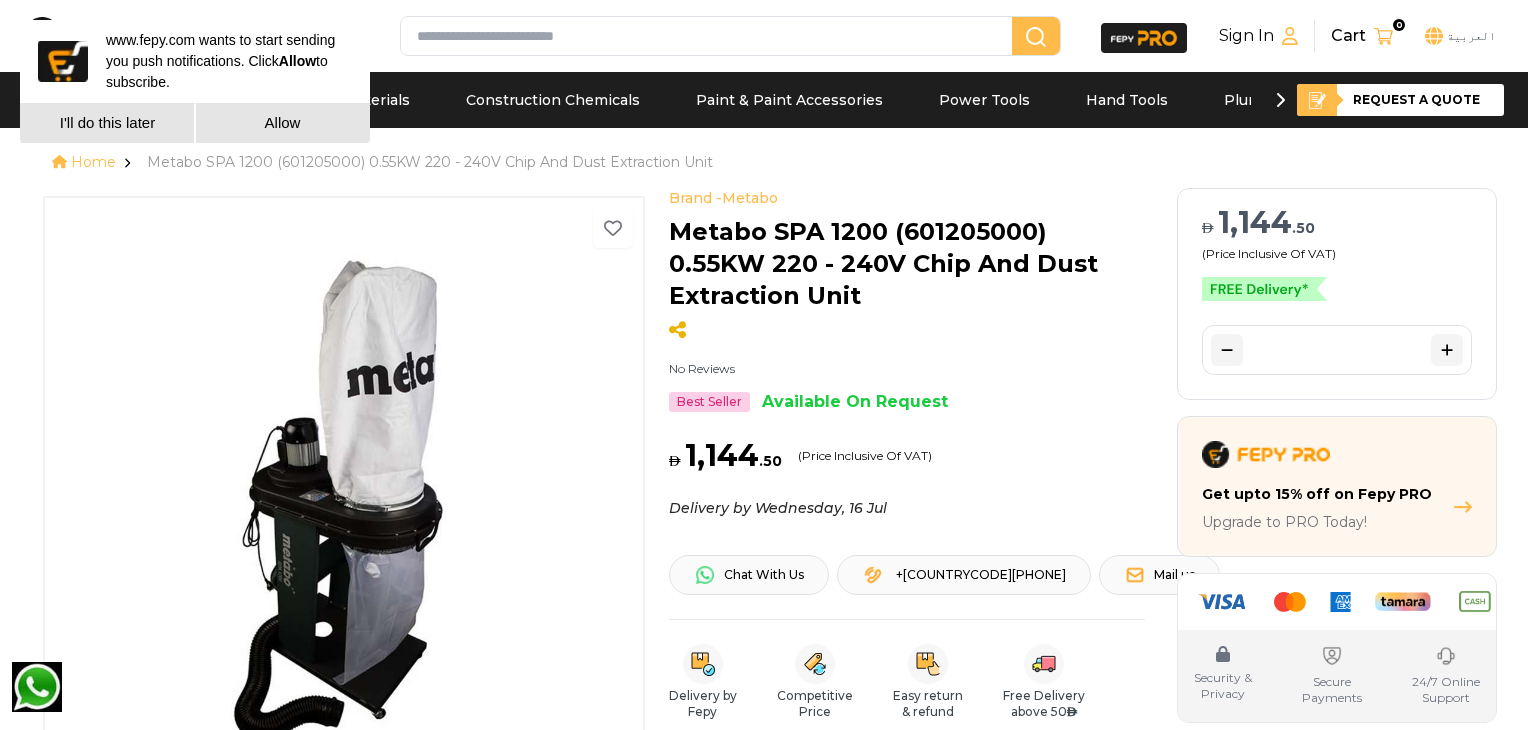 click on "1,144" at bounding box center [1255, 222] 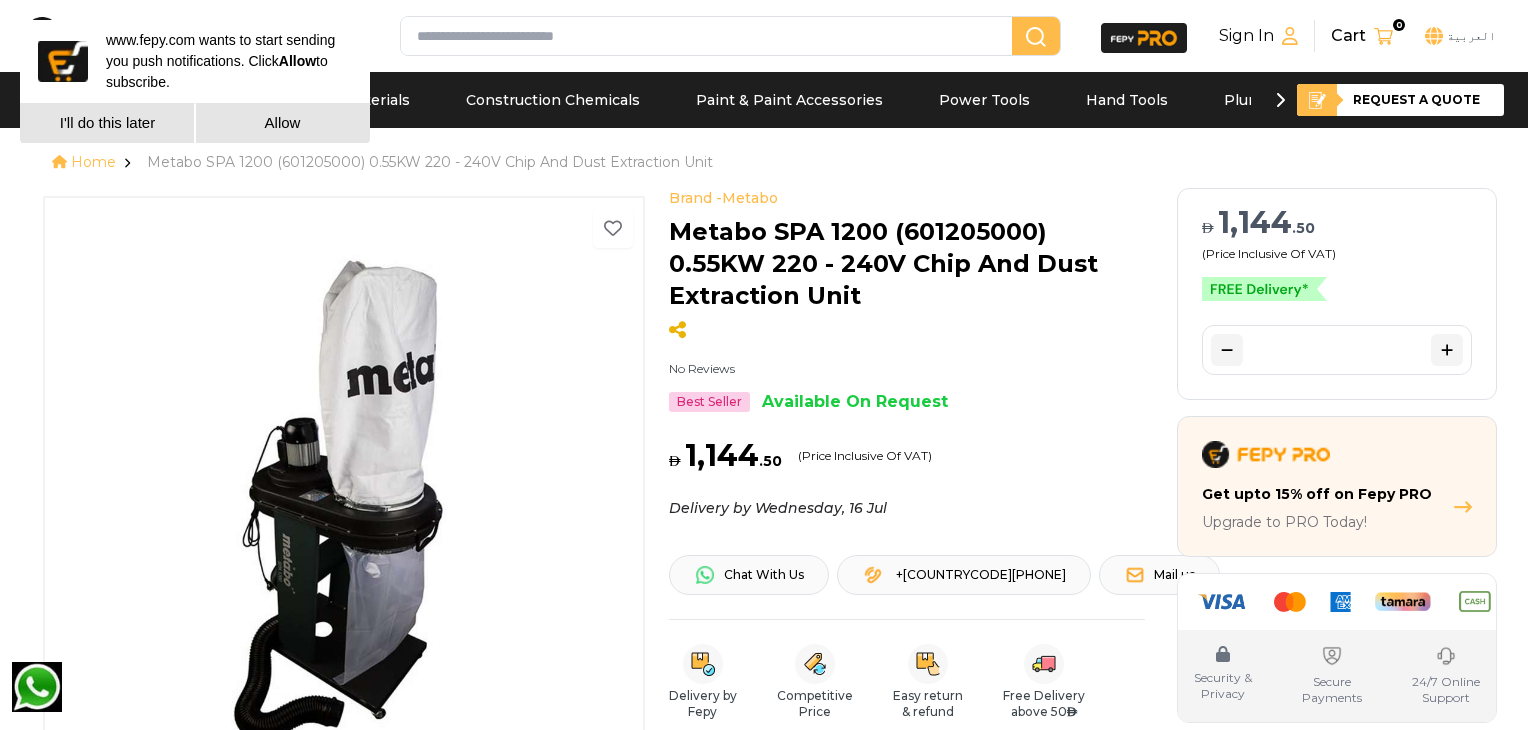 click 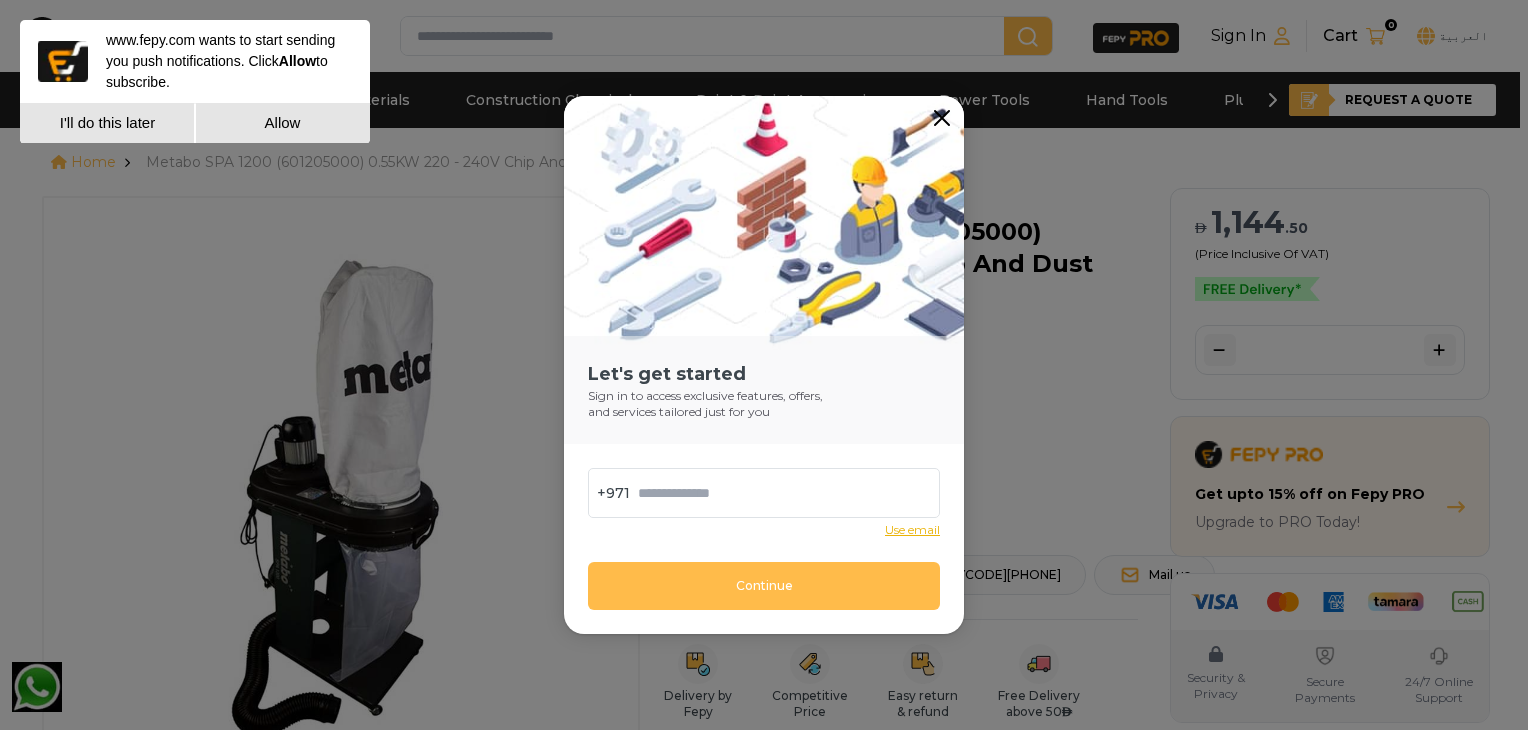 click at bounding box center [780, 493] 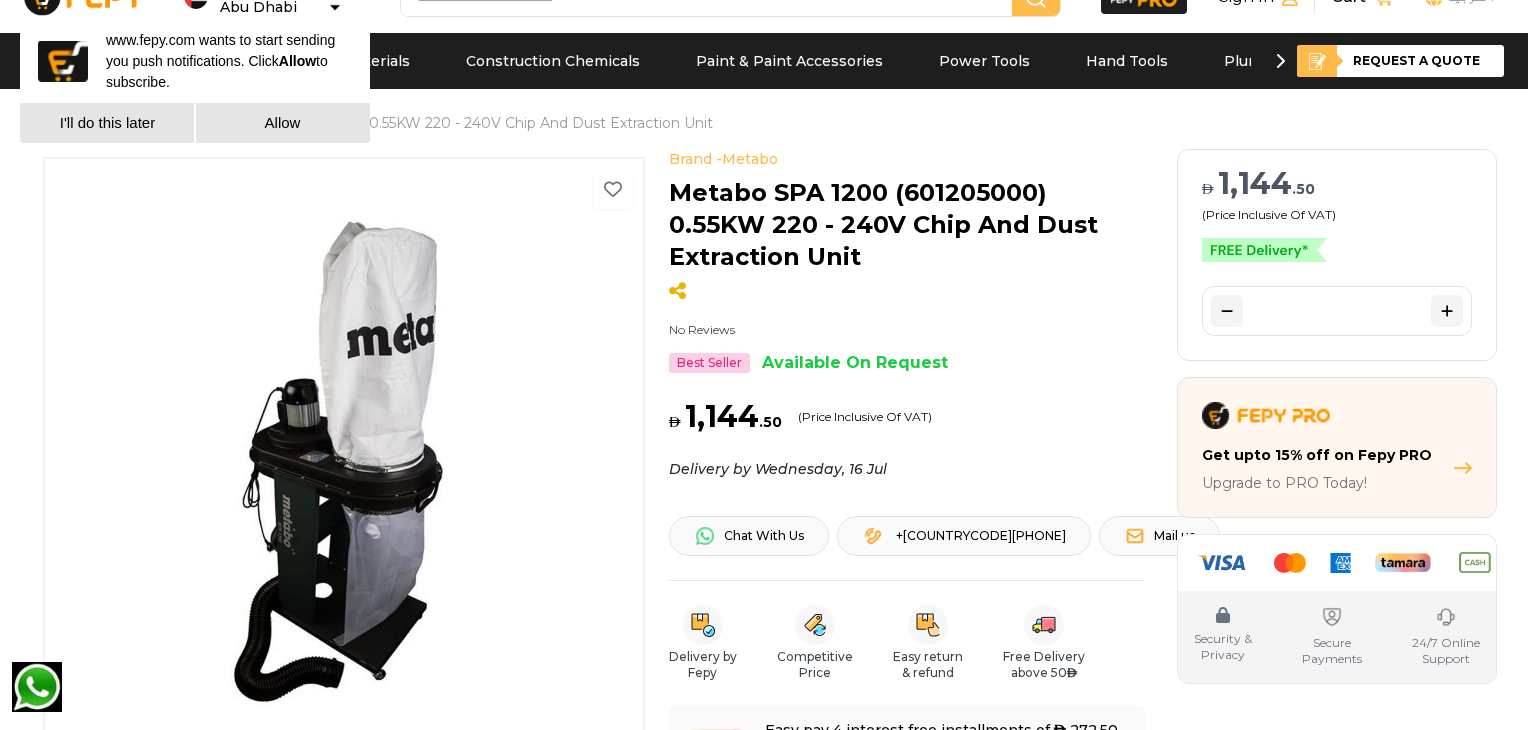 scroll, scrollTop: 0, scrollLeft: 0, axis: both 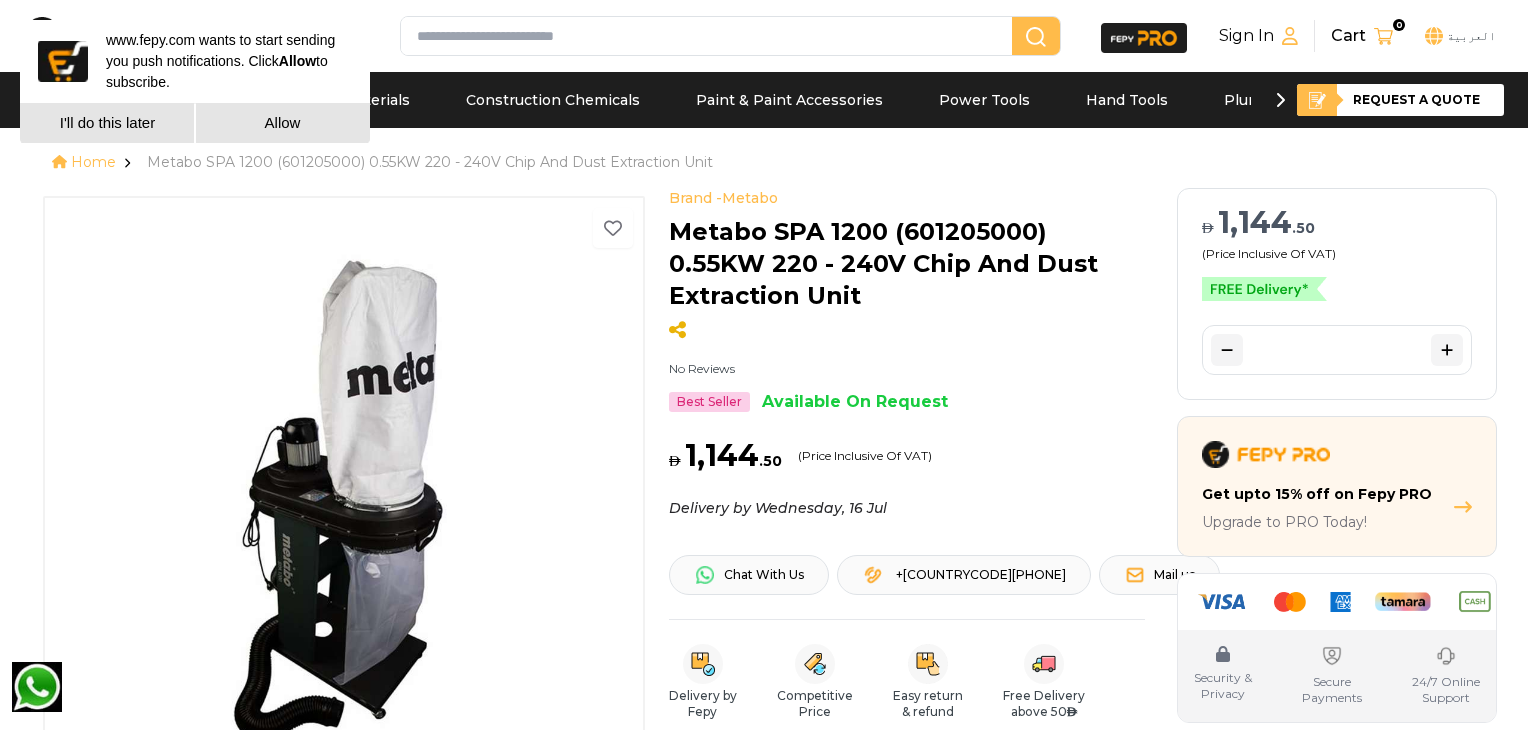 click at bounding box center [1383, 36] 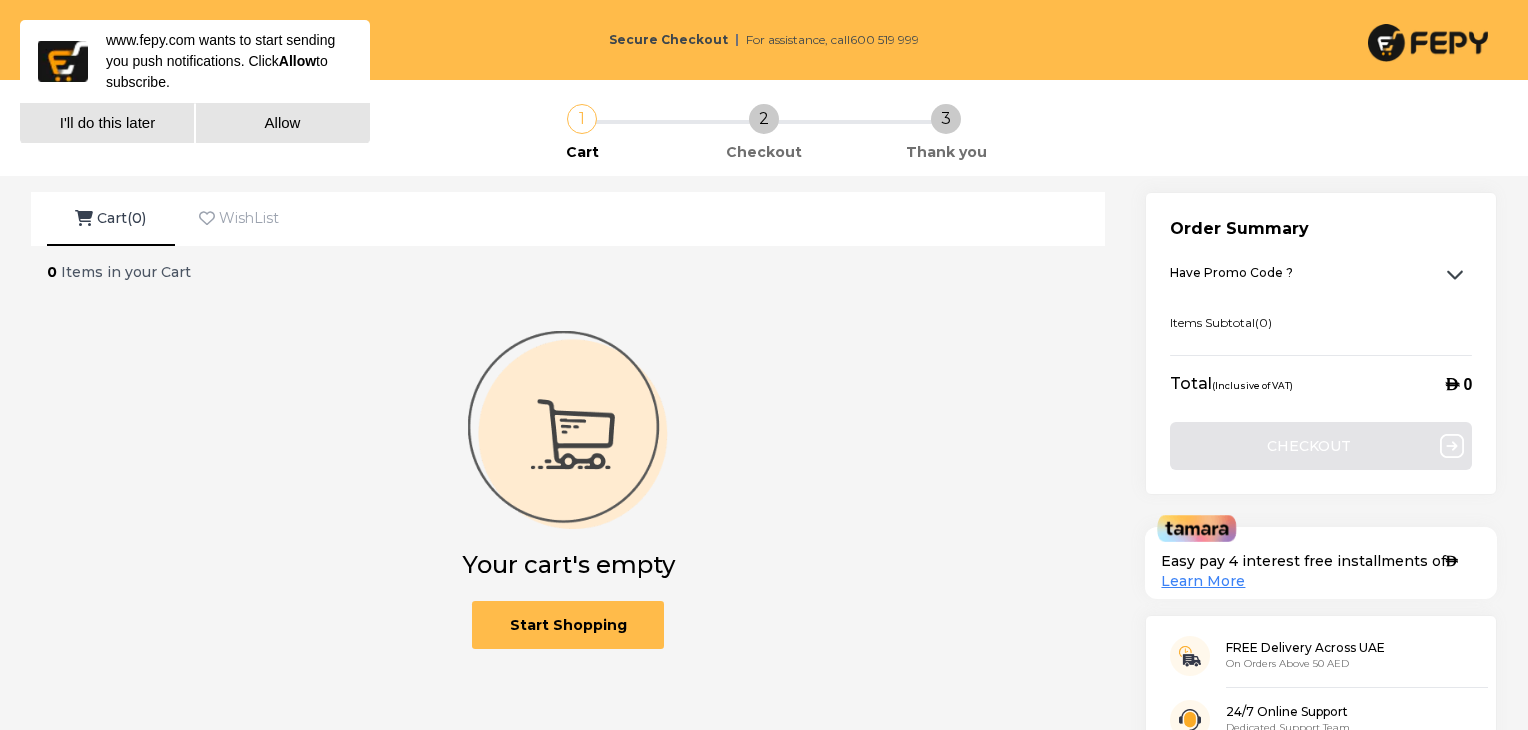 click on "Start Shopping" at bounding box center (568, 625) 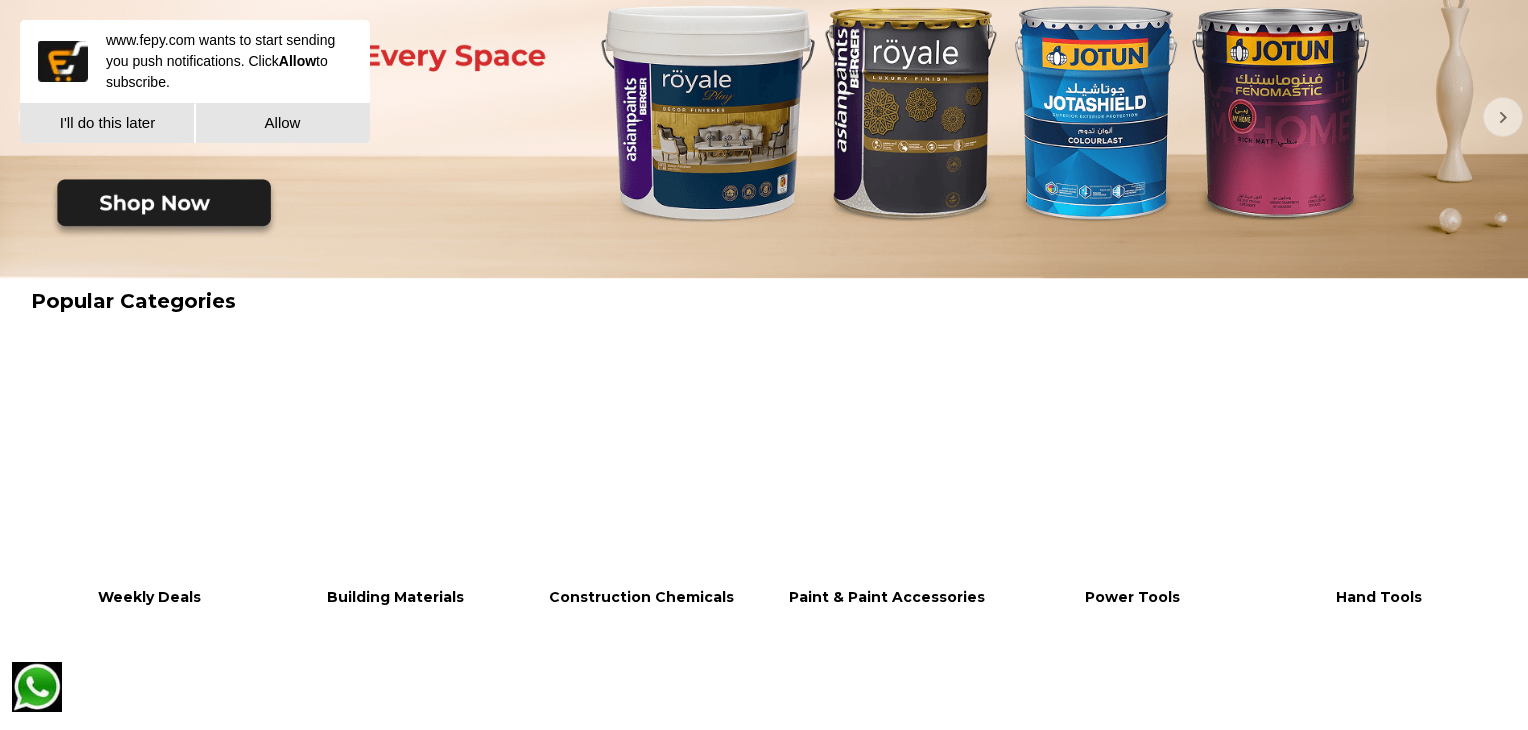 scroll, scrollTop: 200, scrollLeft: 0, axis: vertical 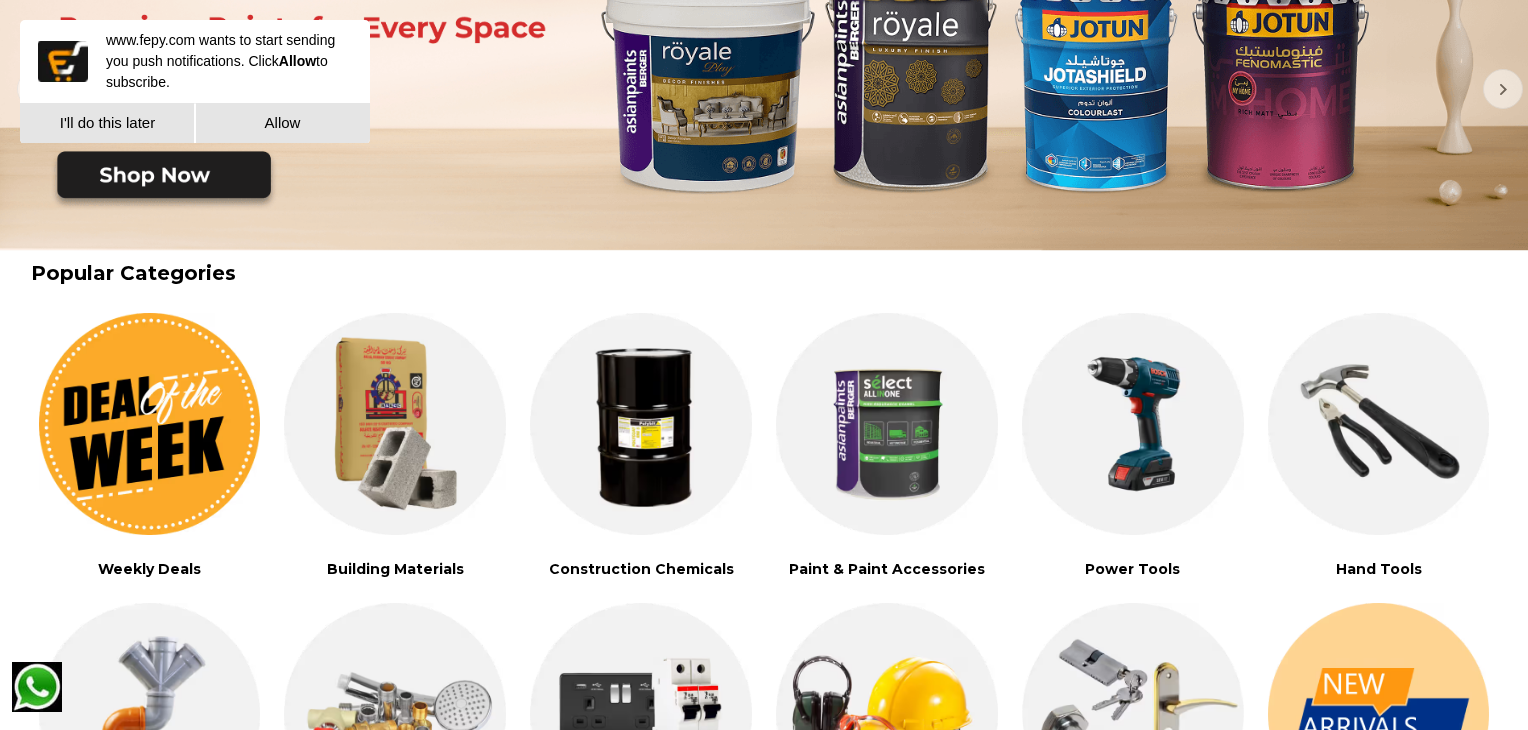 click on "Allow" at bounding box center (282, 123) 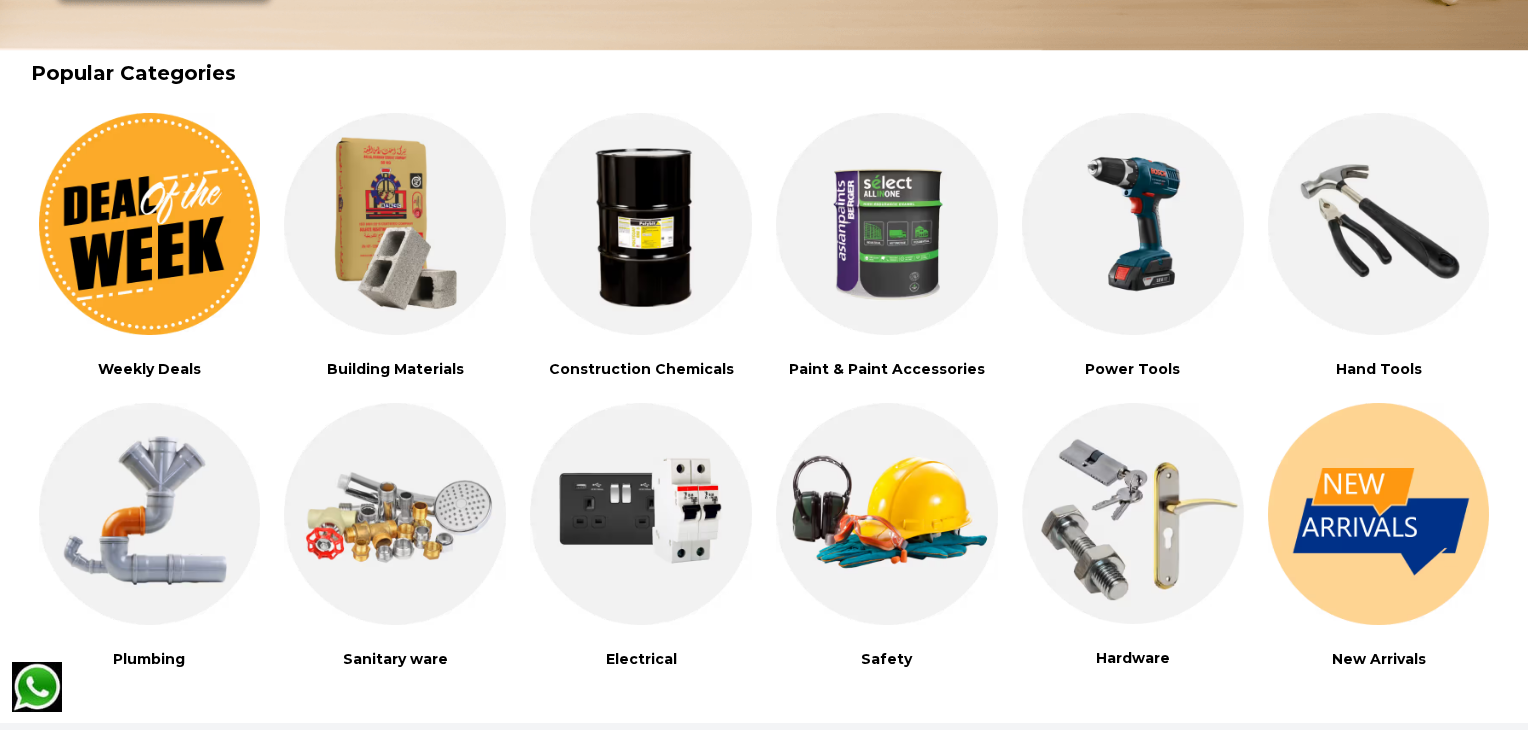 scroll, scrollTop: 0, scrollLeft: 0, axis: both 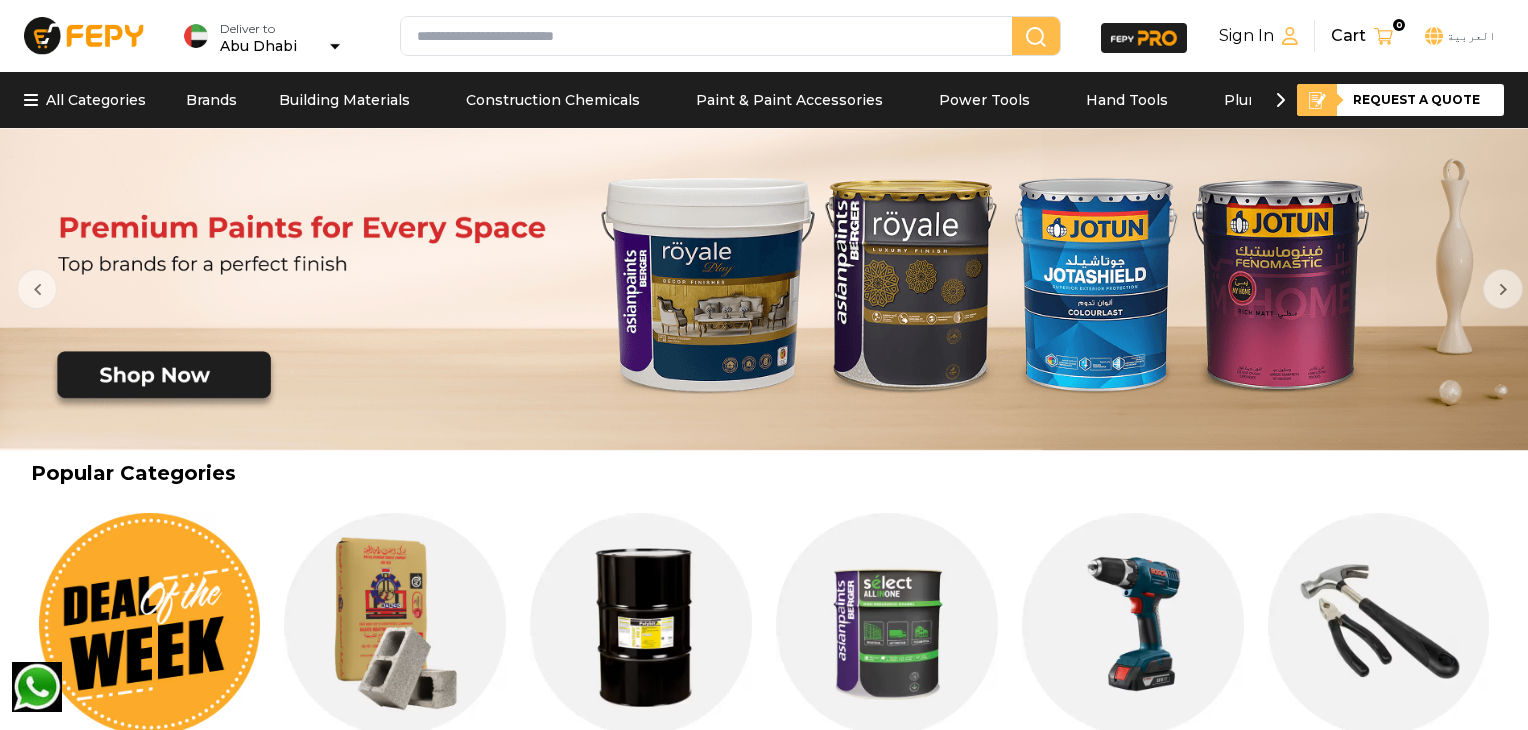 click at bounding box center (710, 36) 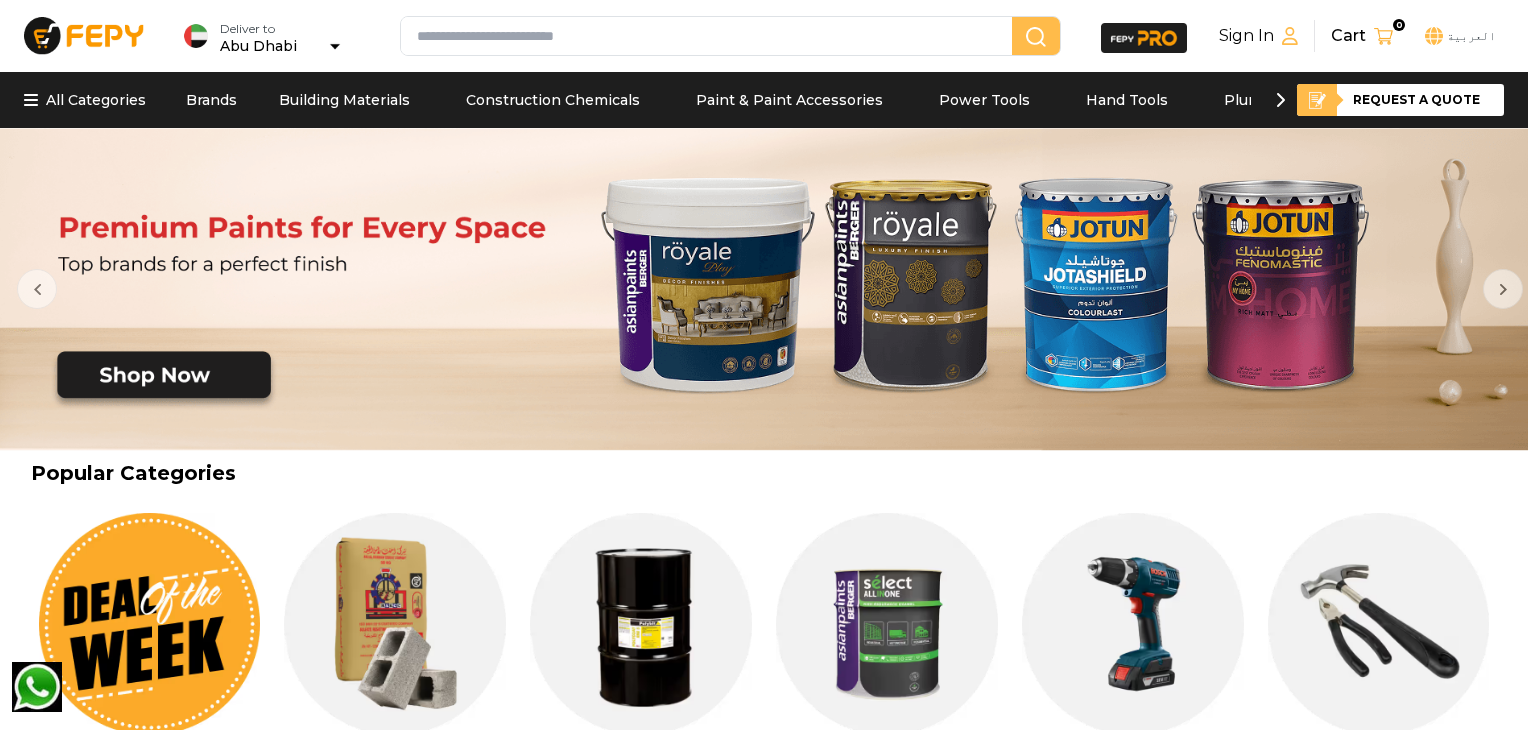 click at bounding box center (710, 36) 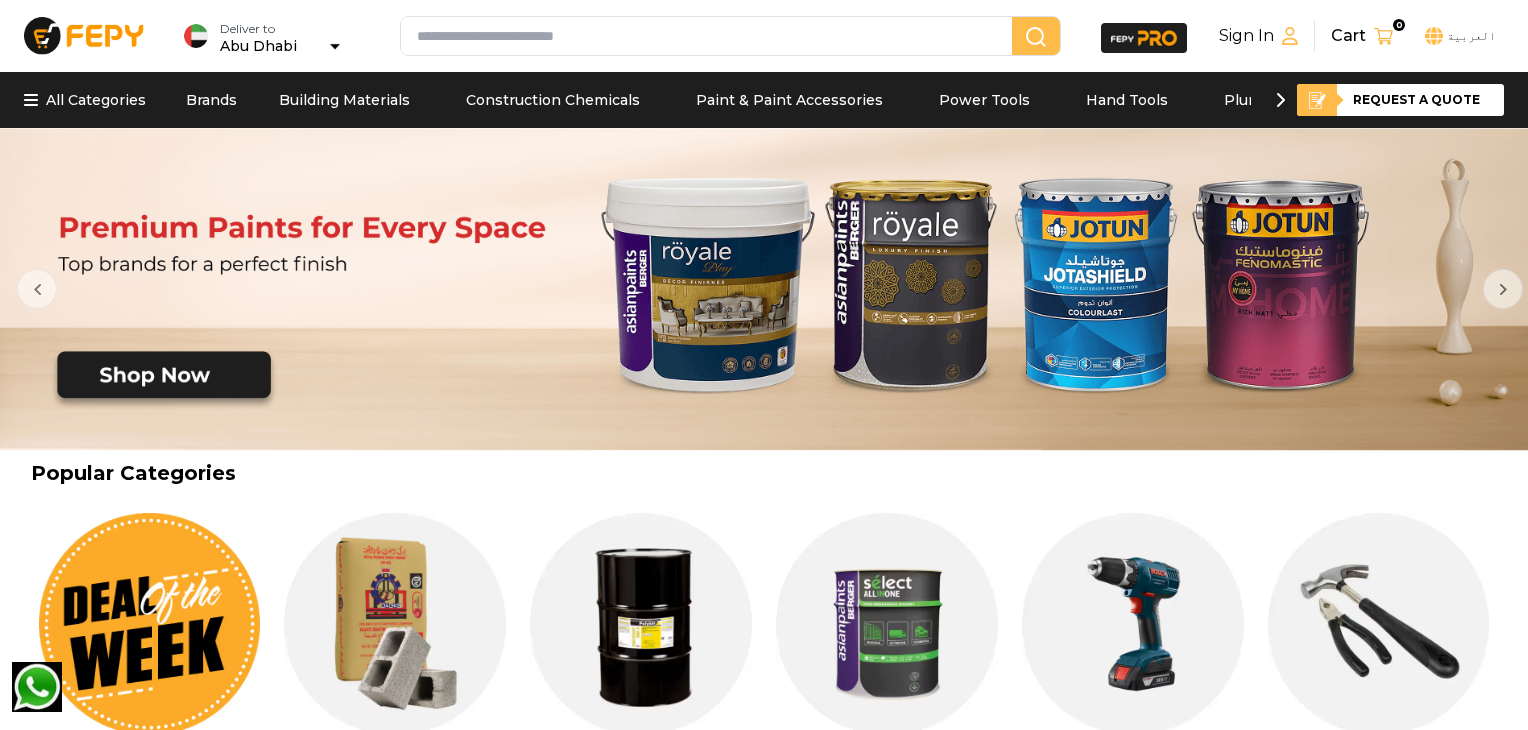 paste on "**********" 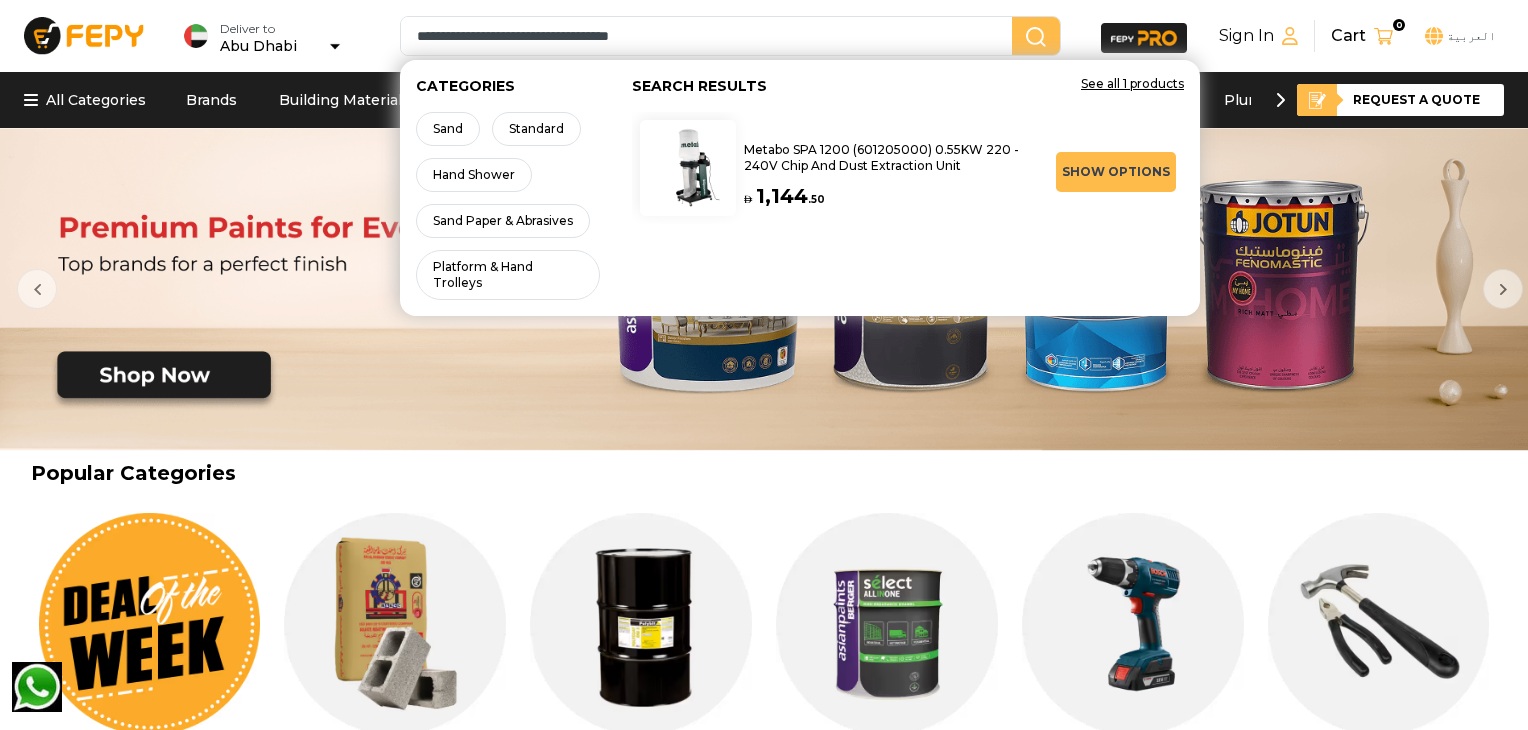 type on "**********" 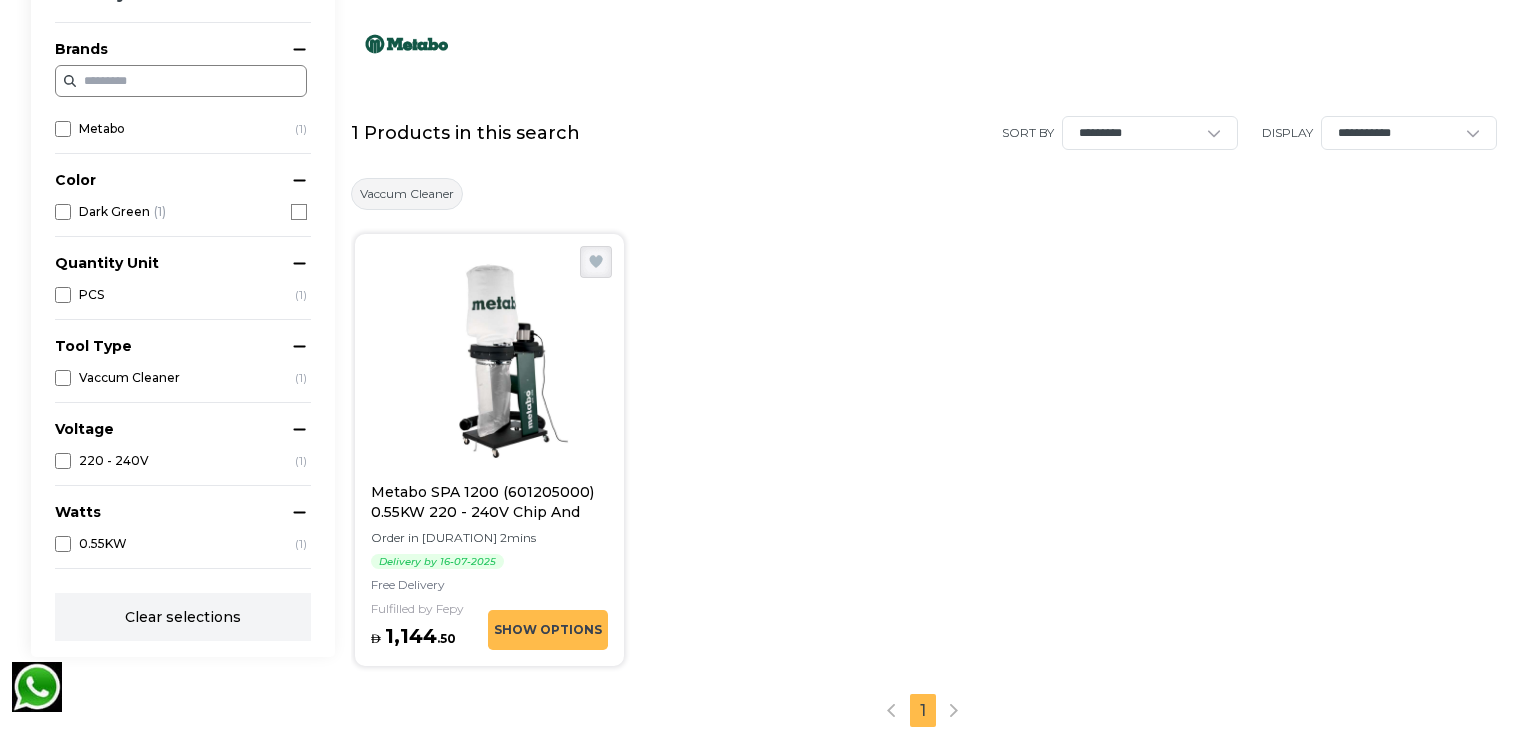 scroll, scrollTop: 200, scrollLeft: 0, axis: vertical 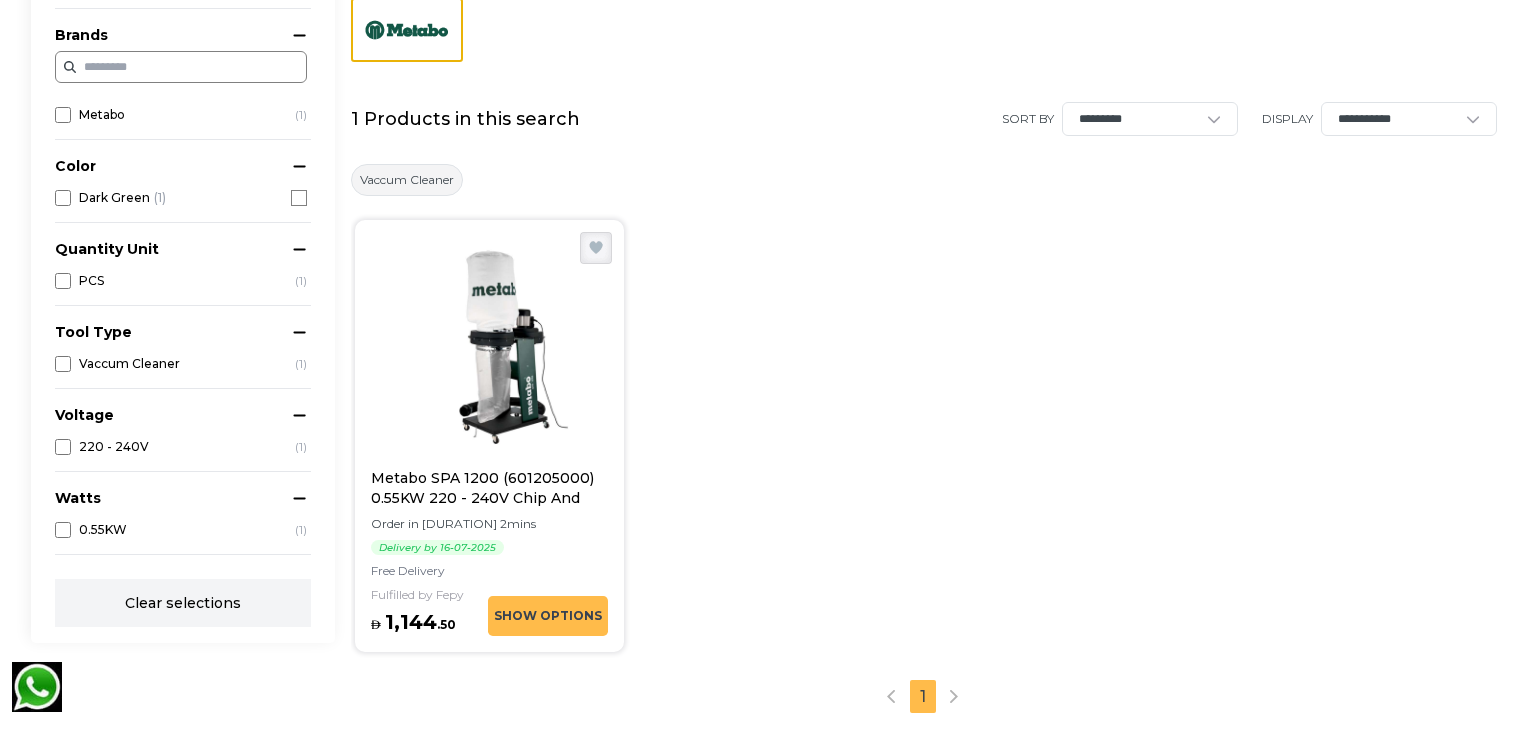 click on "Show Options" at bounding box center [548, 616] 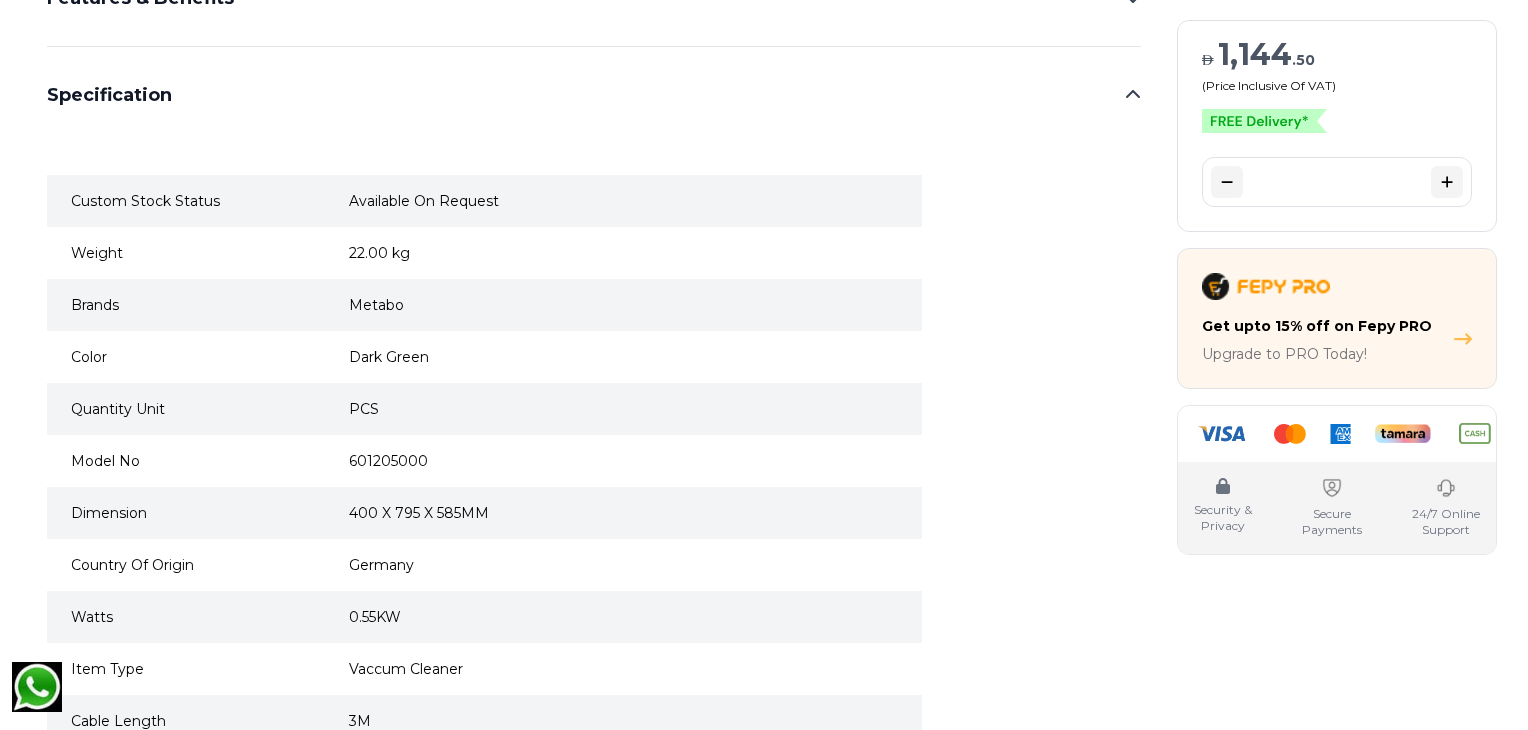 scroll, scrollTop: 1100, scrollLeft: 0, axis: vertical 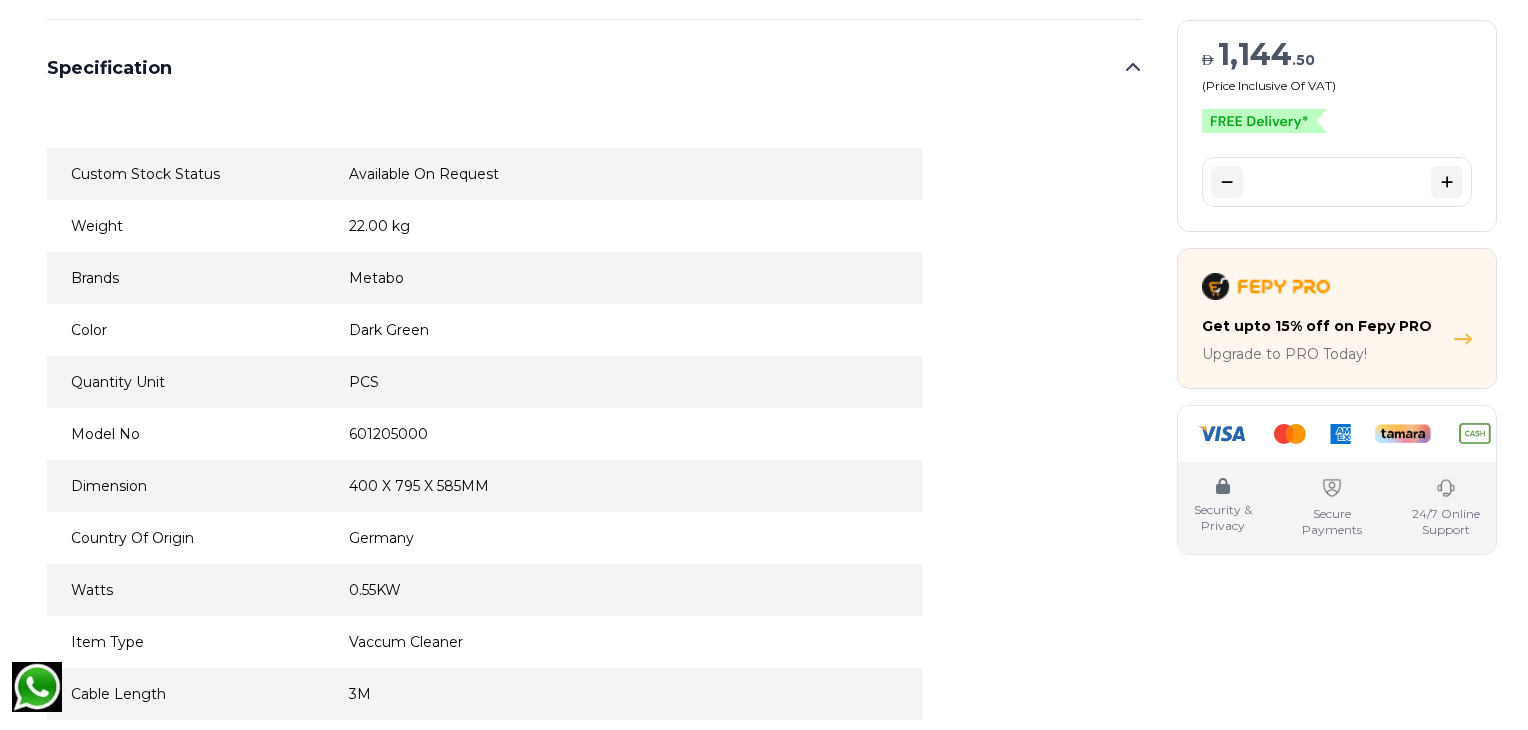 click on "Available On Request" at bounding box center [541, 174] 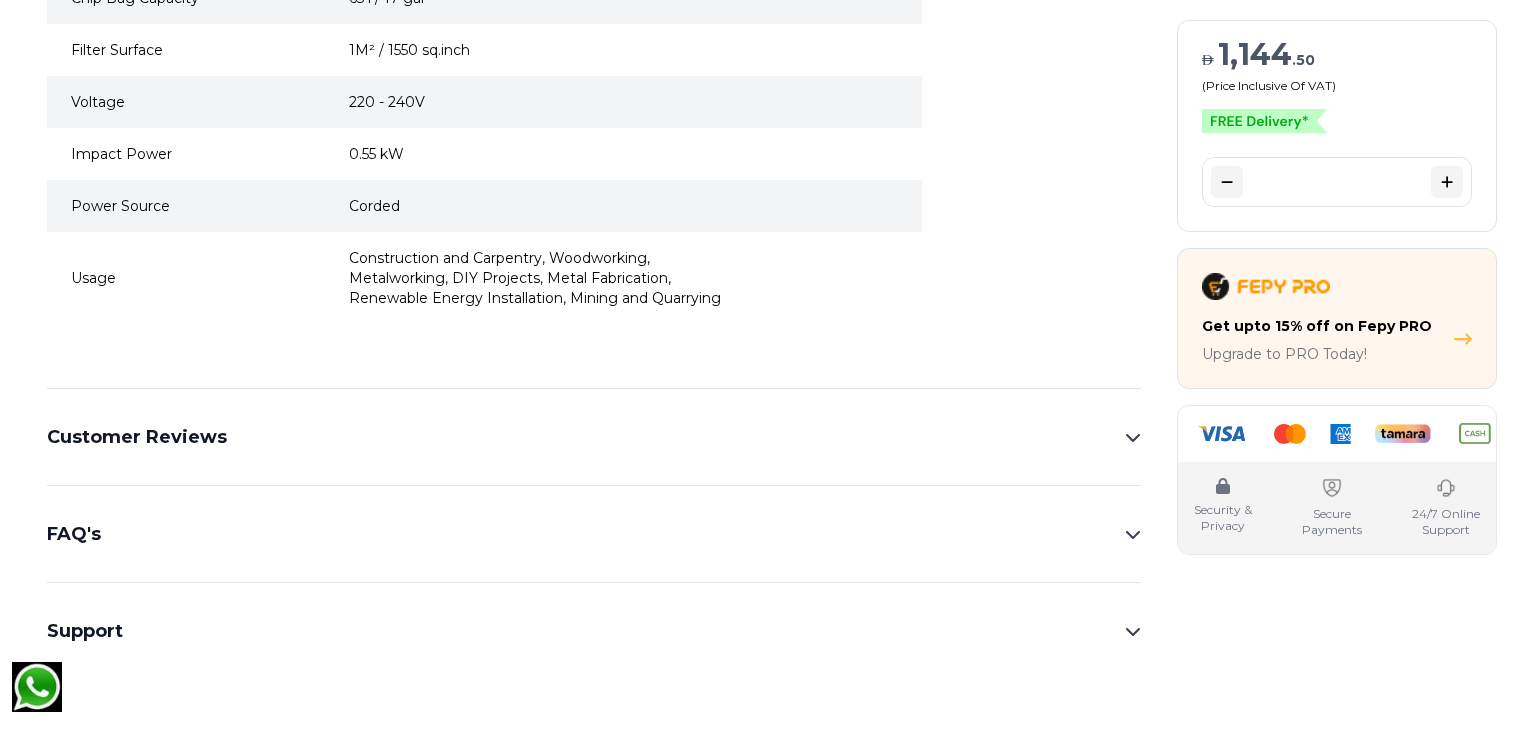 scroll, scrollTop: 2000, scrollLeft: 0, axis: vertical 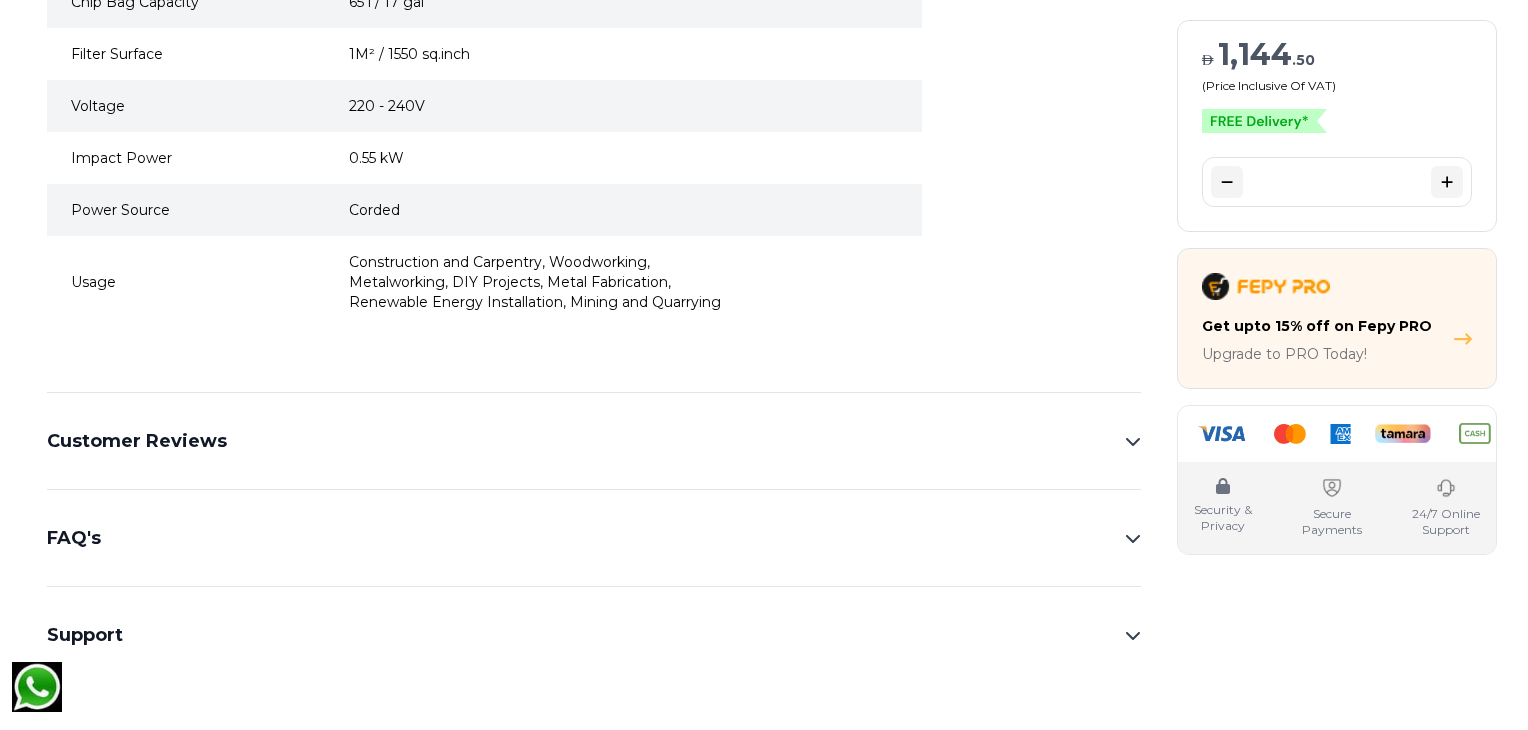 click on "Customer Reviews" at bounding box center [594, 441] 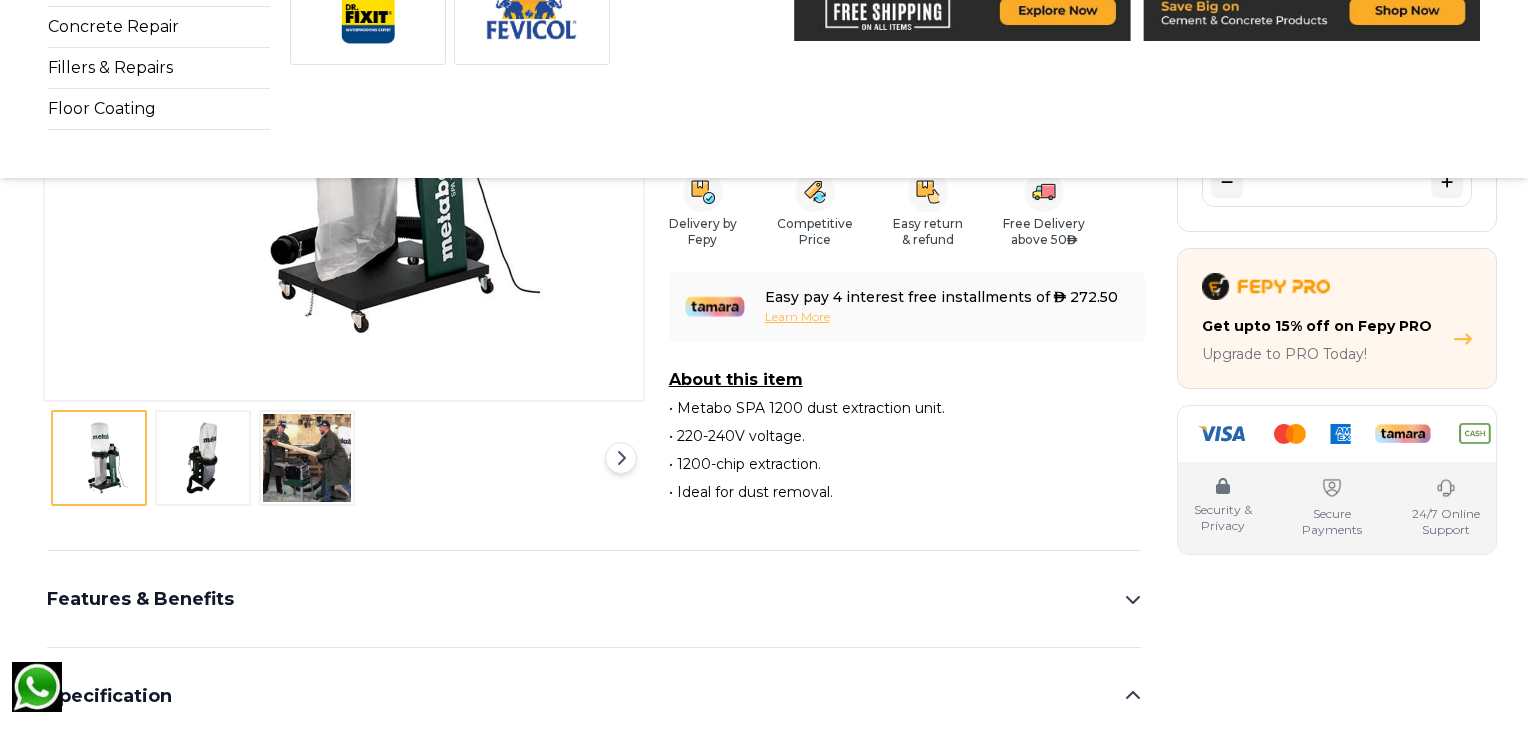 scroll, scrollTop: 521, scrollLeft: 0, axis: vertical 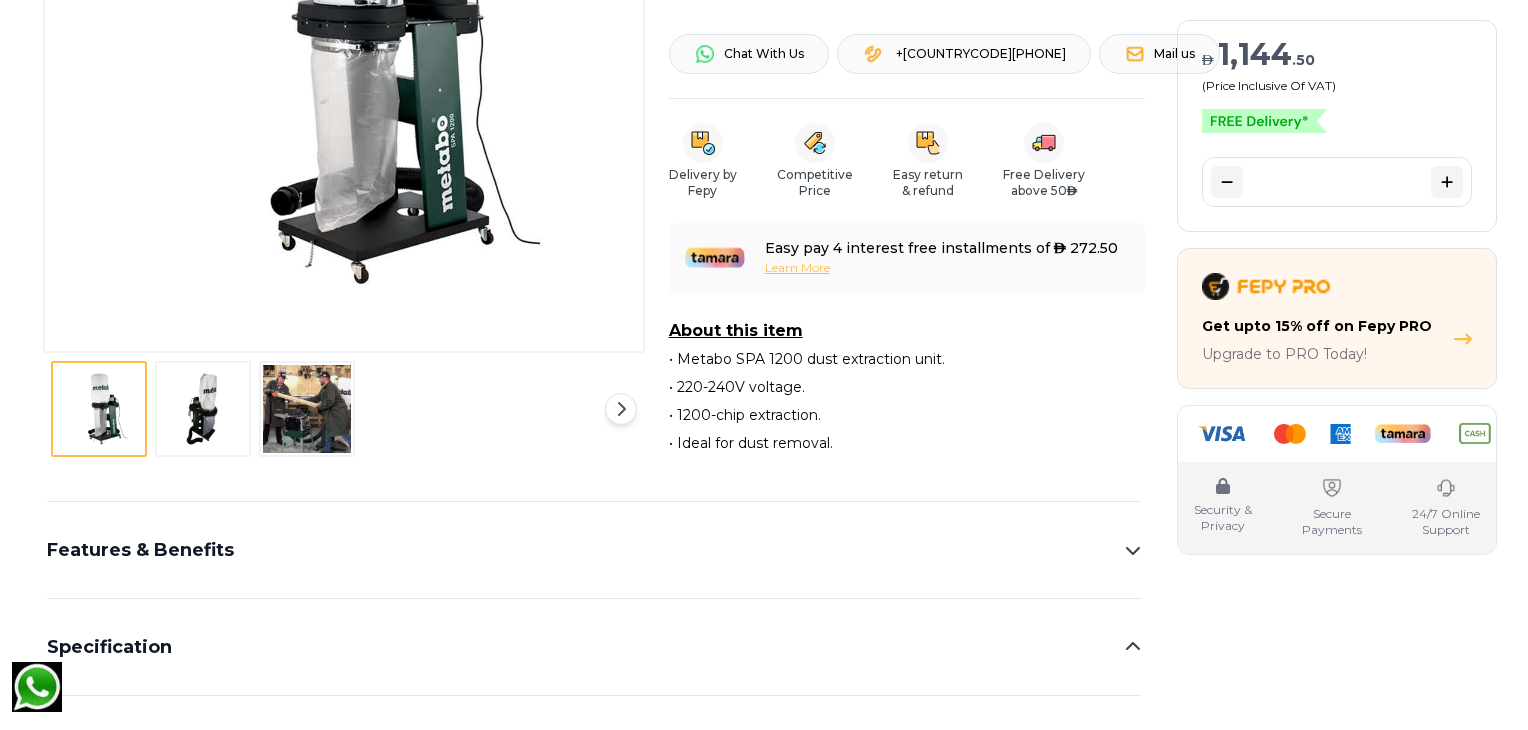click 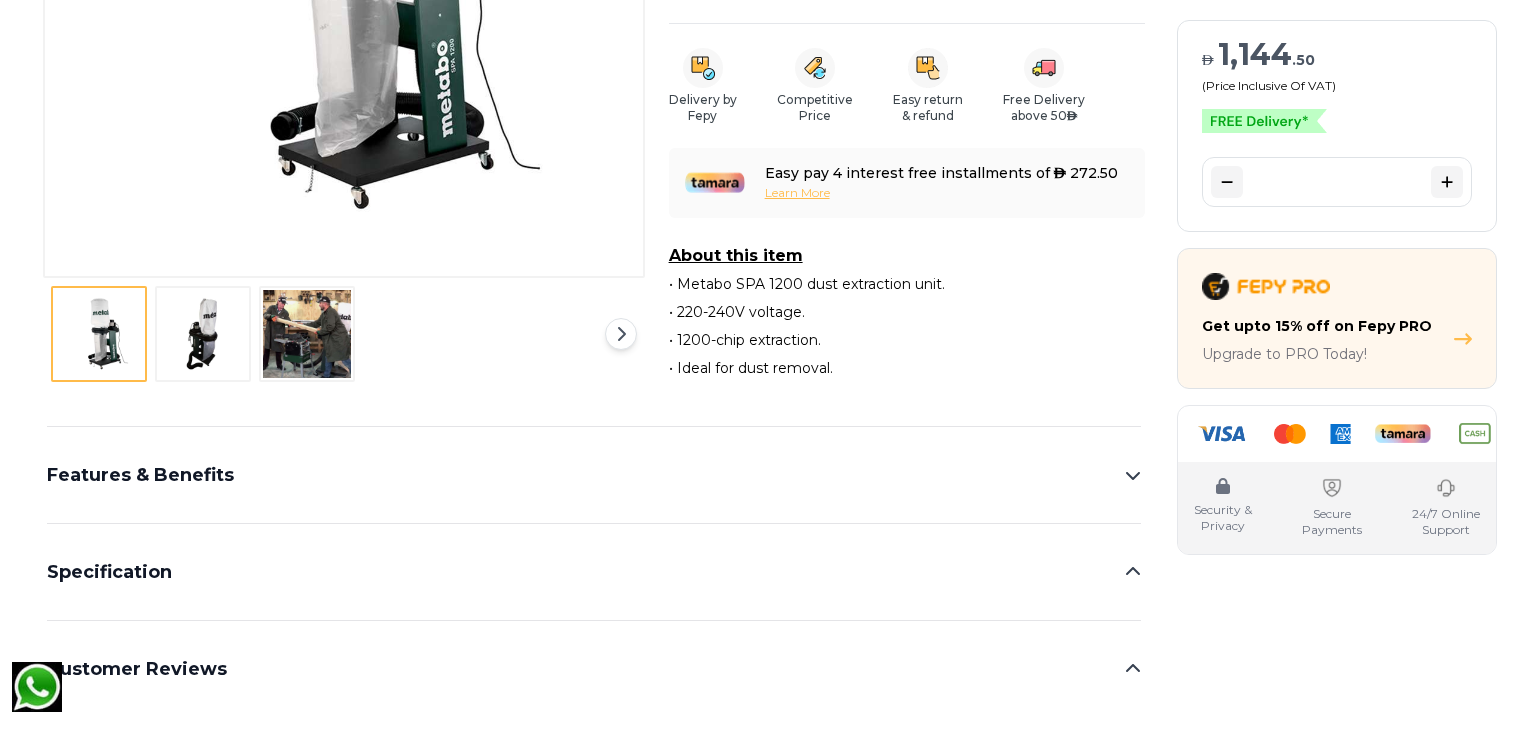 scroll, scrollTop: 700, scrollLeft: 0, axis: vertical 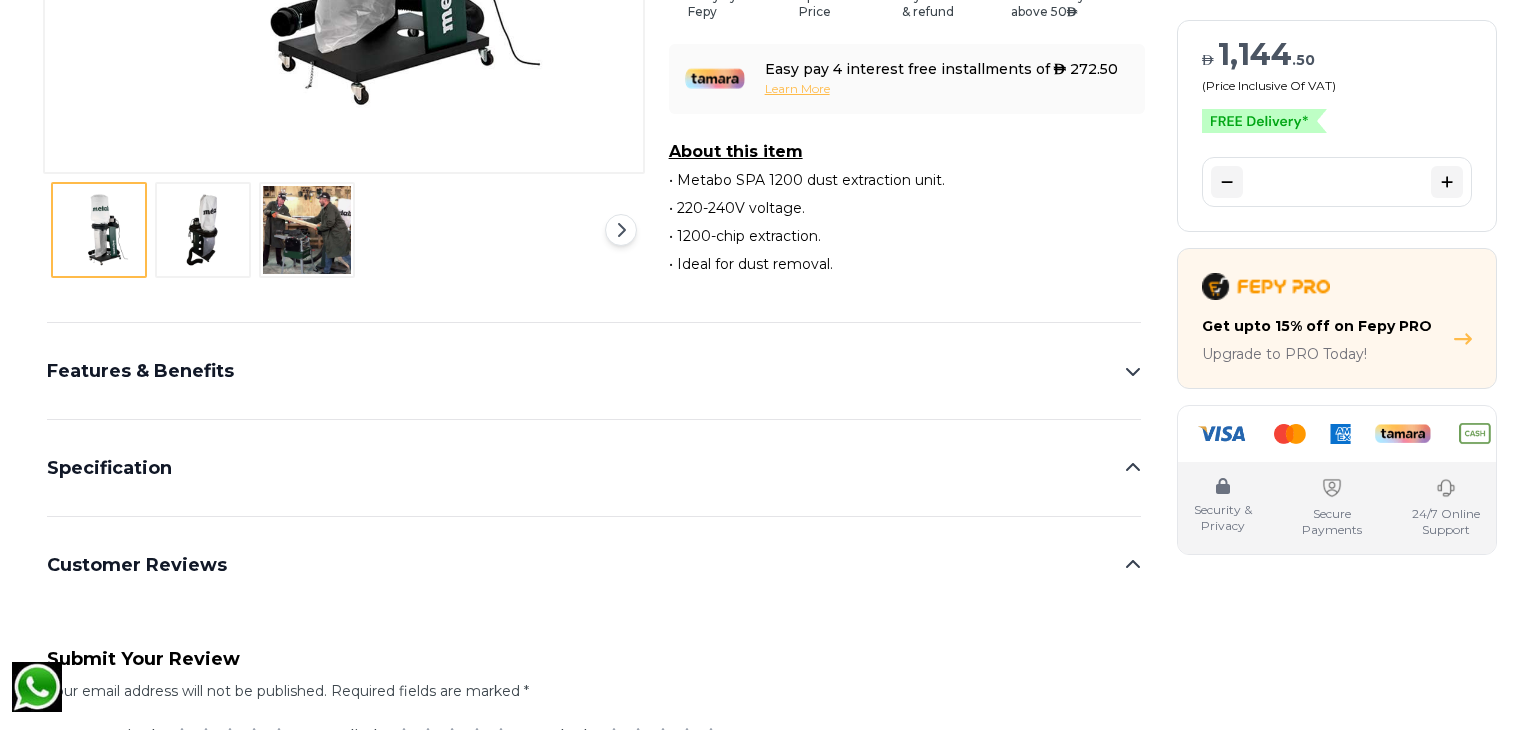 click at bounding box center (621, 230) 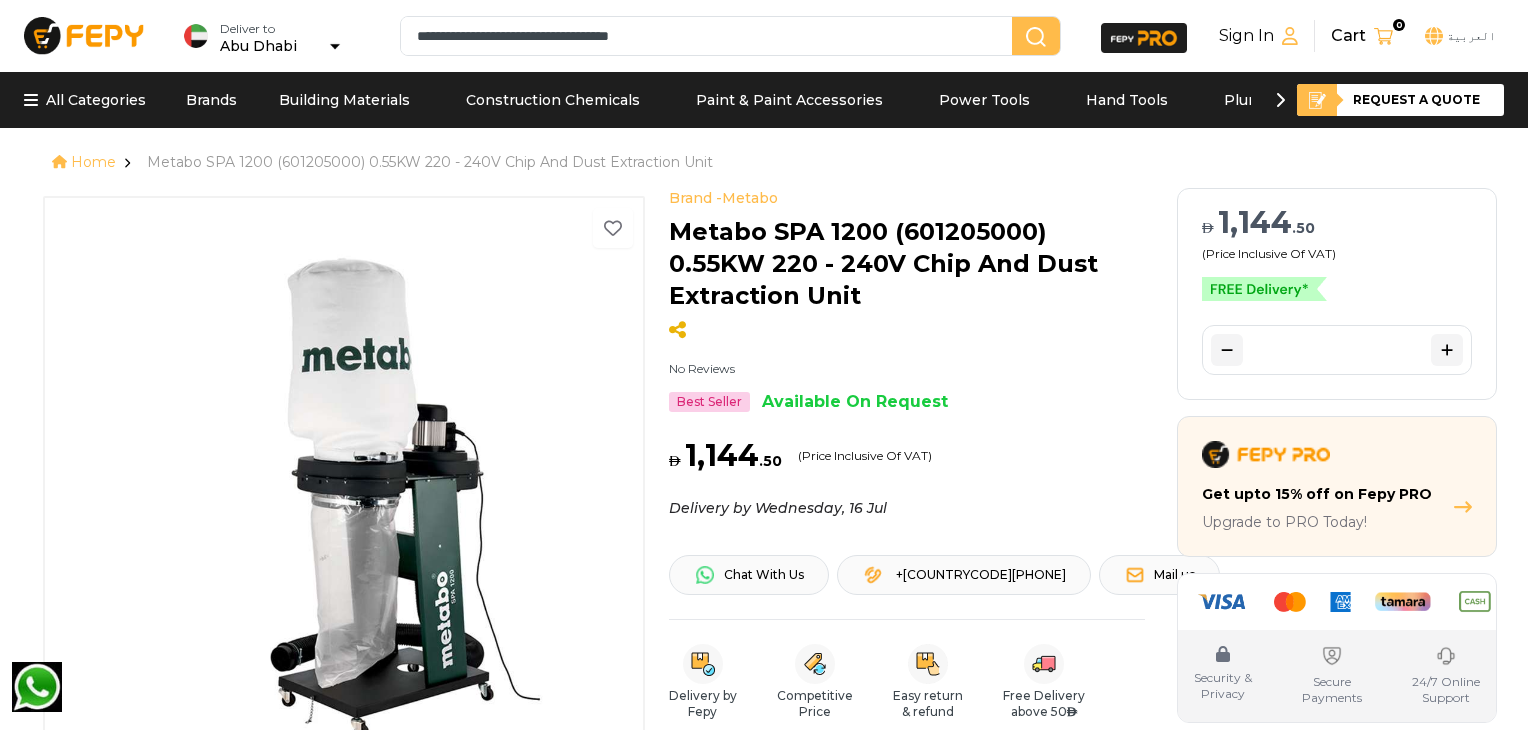 scroll, scrollTop: 0, scrollLeft: 0, axis: both 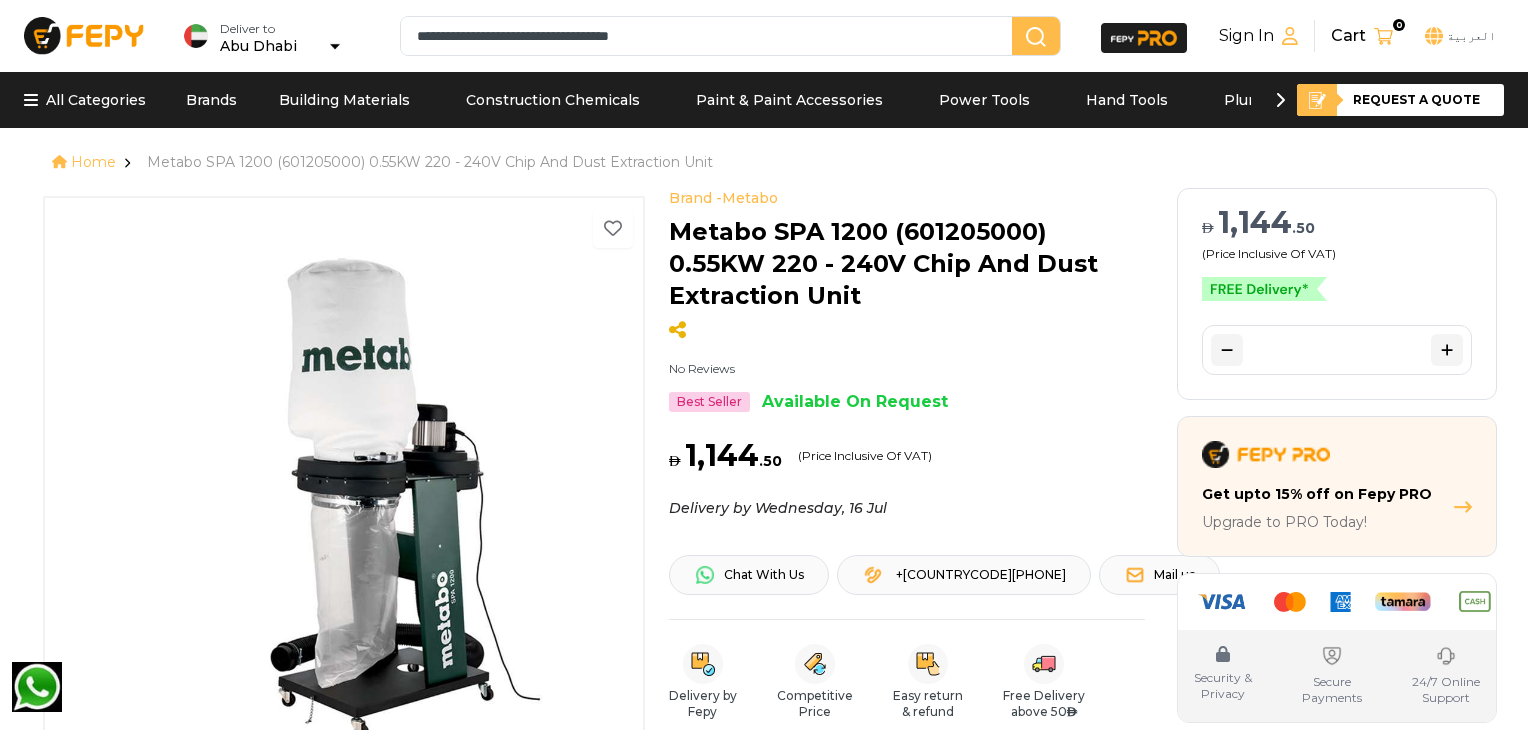 click on "Sign In" at bounding box center (1258, 36) 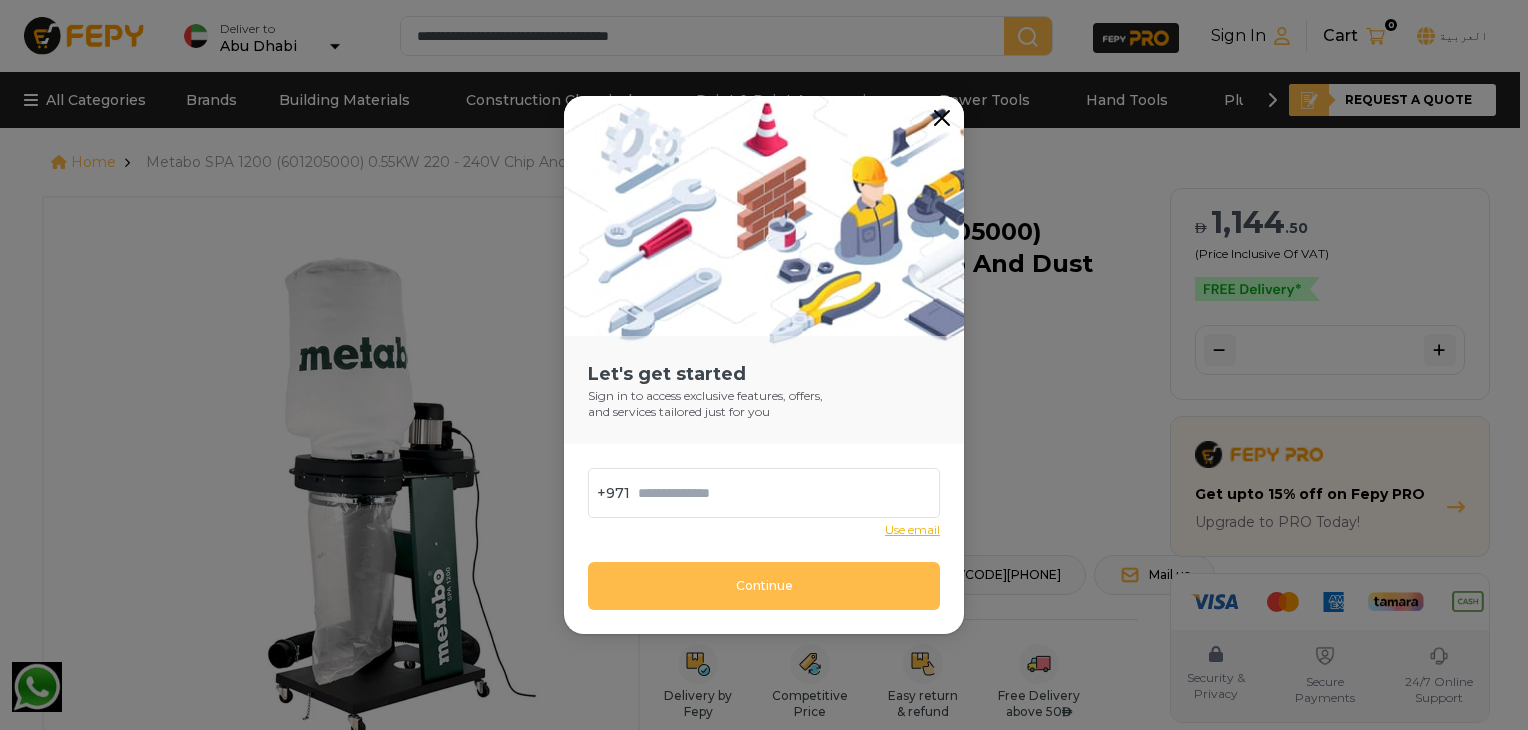 click at bounding box center [780, 493] 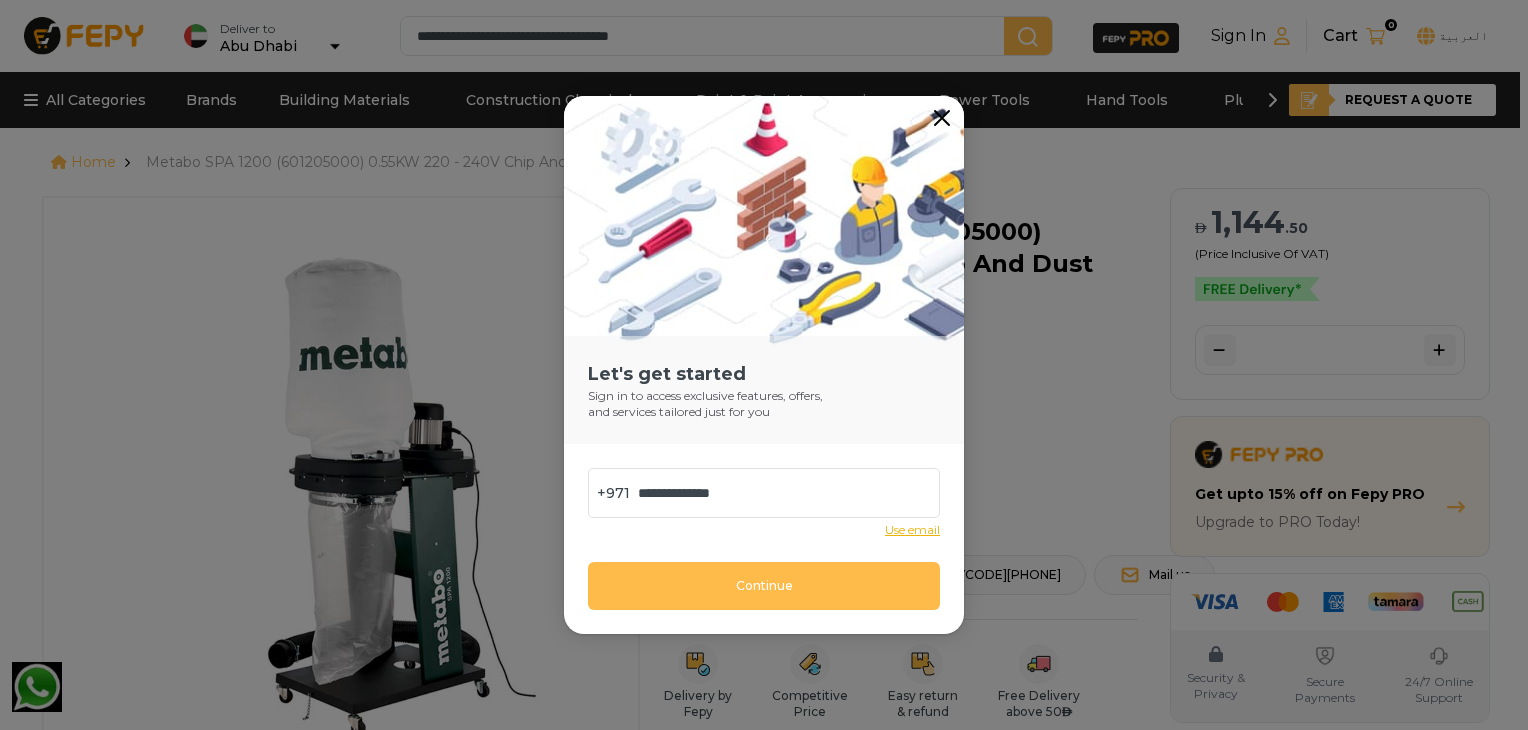 type on "**********" 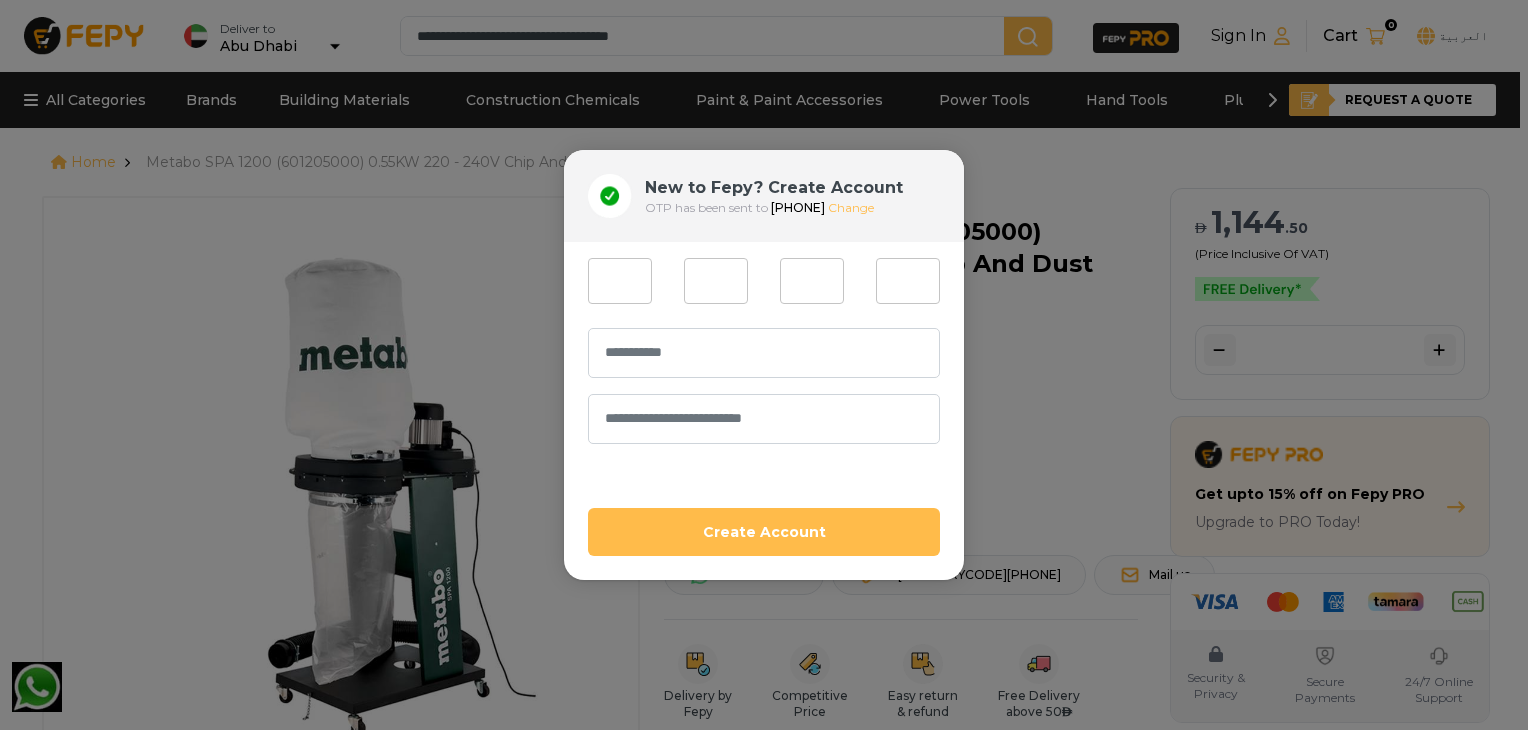 click at bounding box center [620, 281] 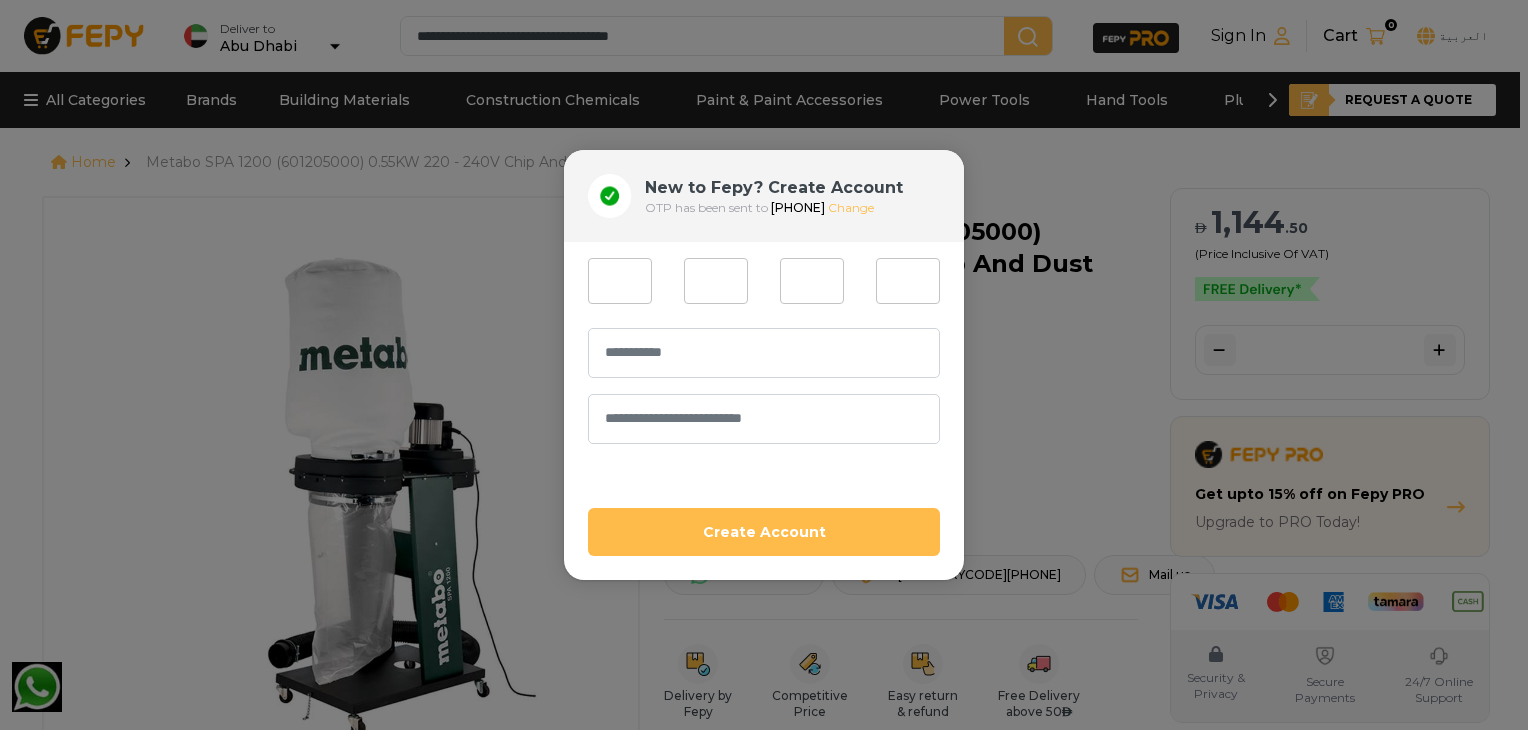 type on "*" 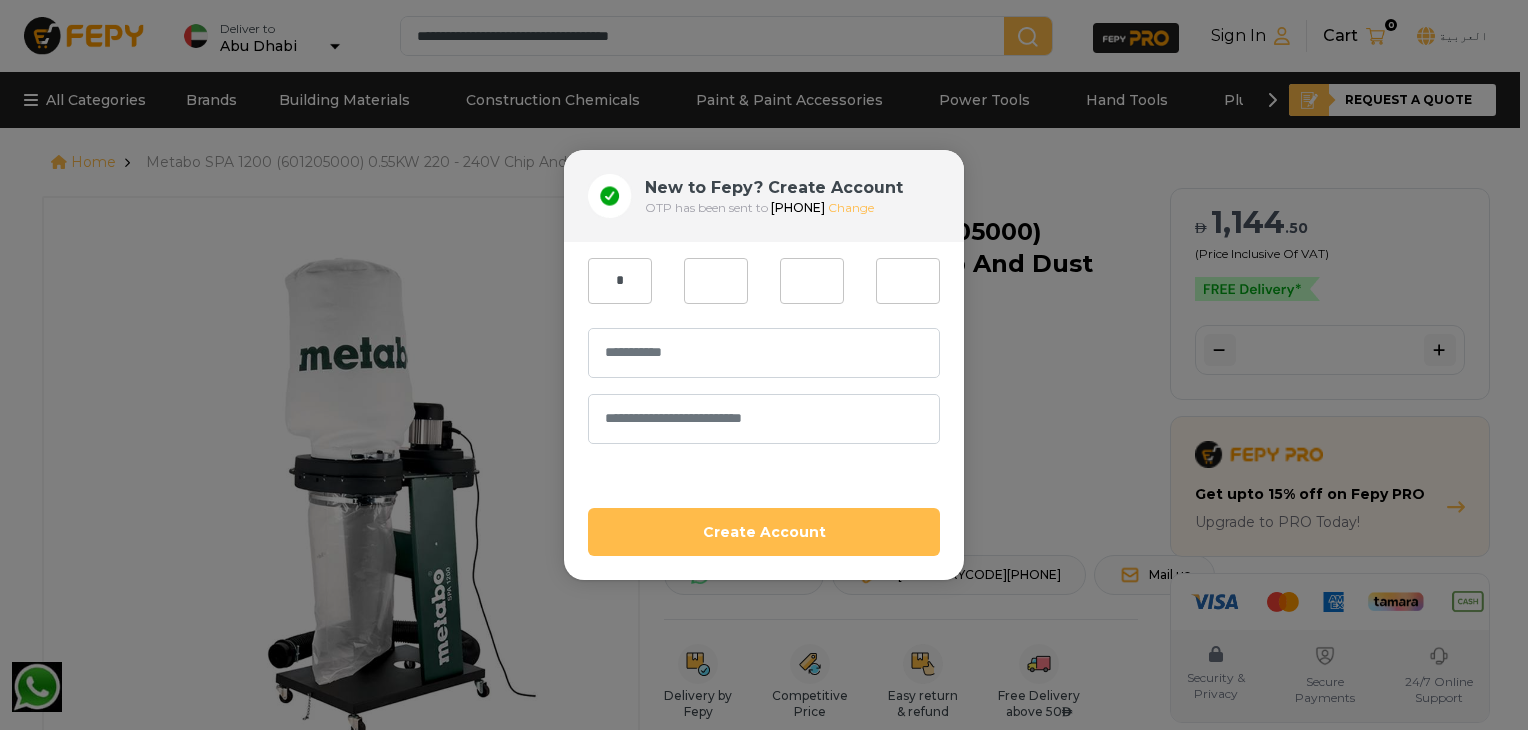 type on "*" 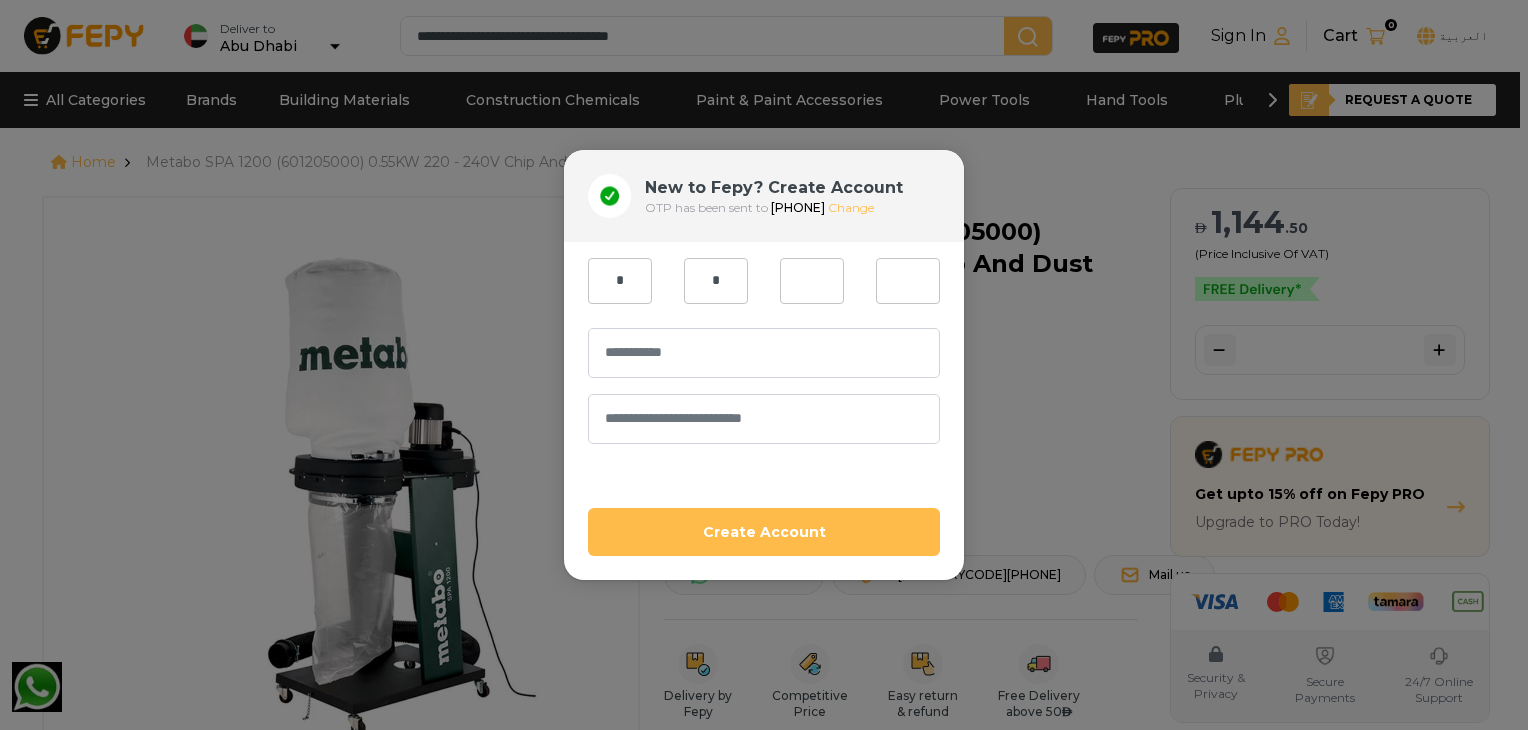 type on "*" 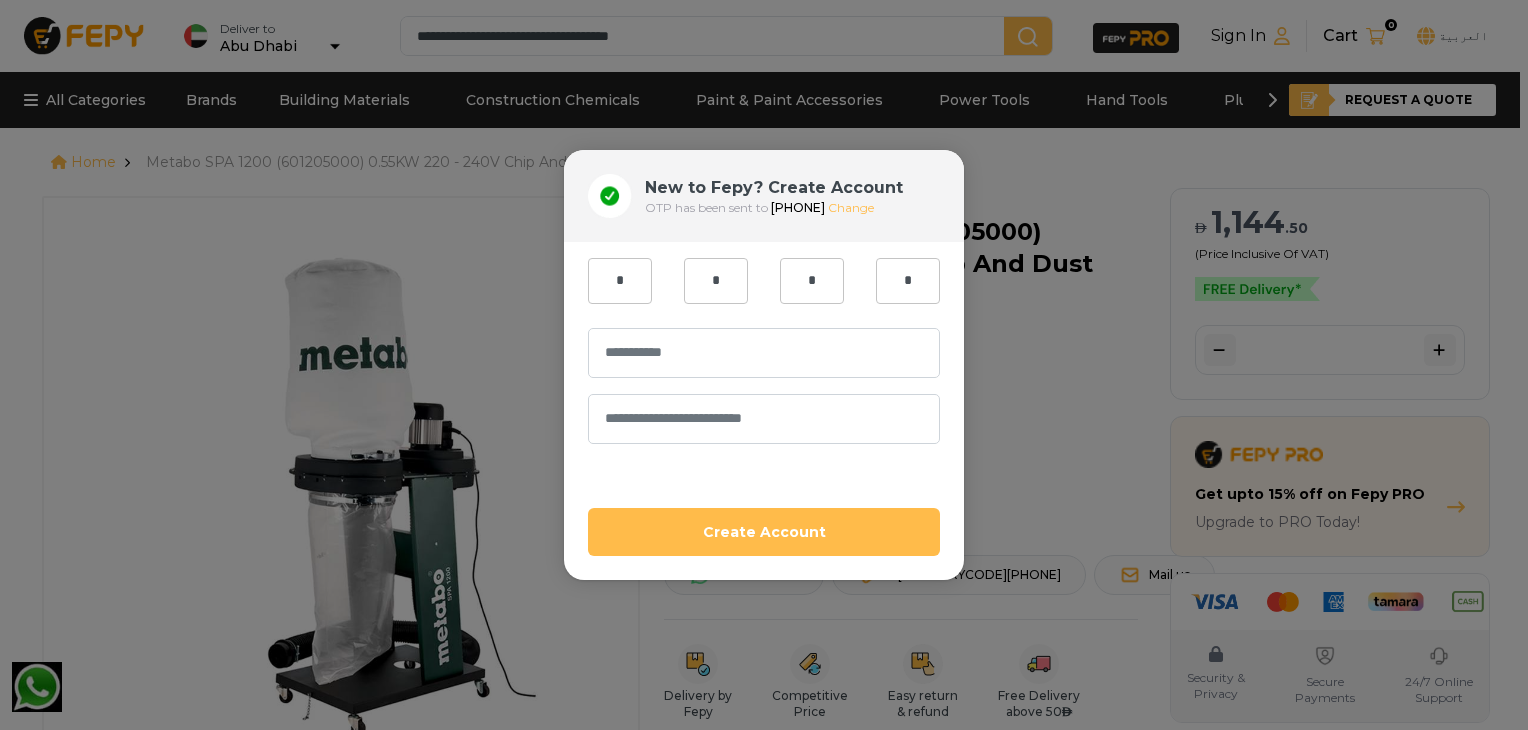type on "*" 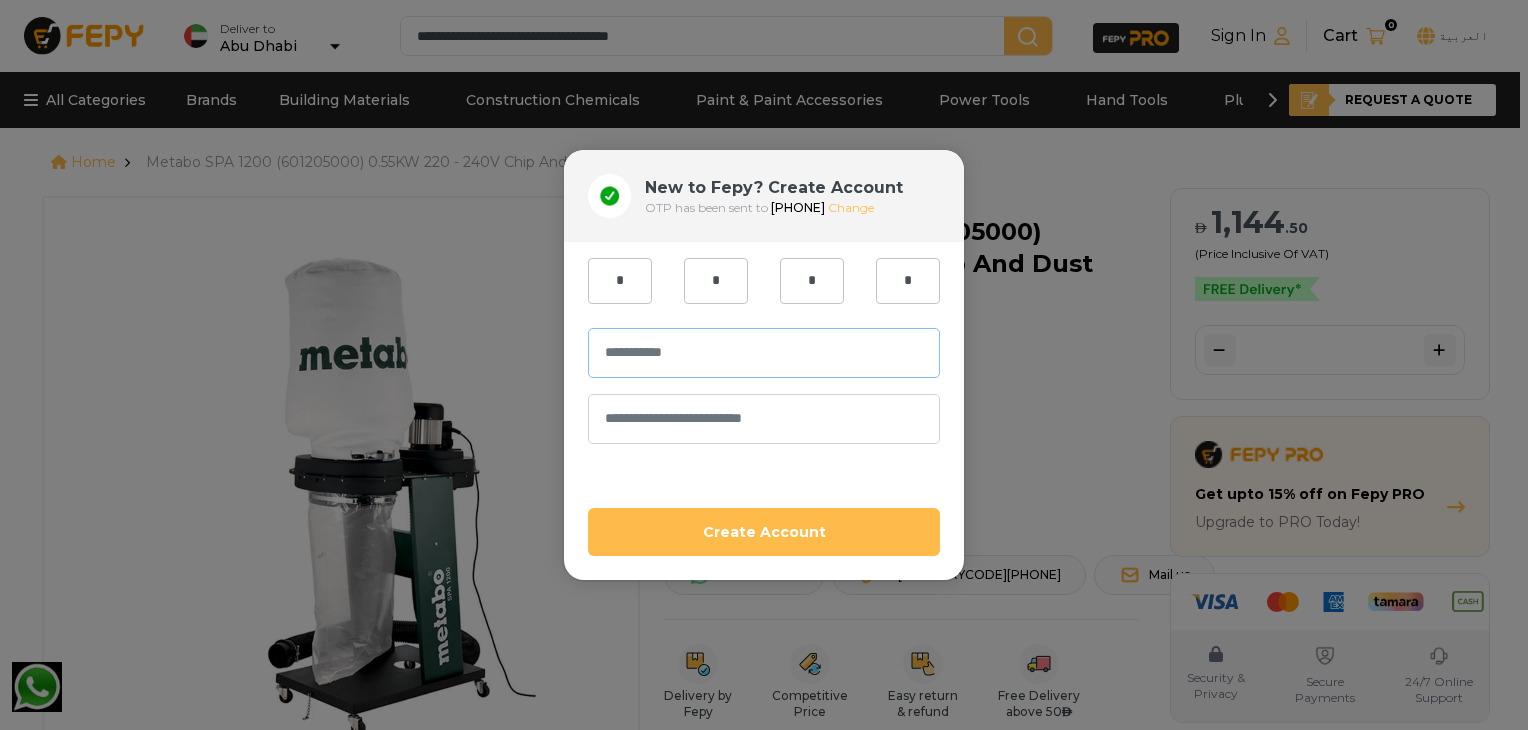click at bounding box center (764, 353) 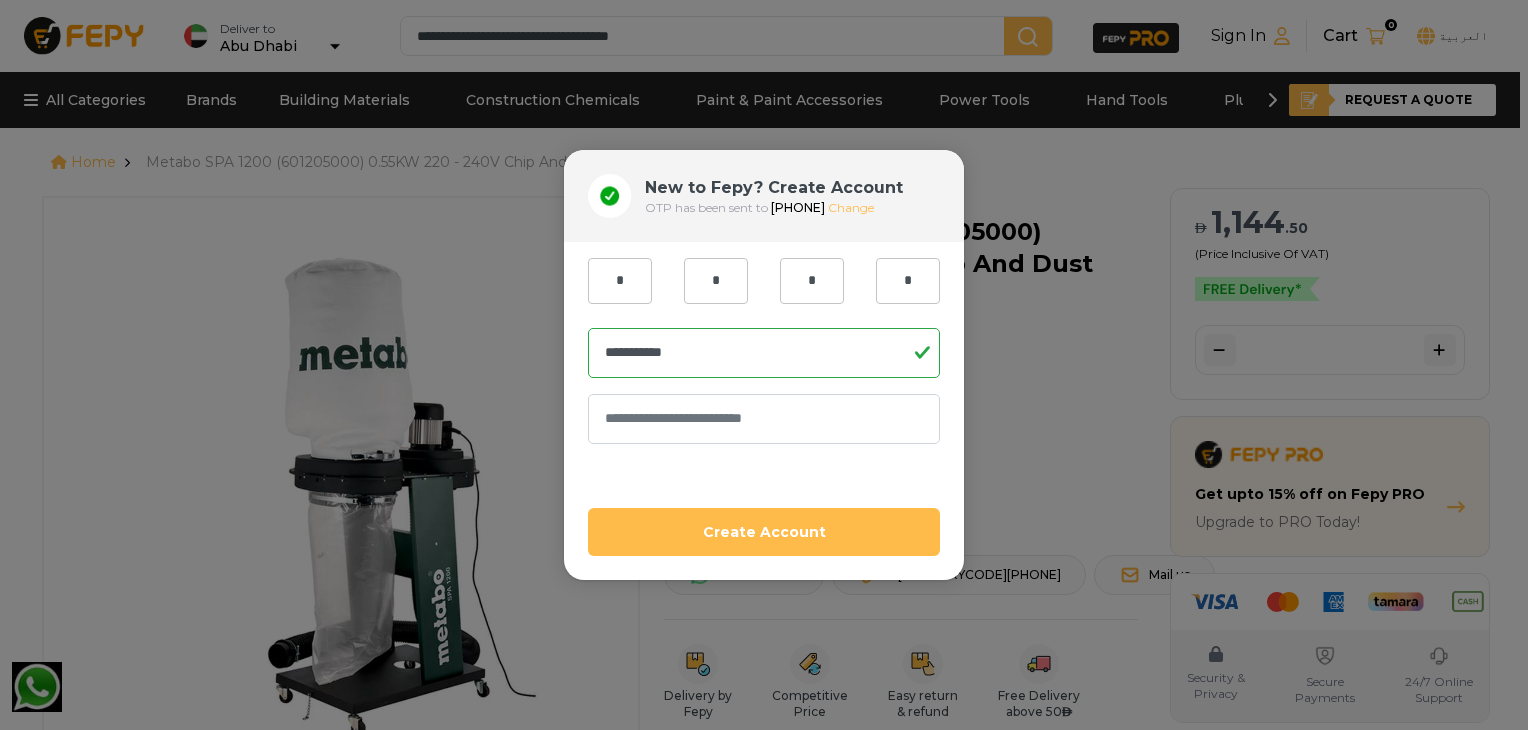 type on "**********" 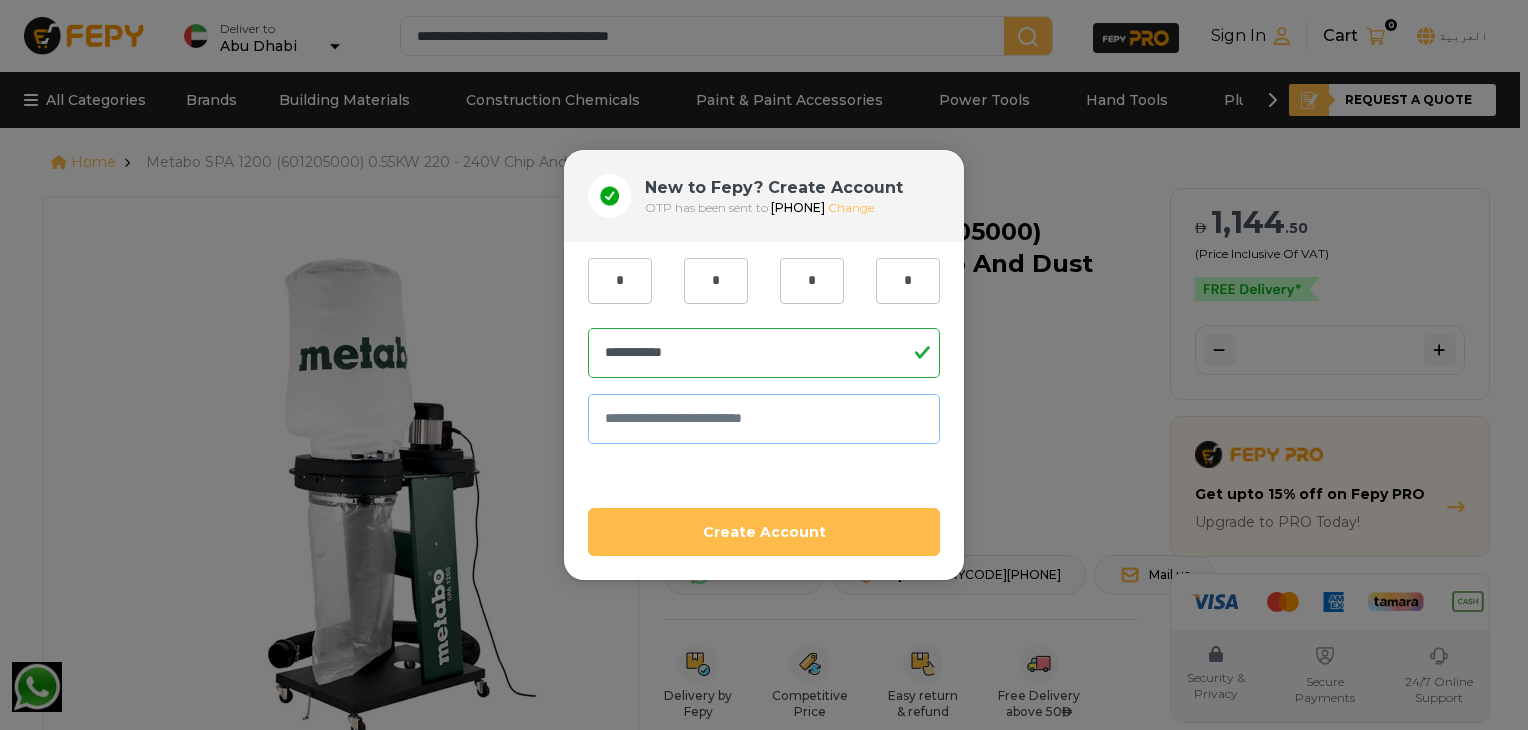 click at bounding box center (764, 419) 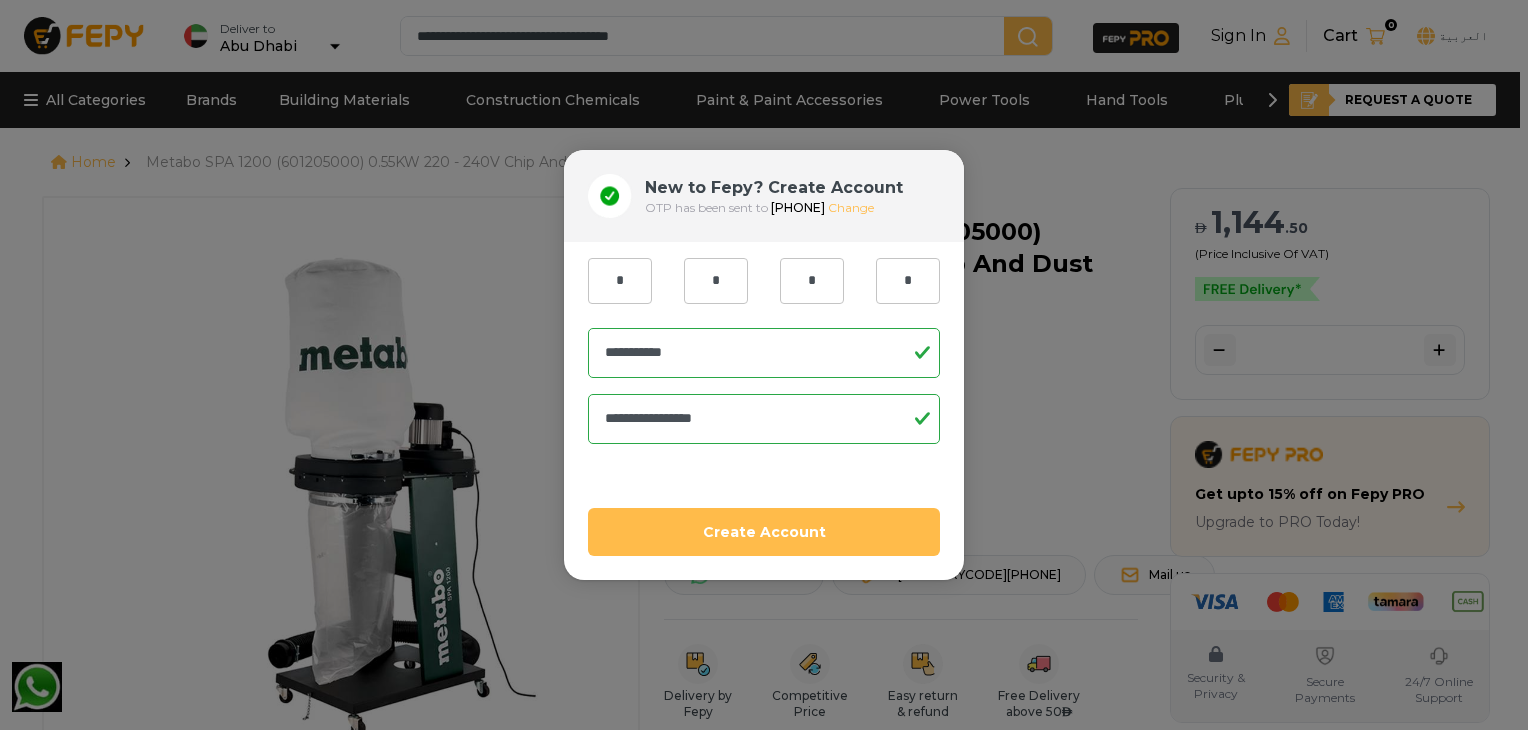 click on "Create Account" at bounding box center (764, 532) 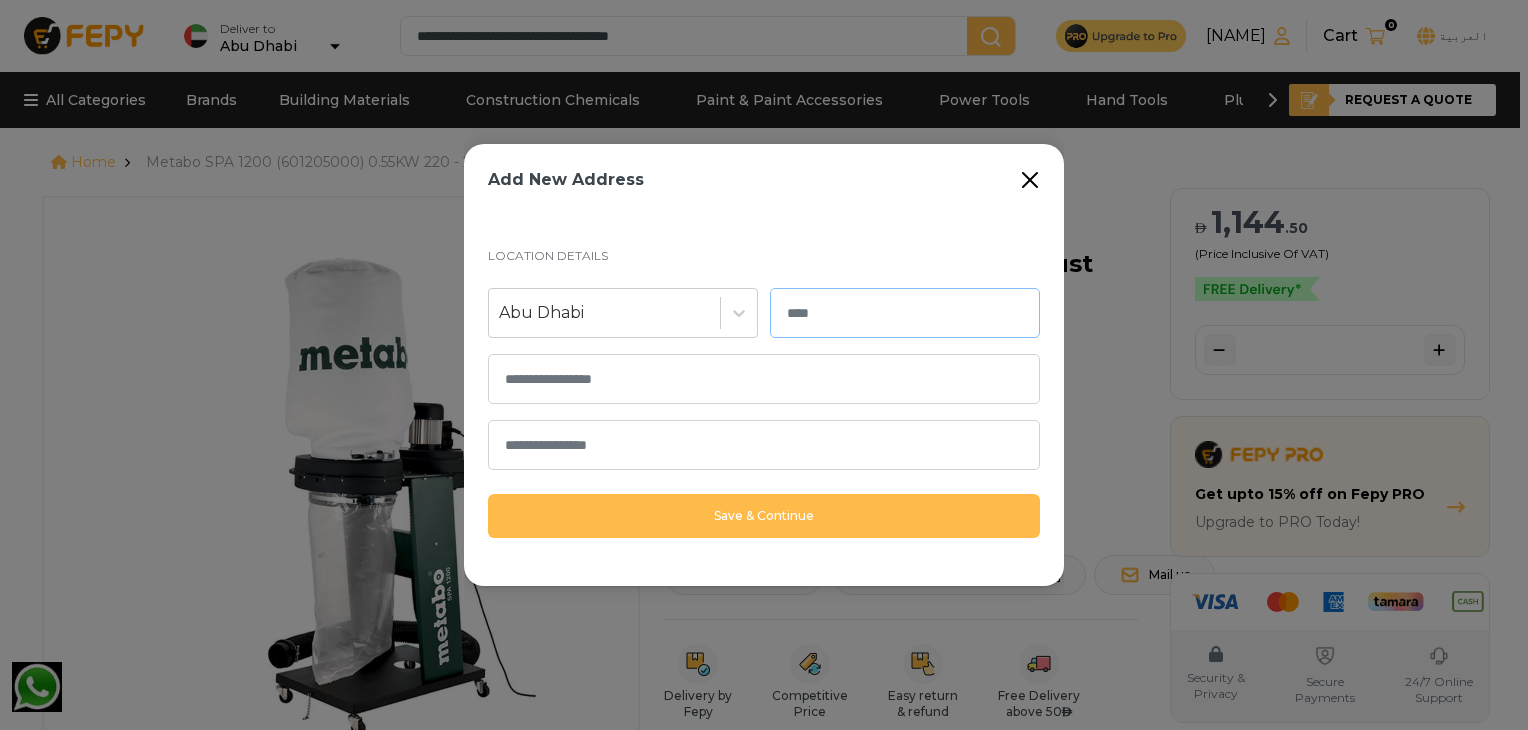 click at bounding box center (905, 313) 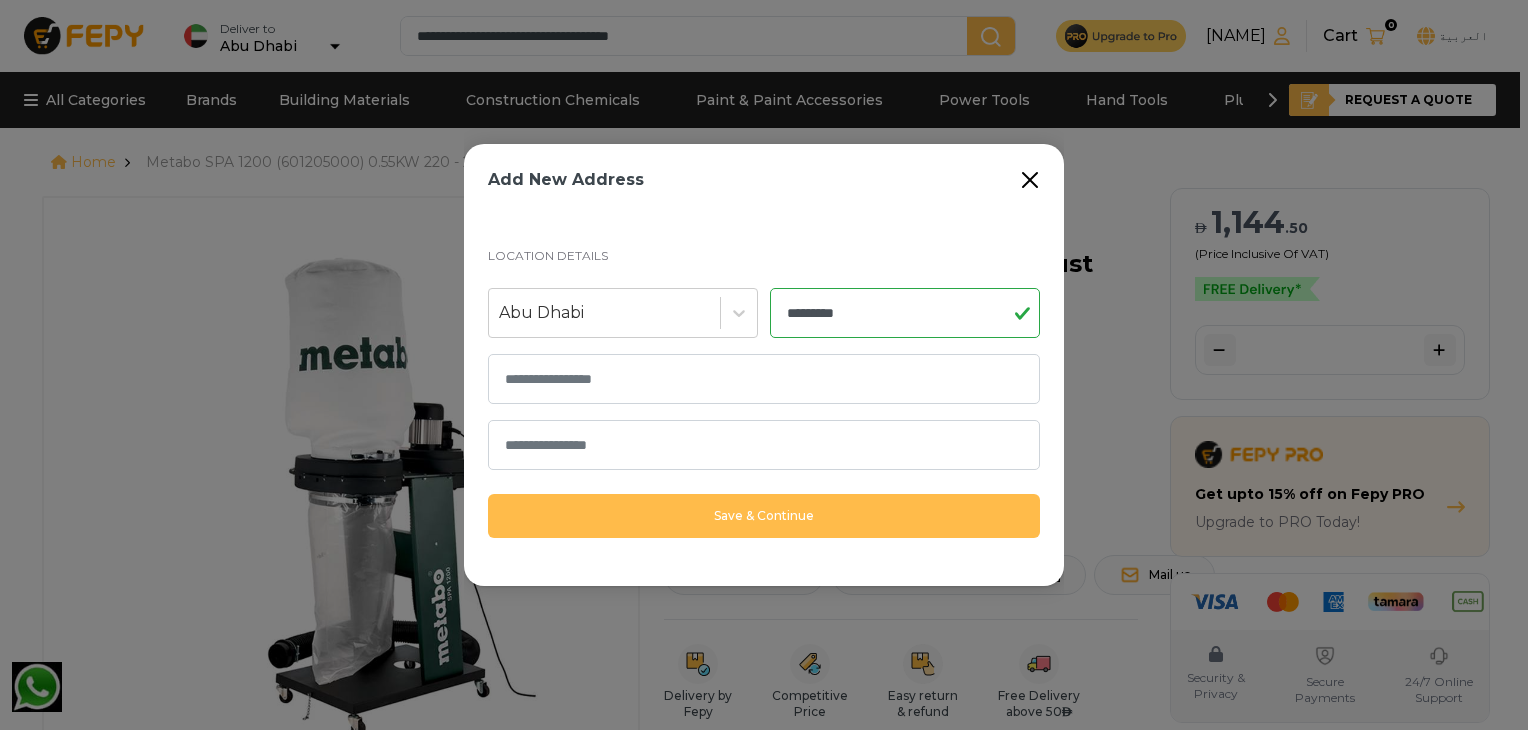 type on "*********" 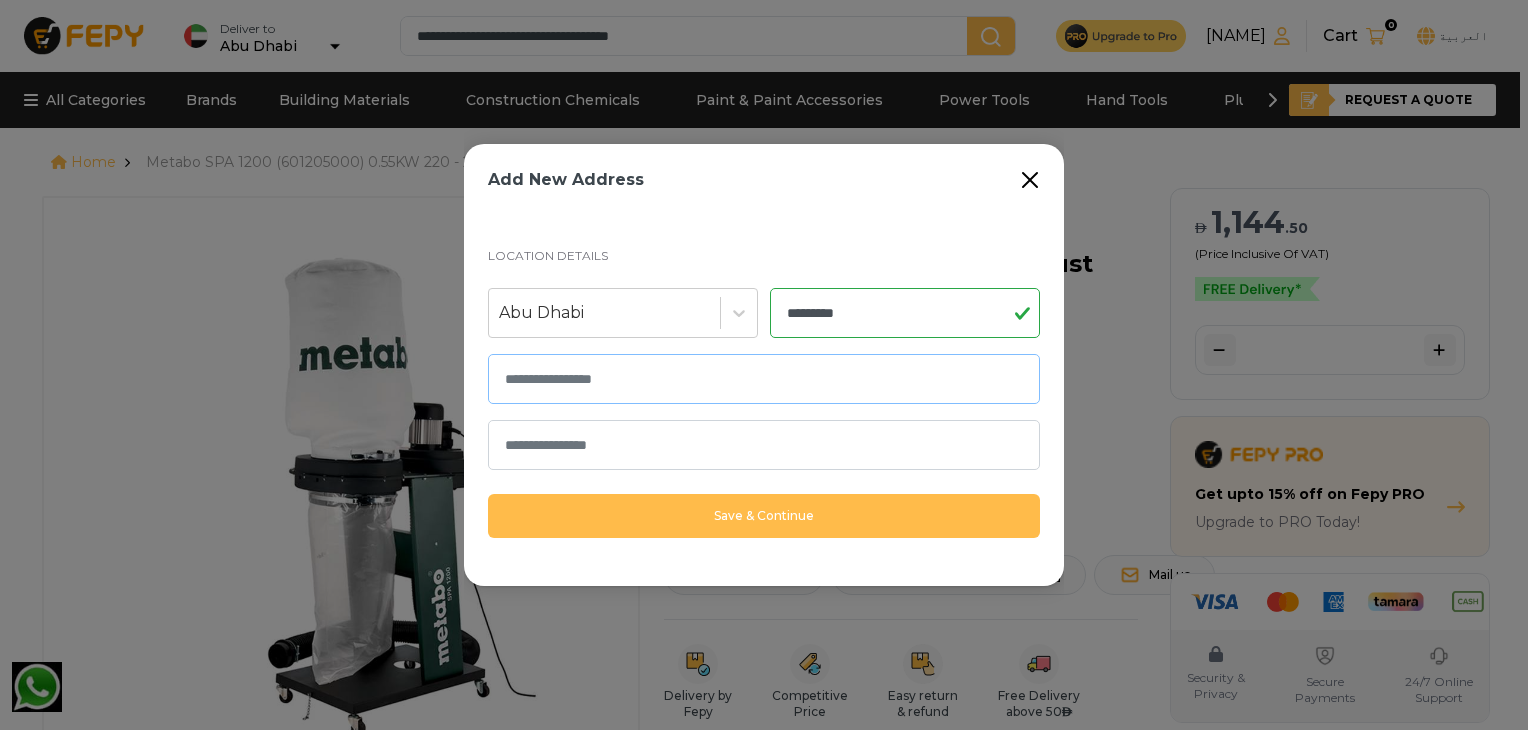 click at bounding box center (764, 379) 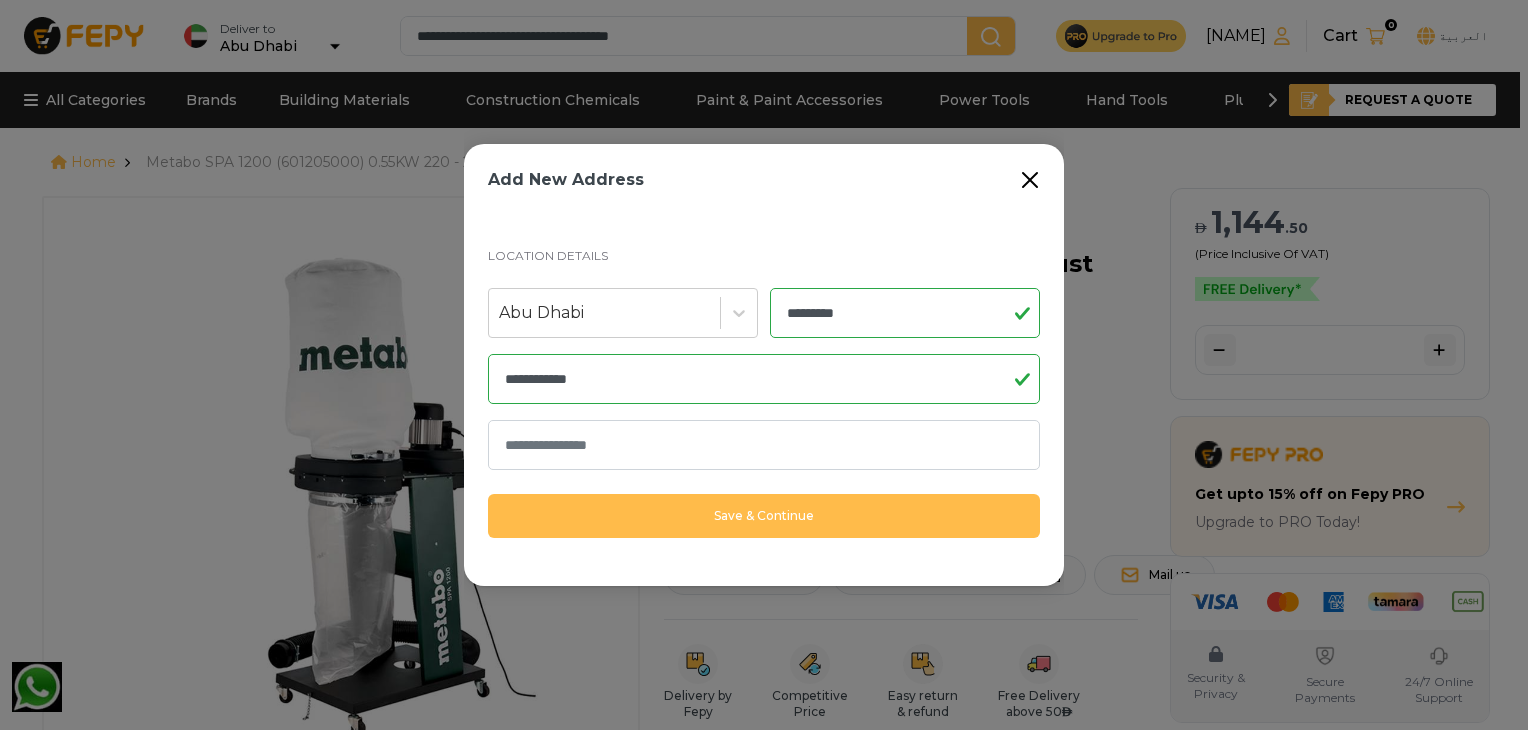 type on "**********" 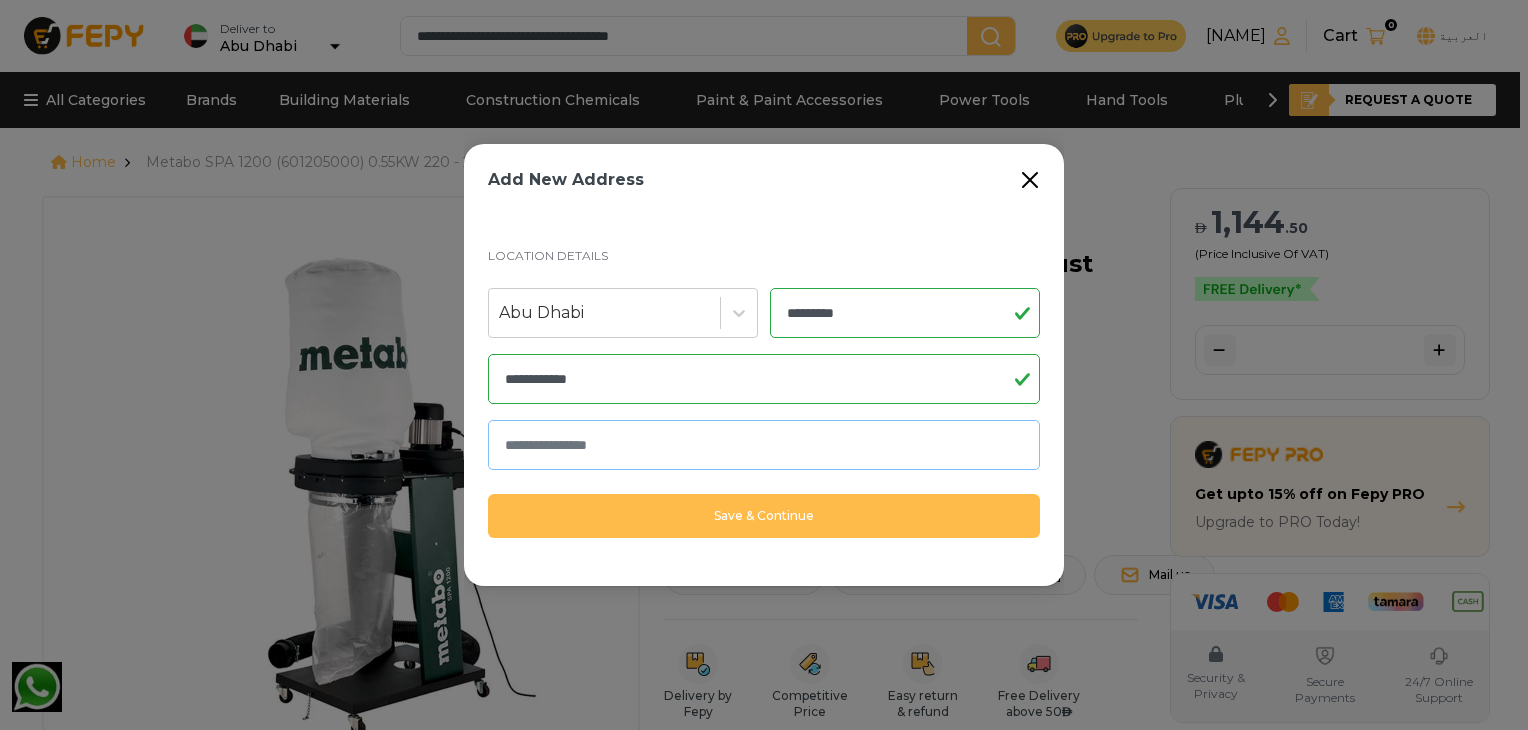 click at bounding box center (764, 445) 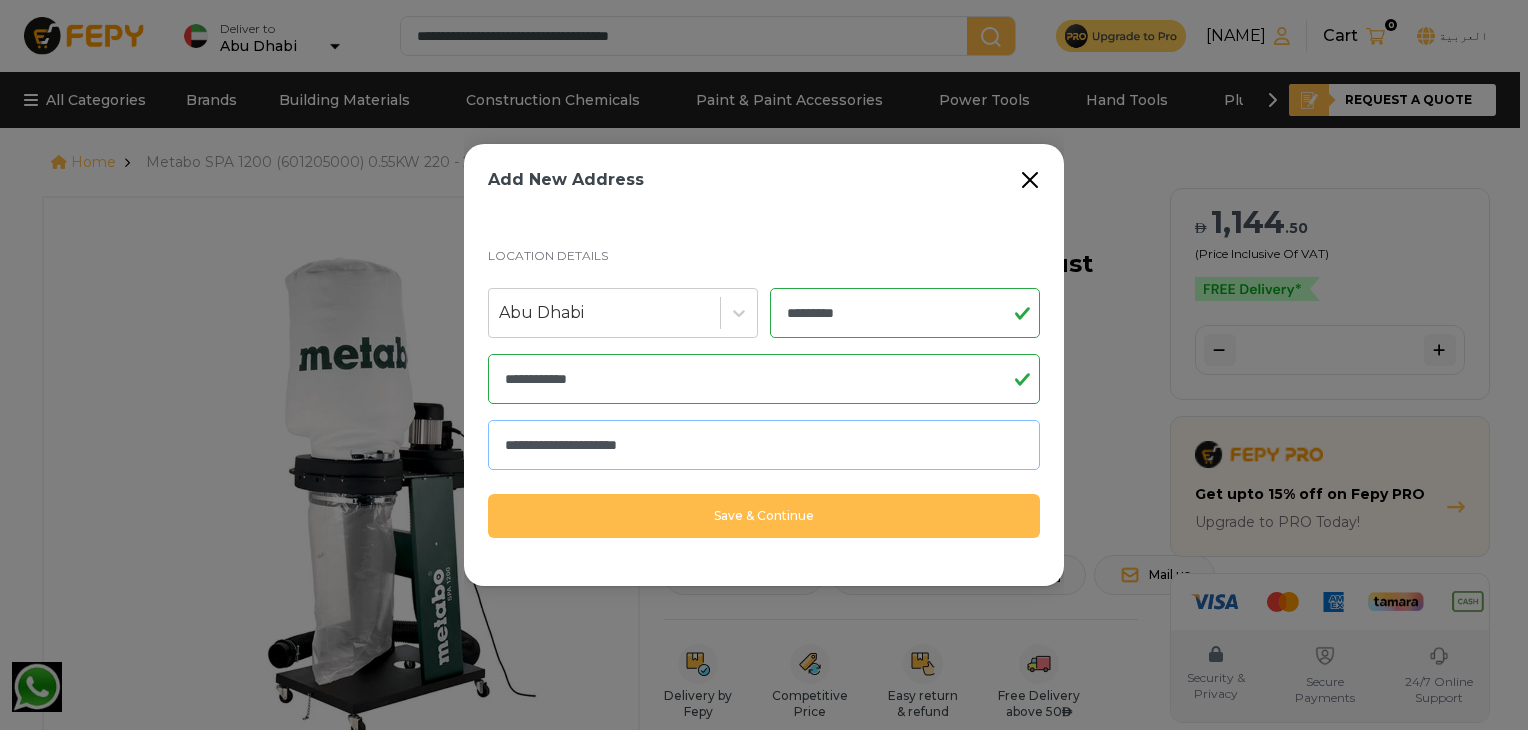 type on "**********" 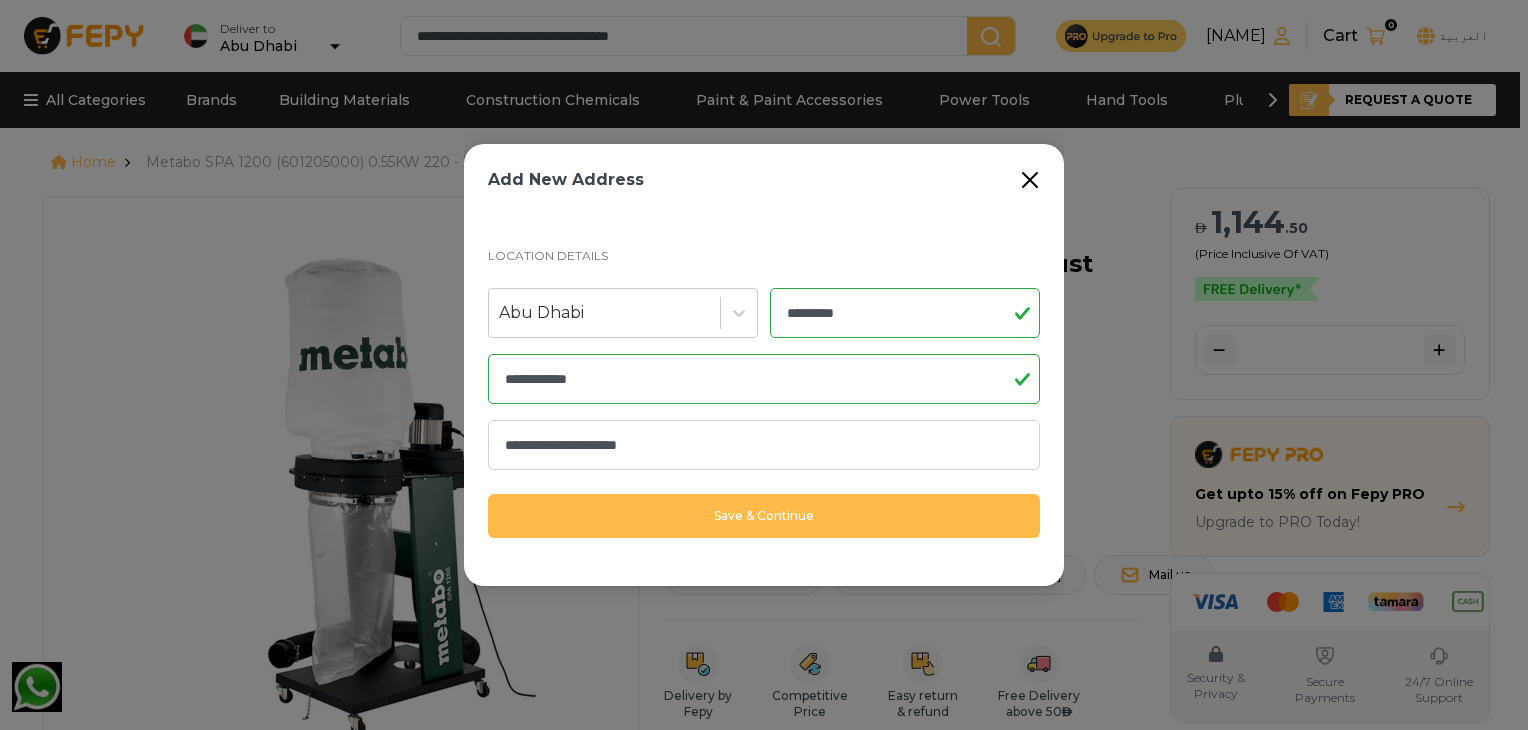 click on "Save & Continue" at bounding box center (764, 516) 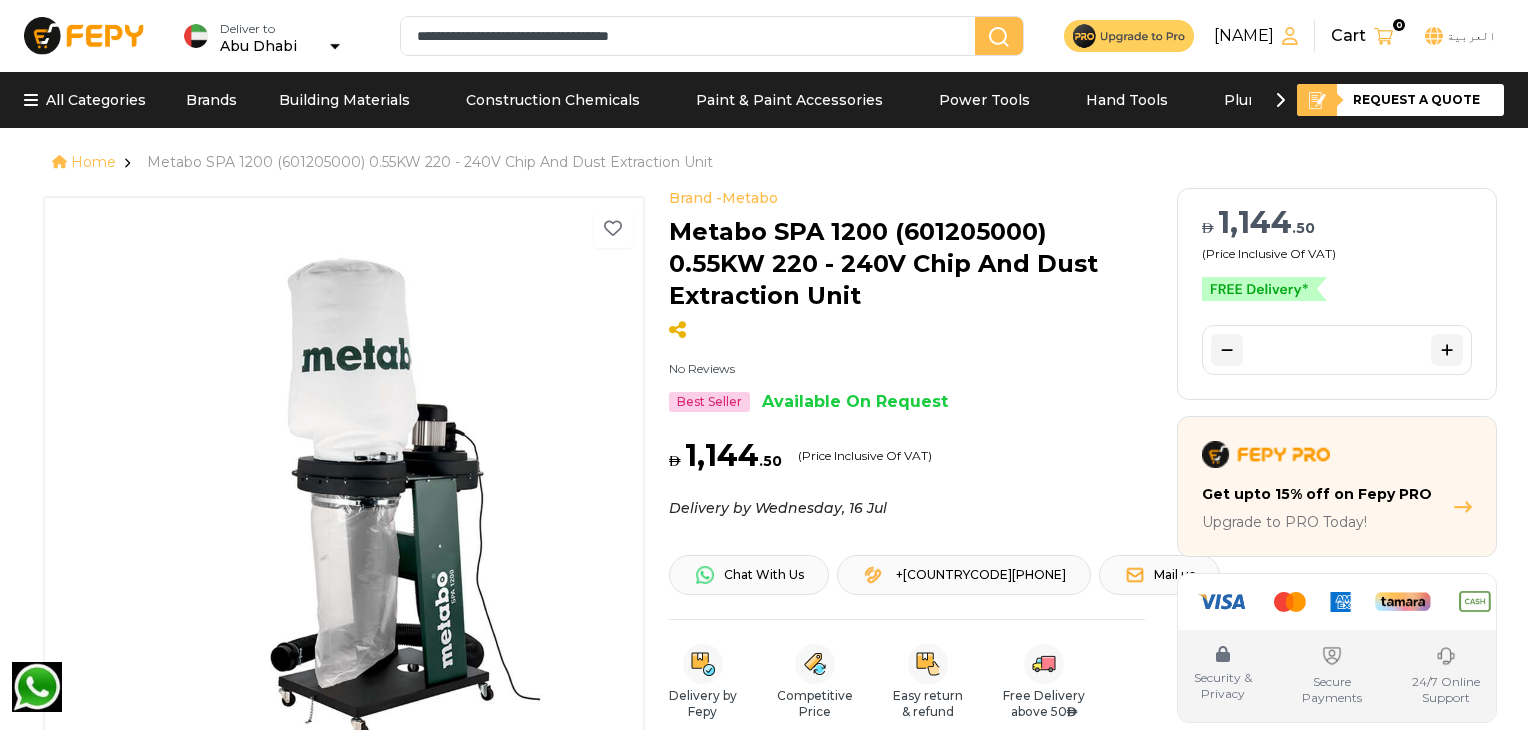 click 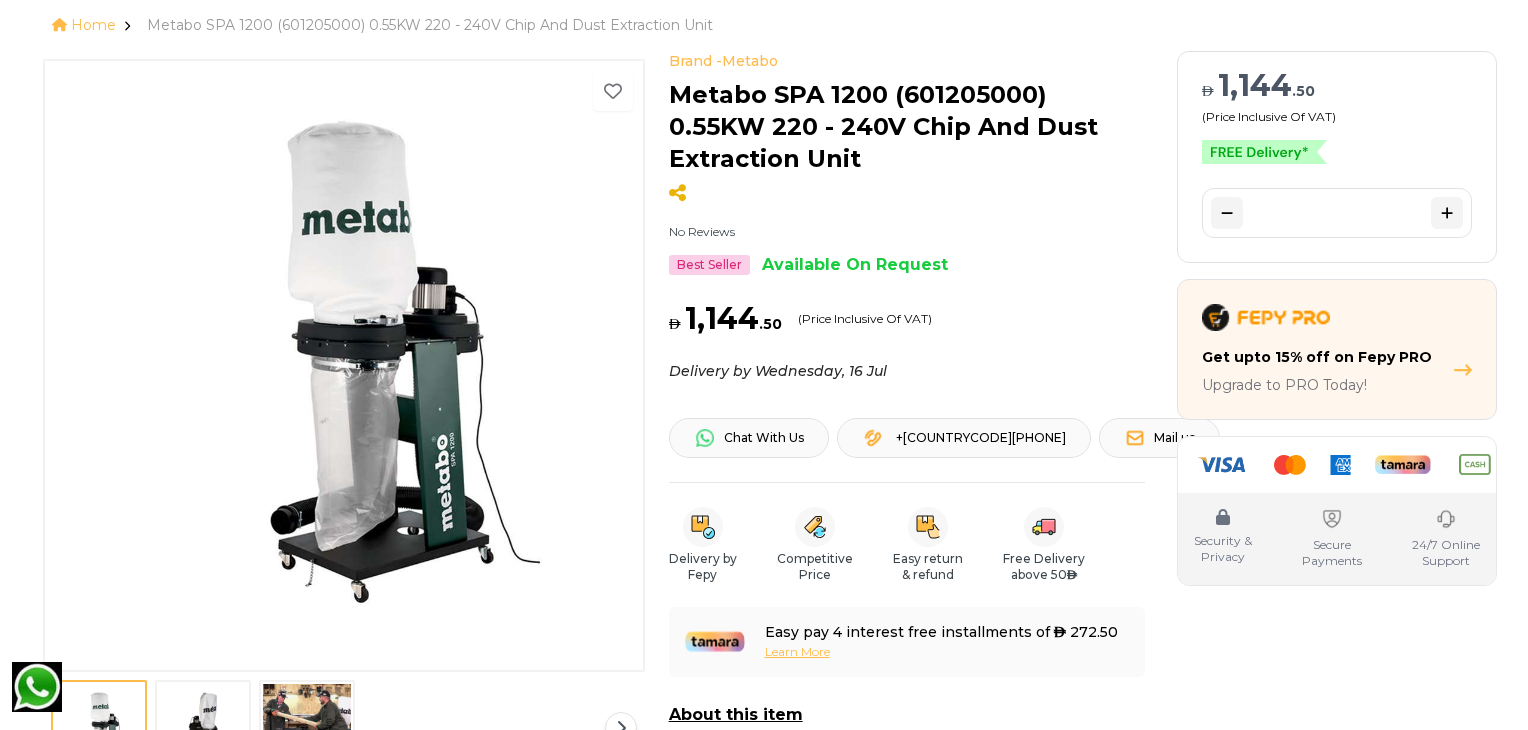 scroll, scrollTop: 0, scrollLeft: 0, axis: both 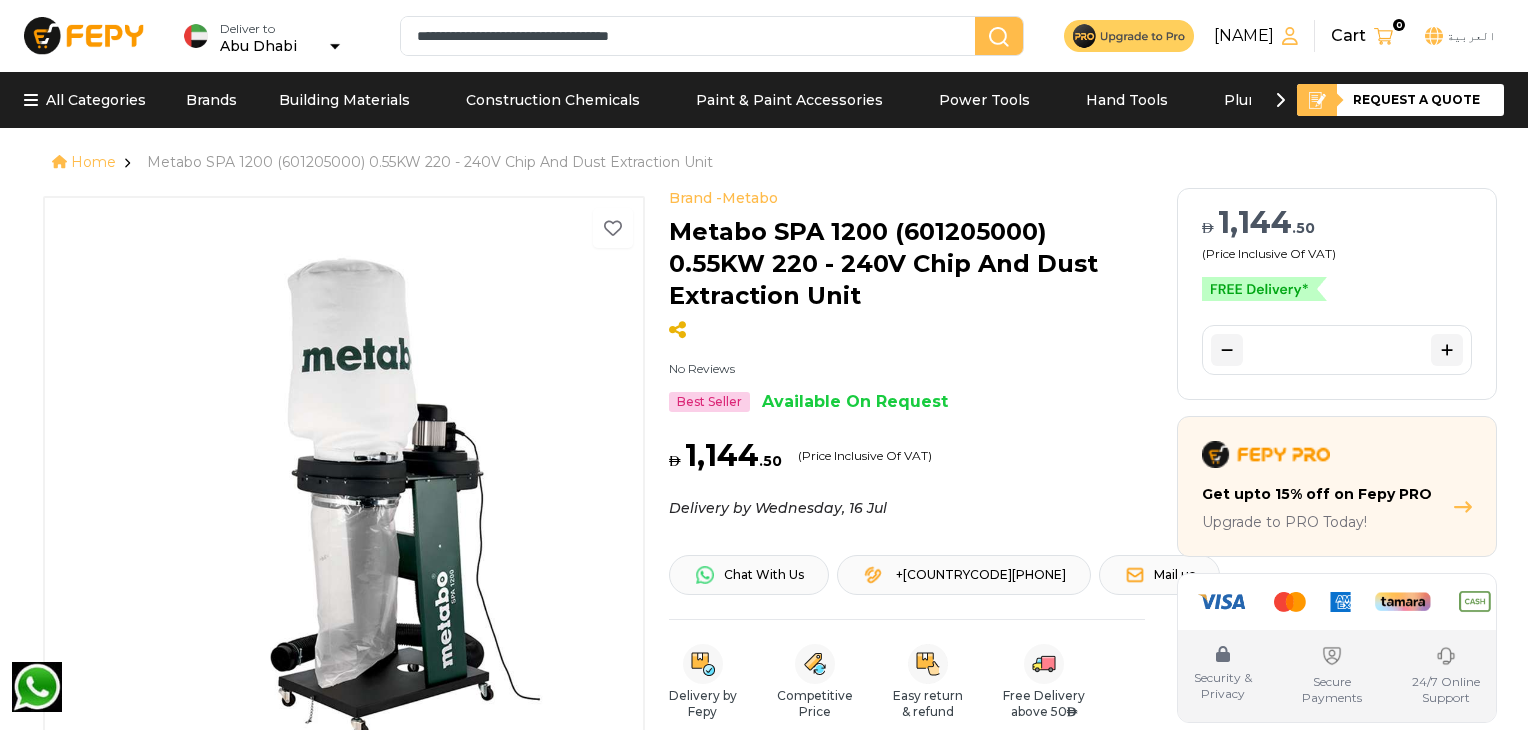 click at bounding box center [1383, 36] 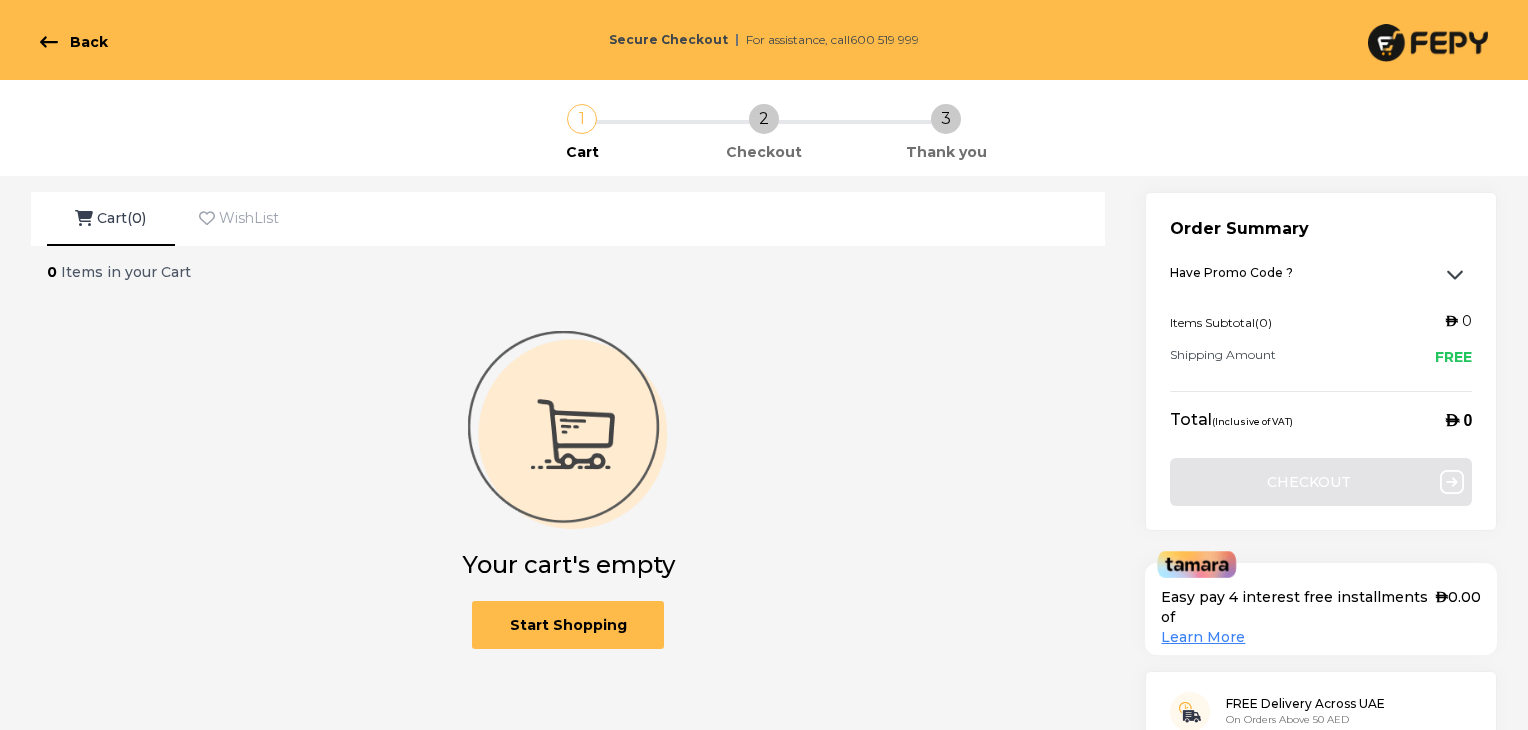 click on "Start Shopping" at bounding box center (568, 625) 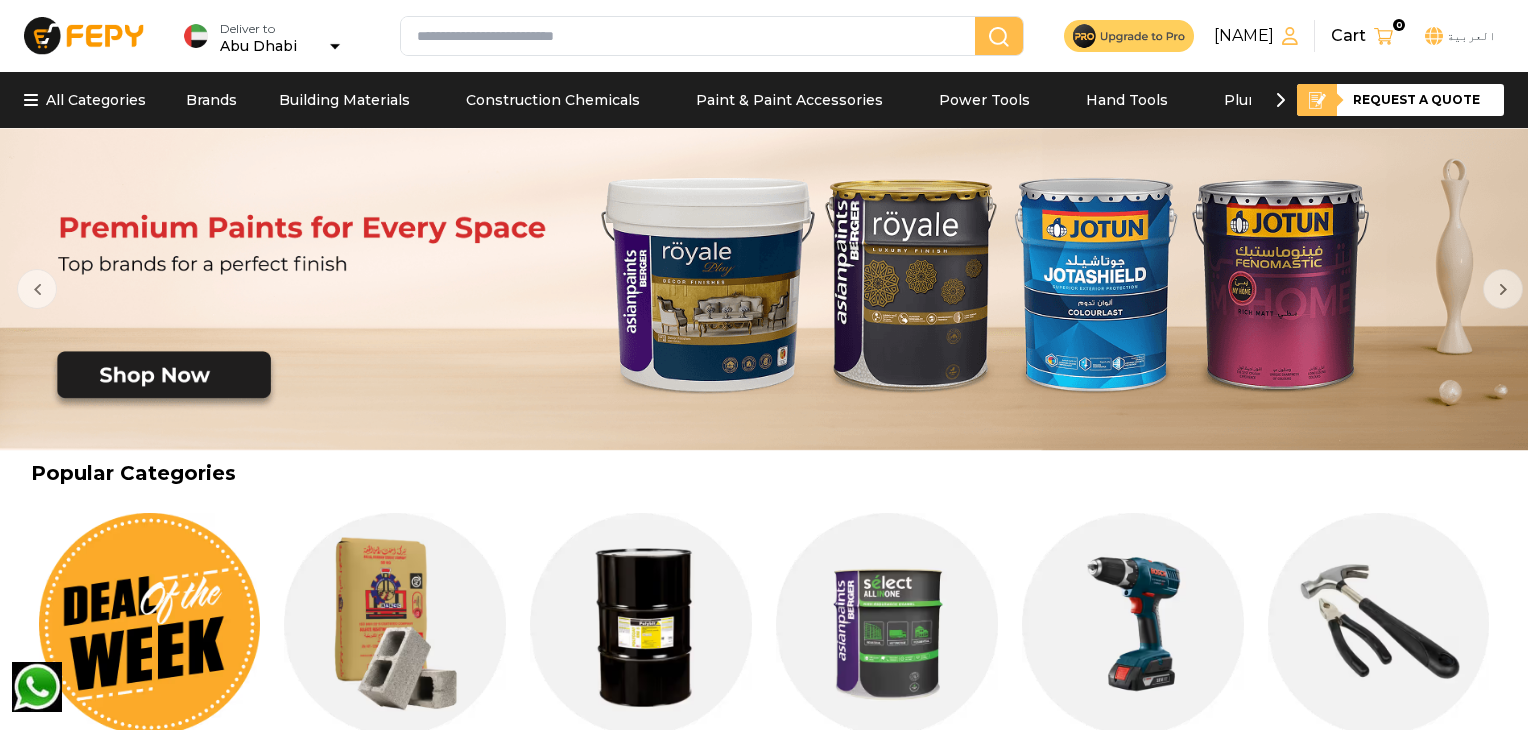 click at bounding box center (692, 36) 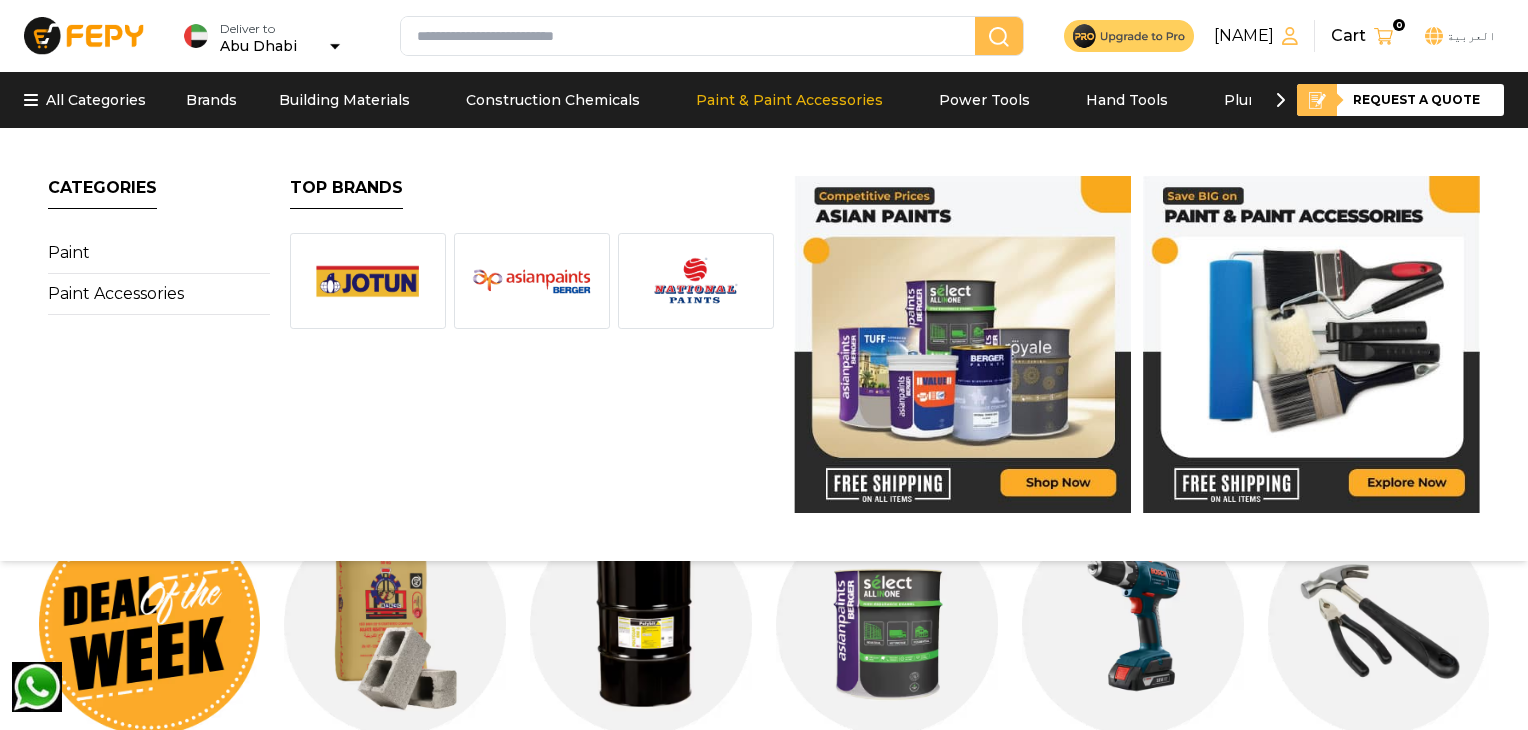 paste on "**********" 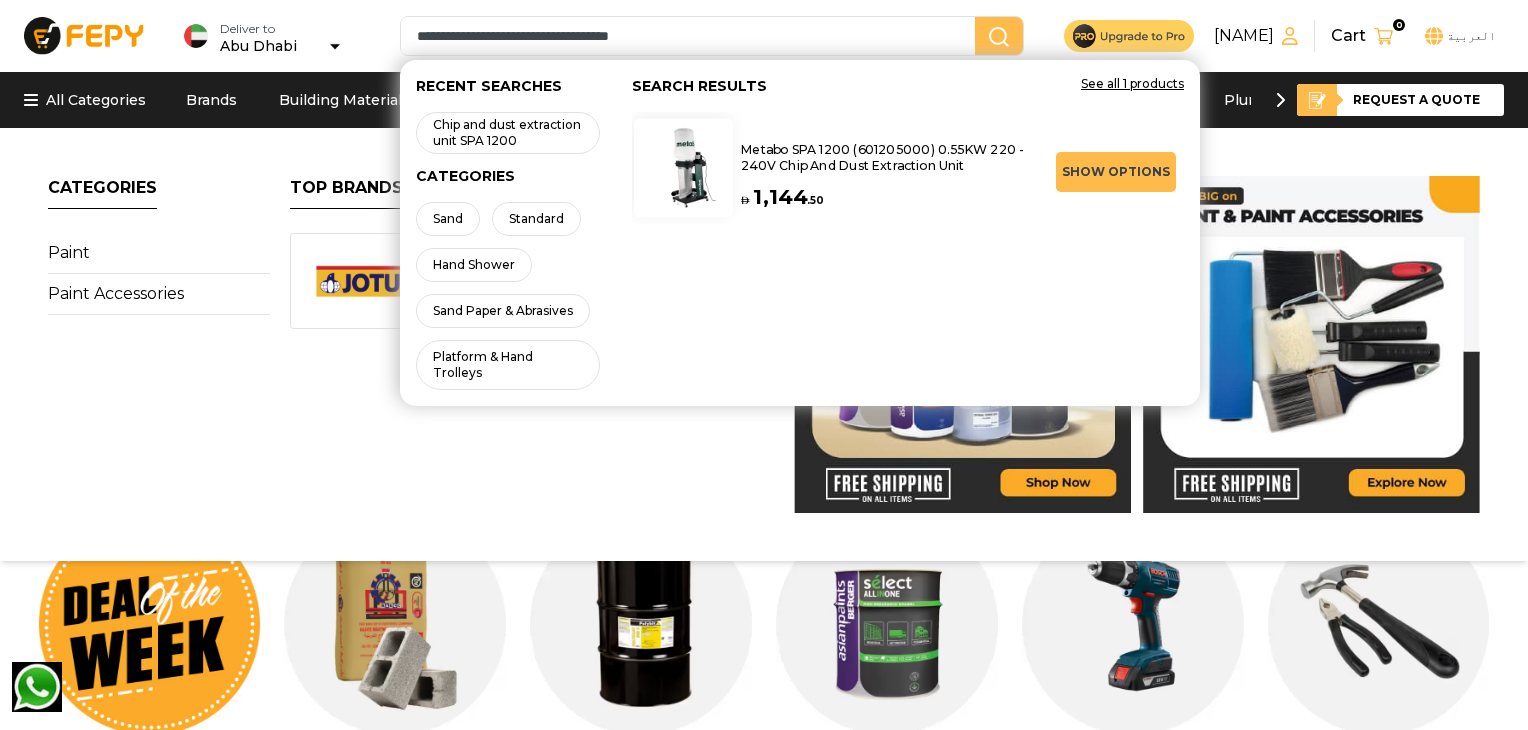 type on "**********" 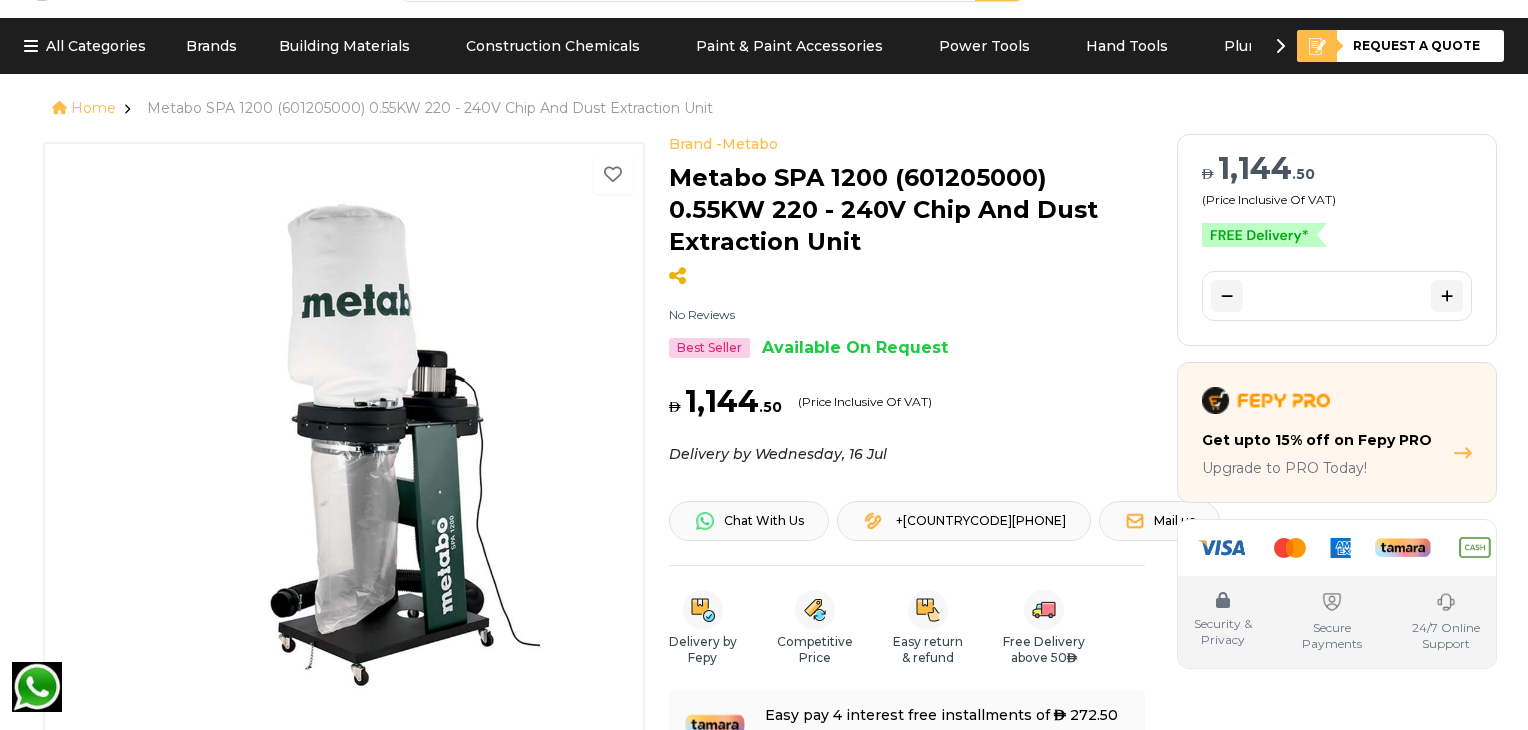 scroll, scrollTop: 100, scrollLeft: 0, axis: vertical 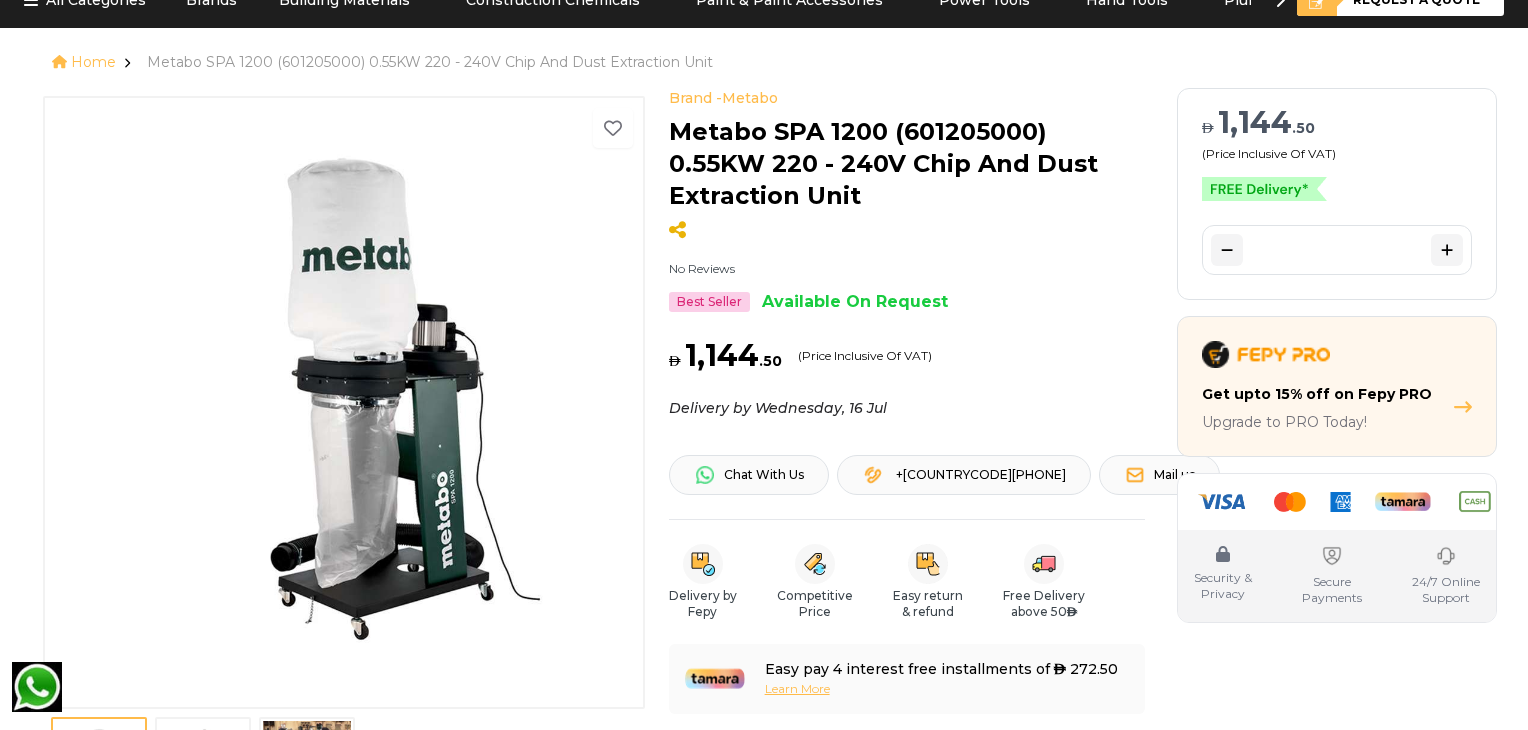 click 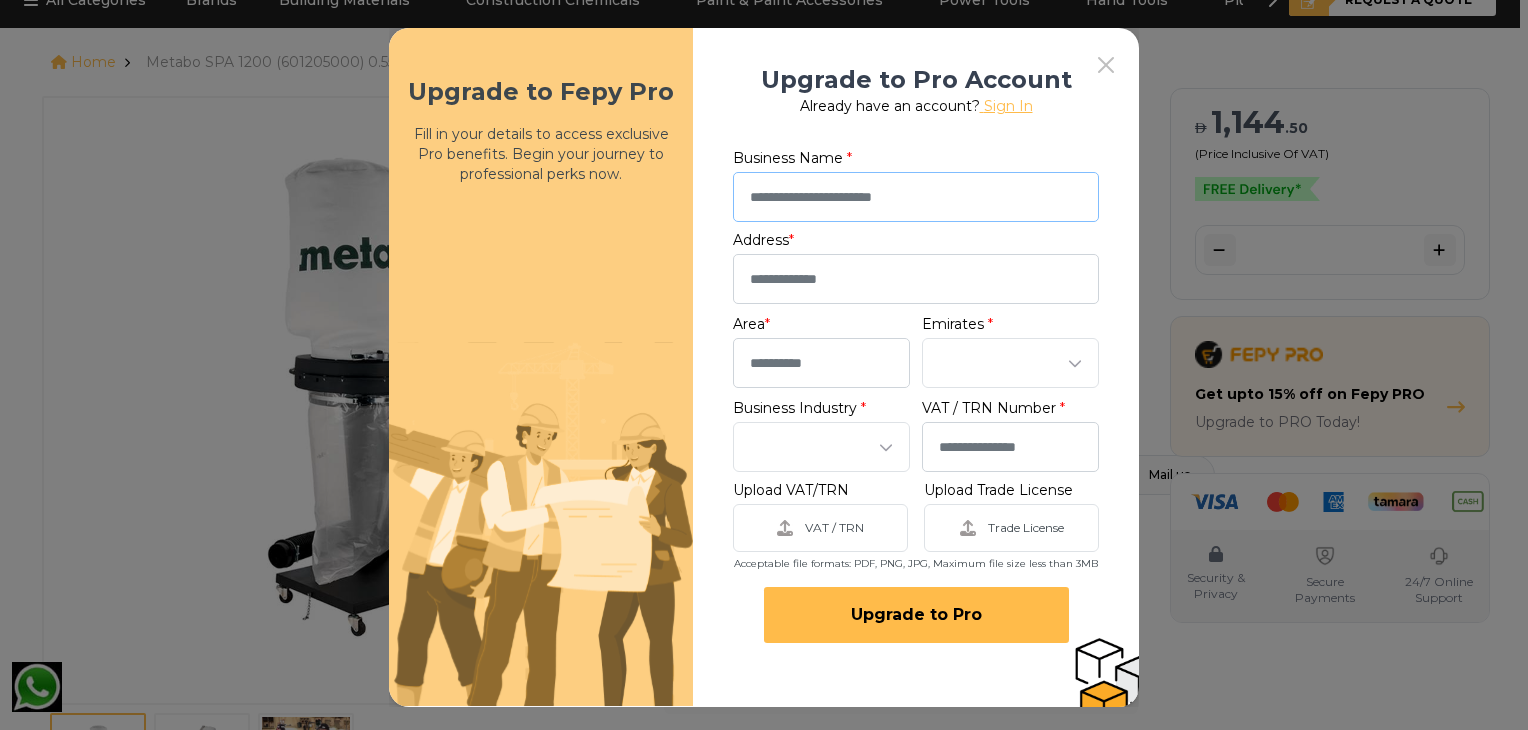 click at bounding box center (916, 197) 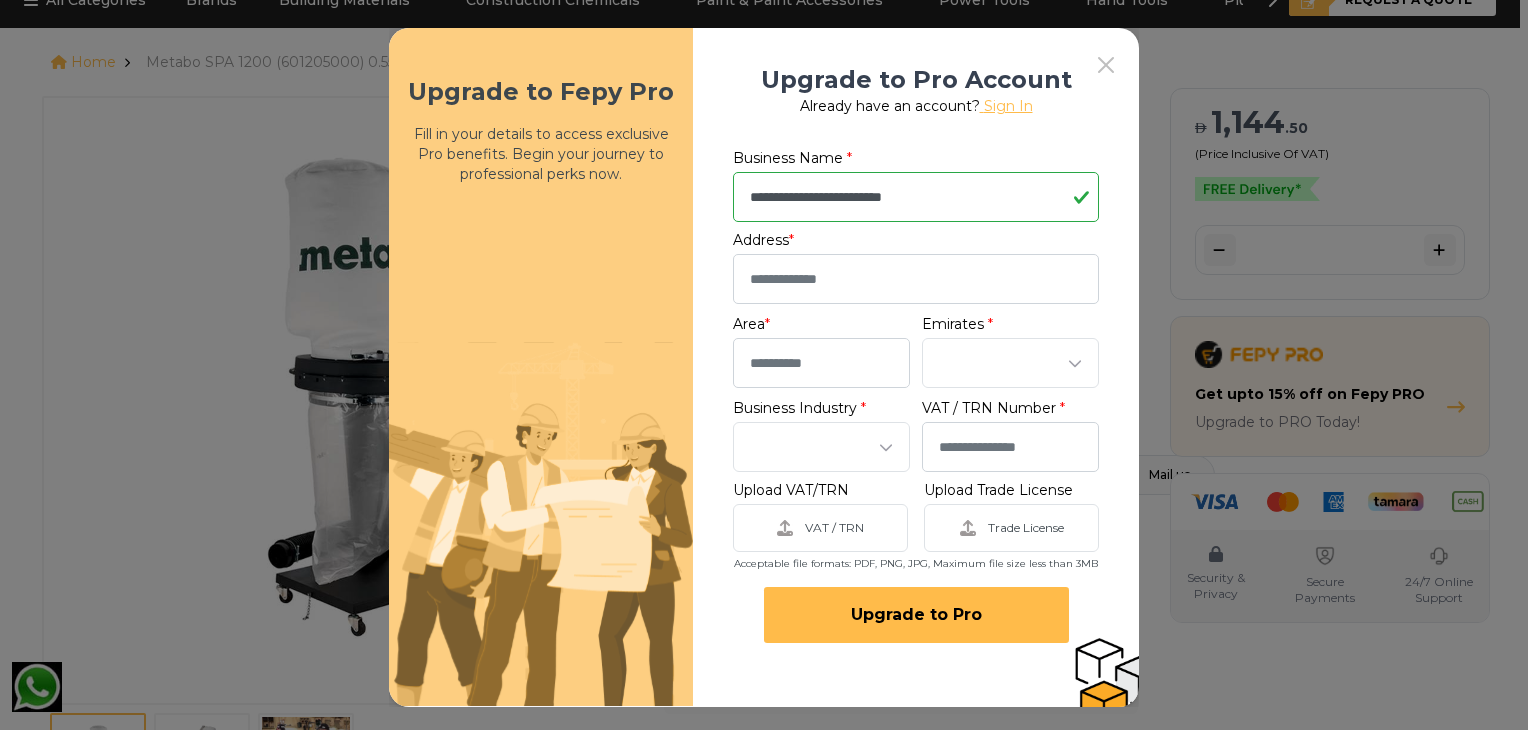 type on "**********" 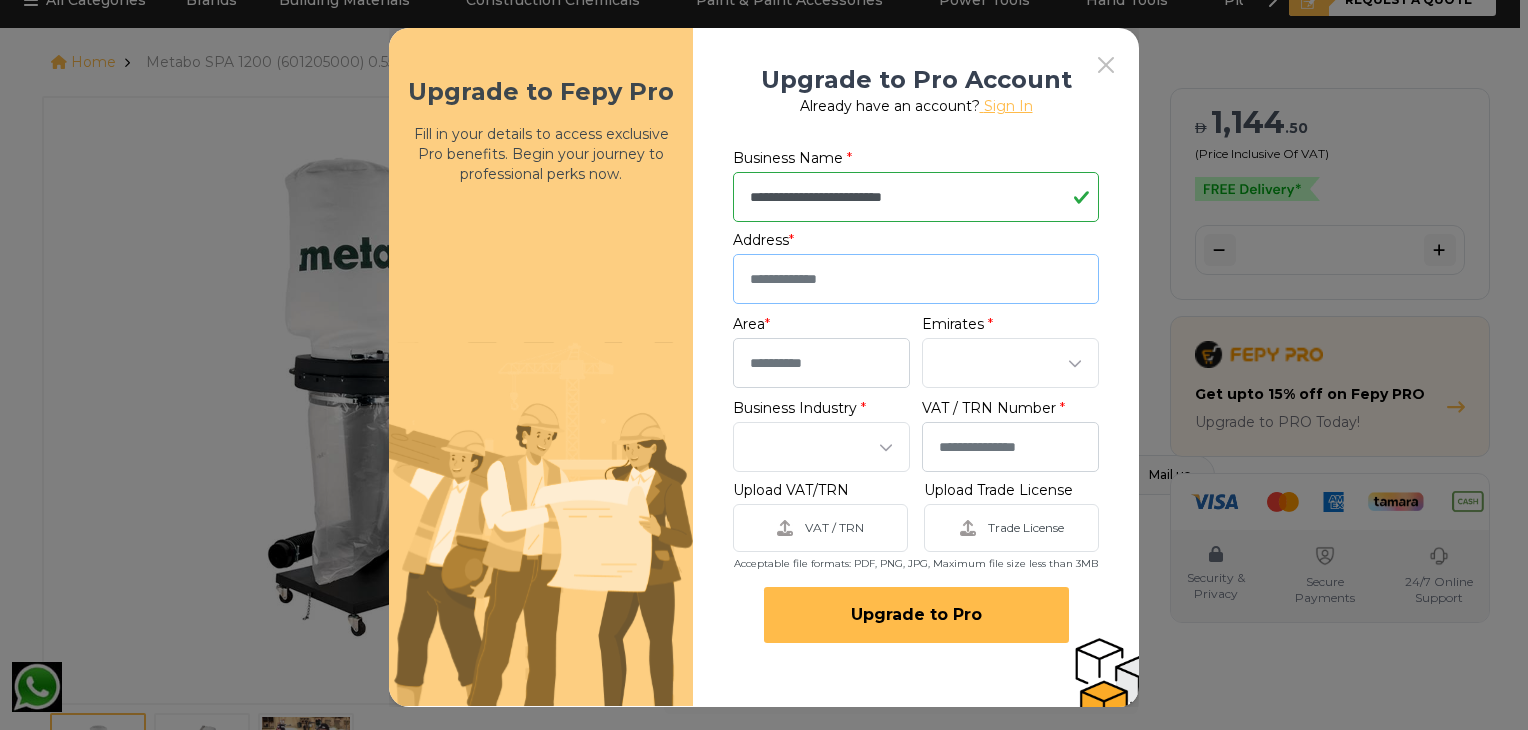 click at bounding box center (916, 279) 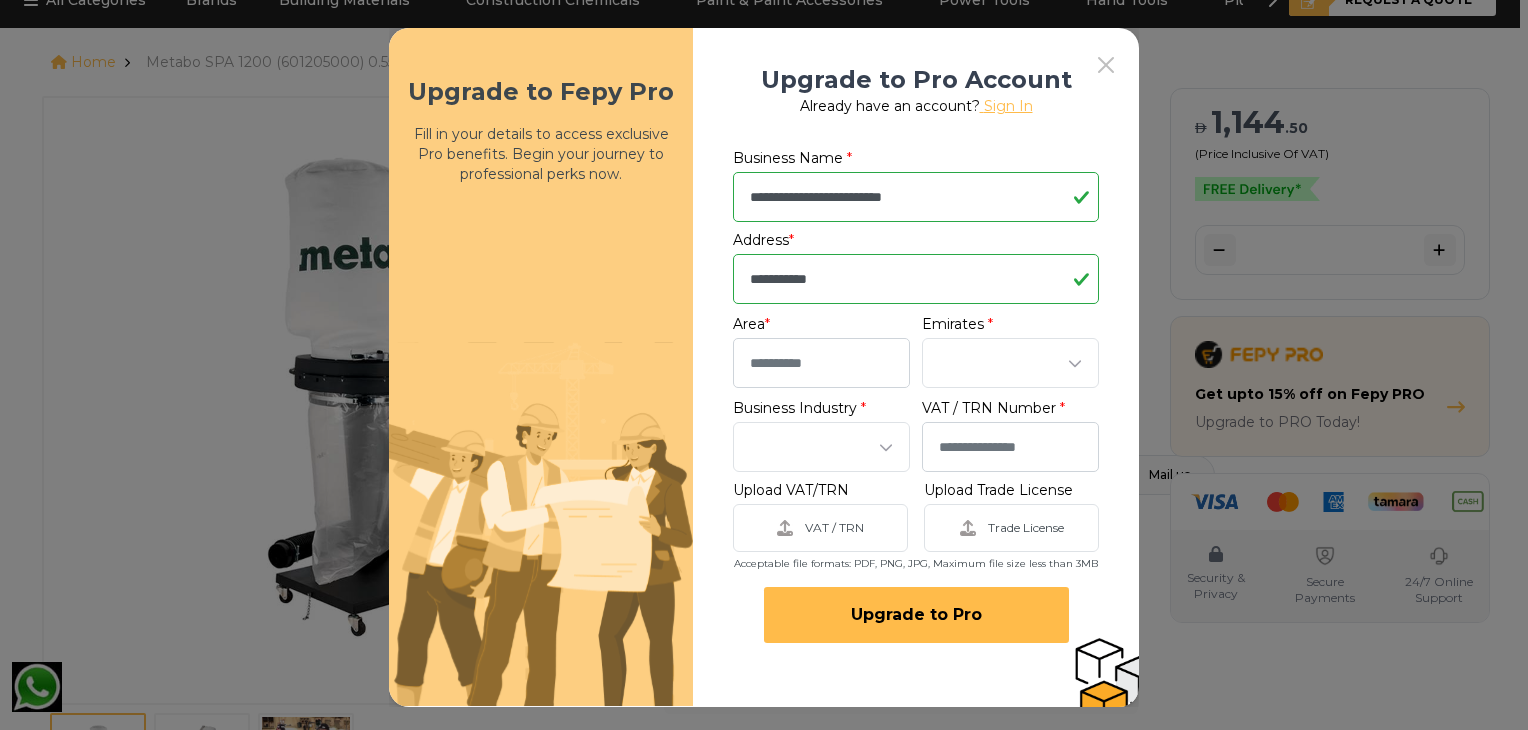 type on "**********" 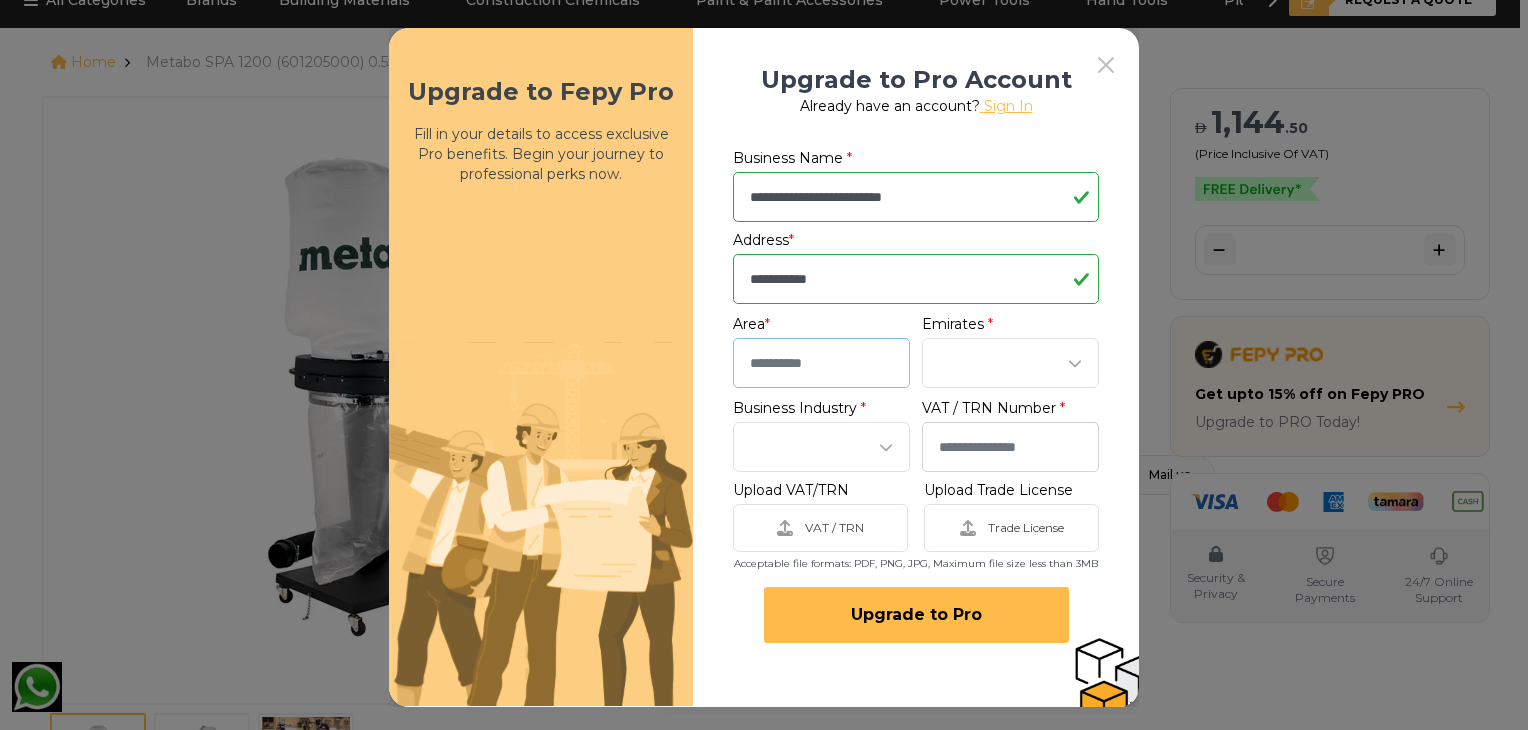 click at bounding box center (821, 363) 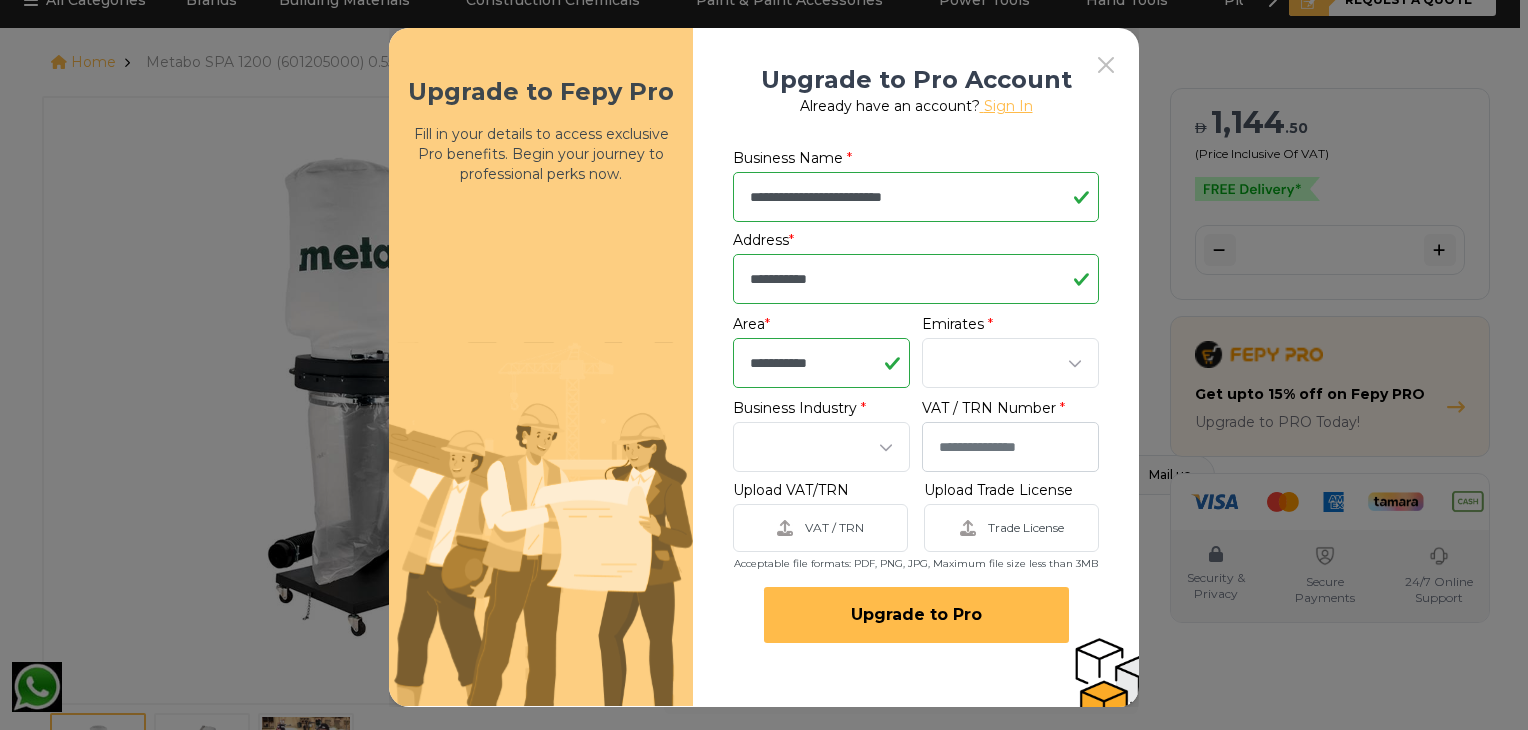 type on "**********" 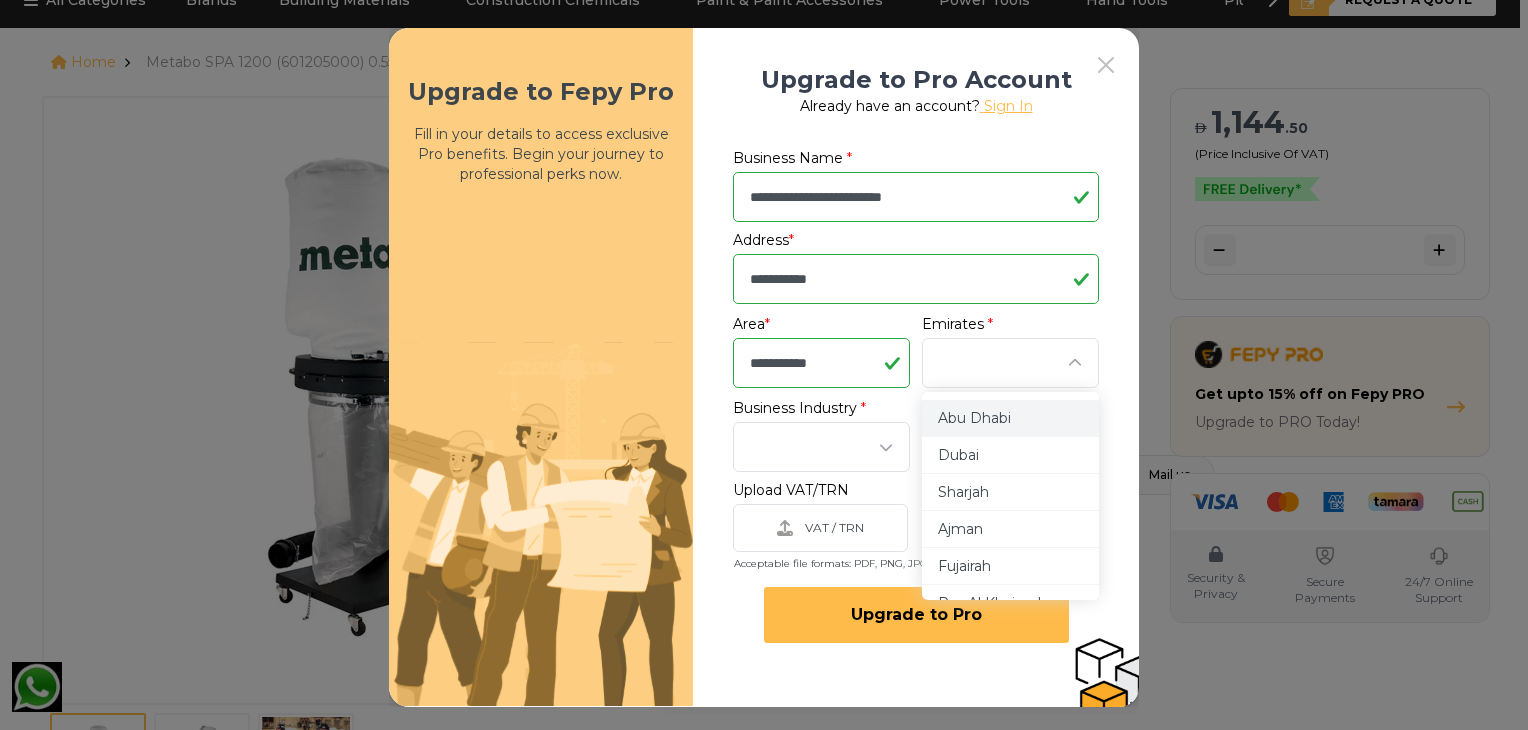 click on "Abu Dhabi" at bounding box center (974, 418) 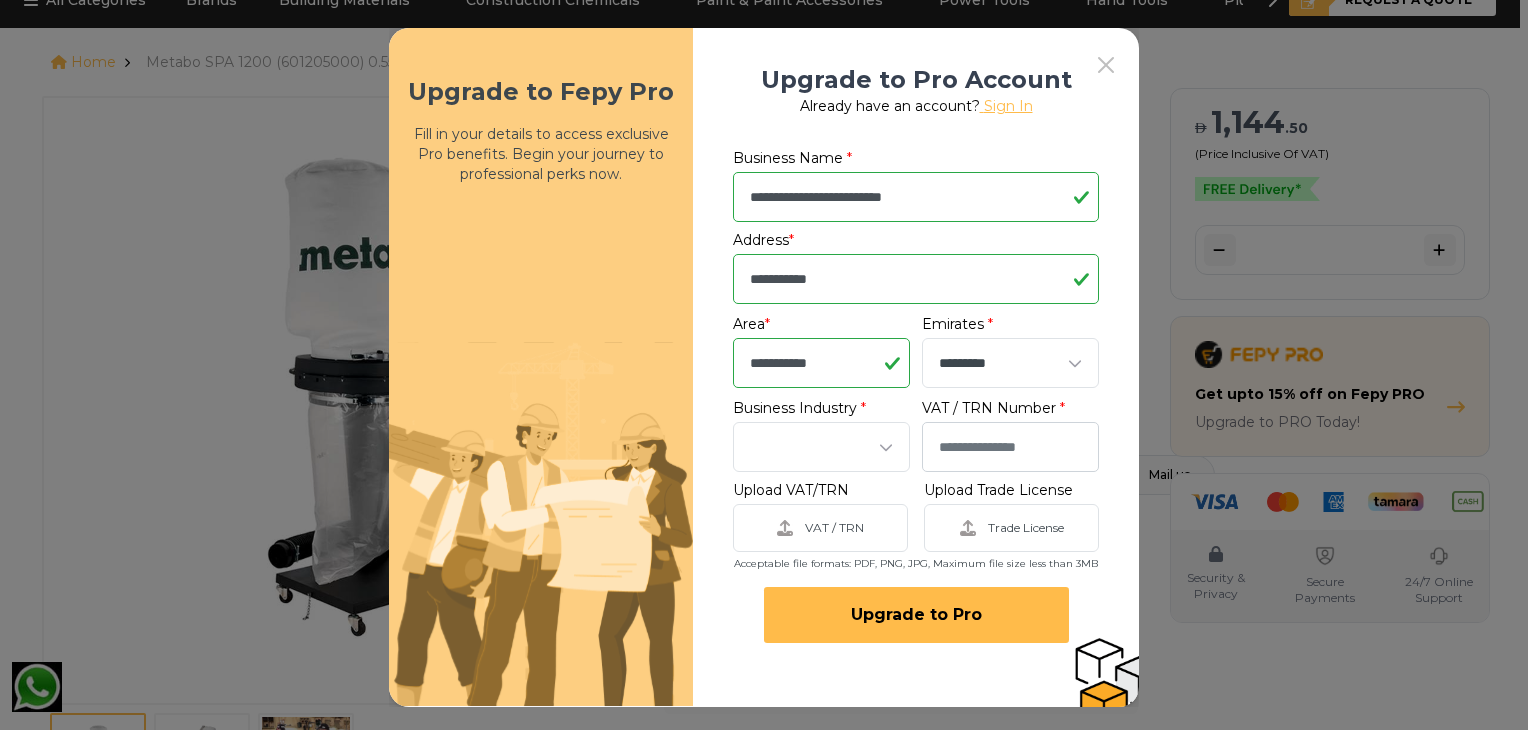 click at bounding box center [810, 447] 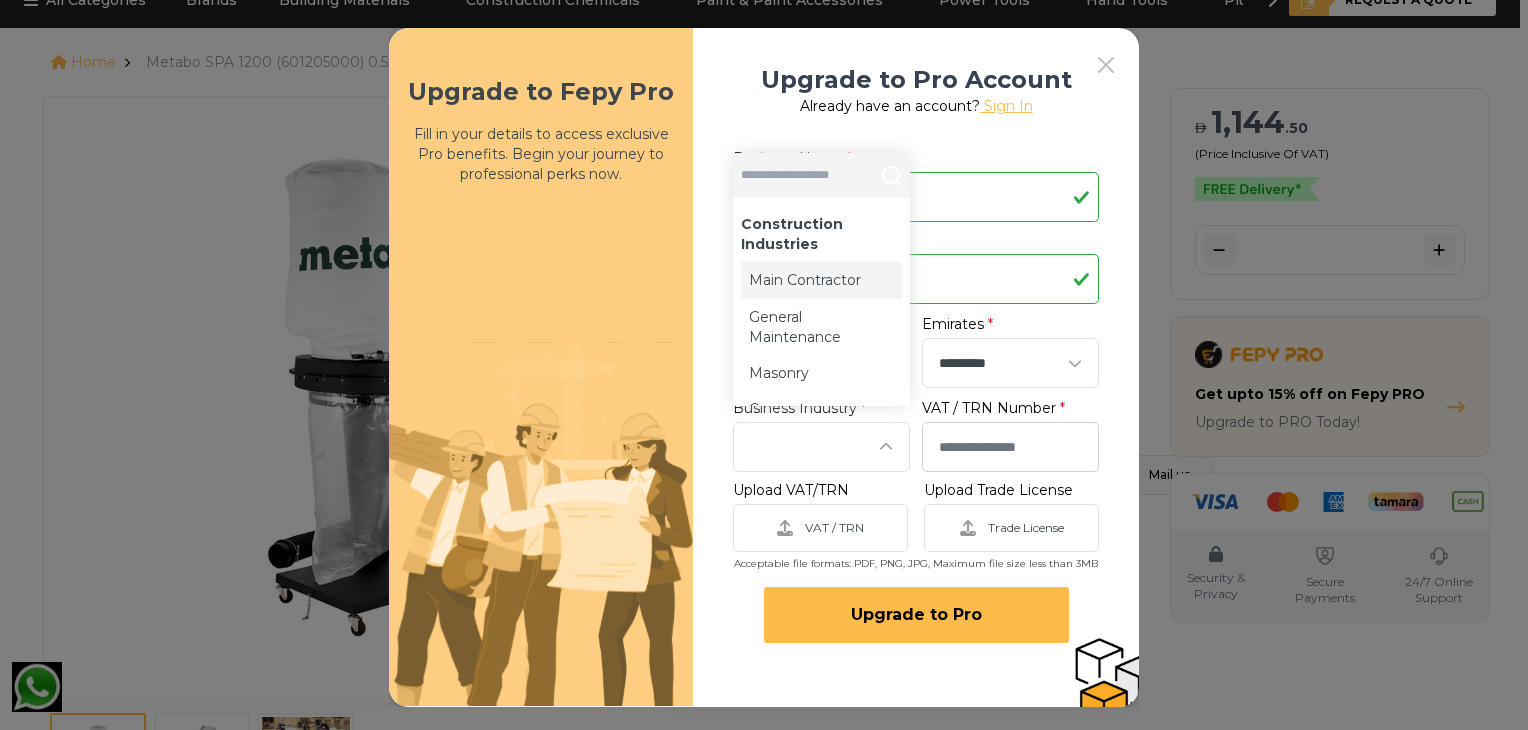 click on "Main Contractor" at bounding box center [805, 280] 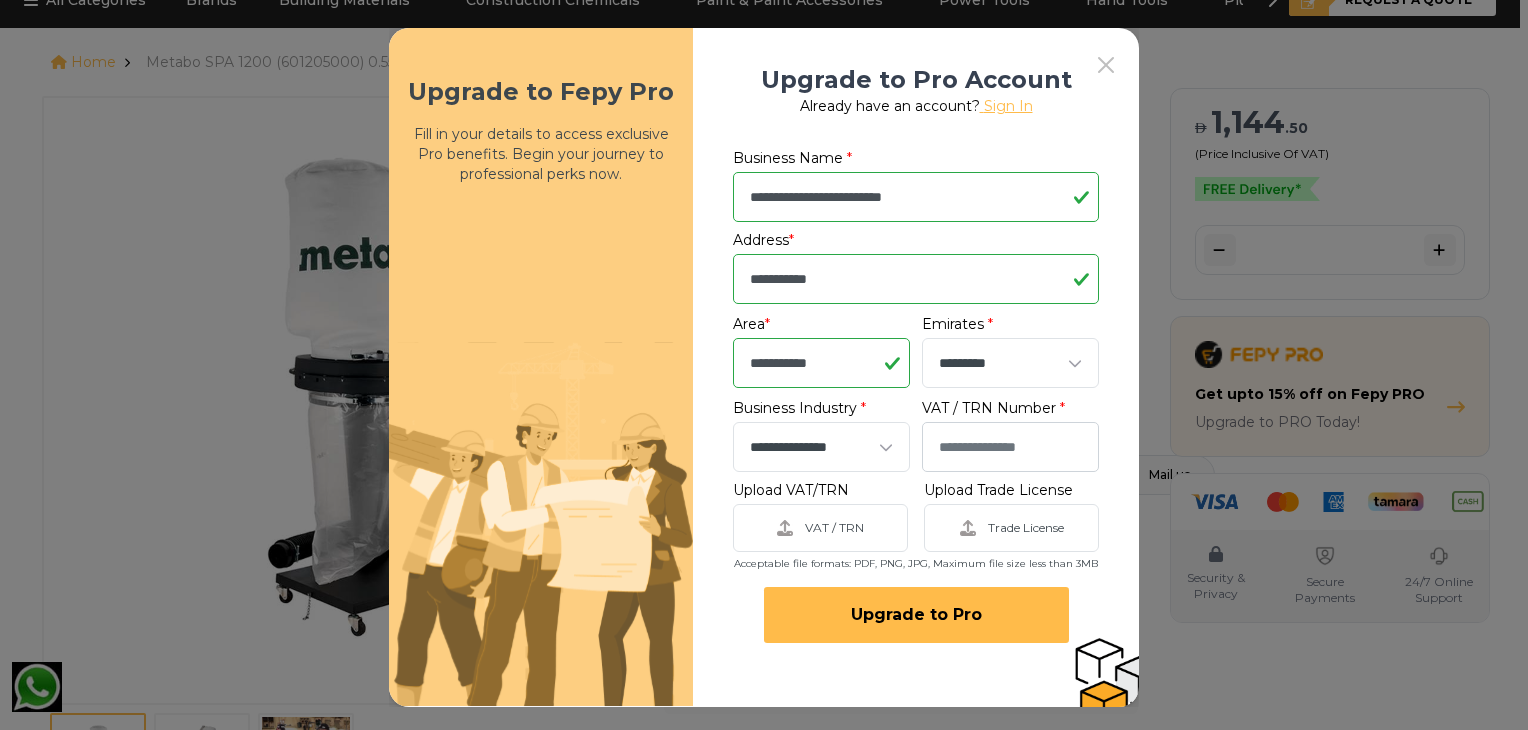 click on "**********" at bounding box center (810, 447) 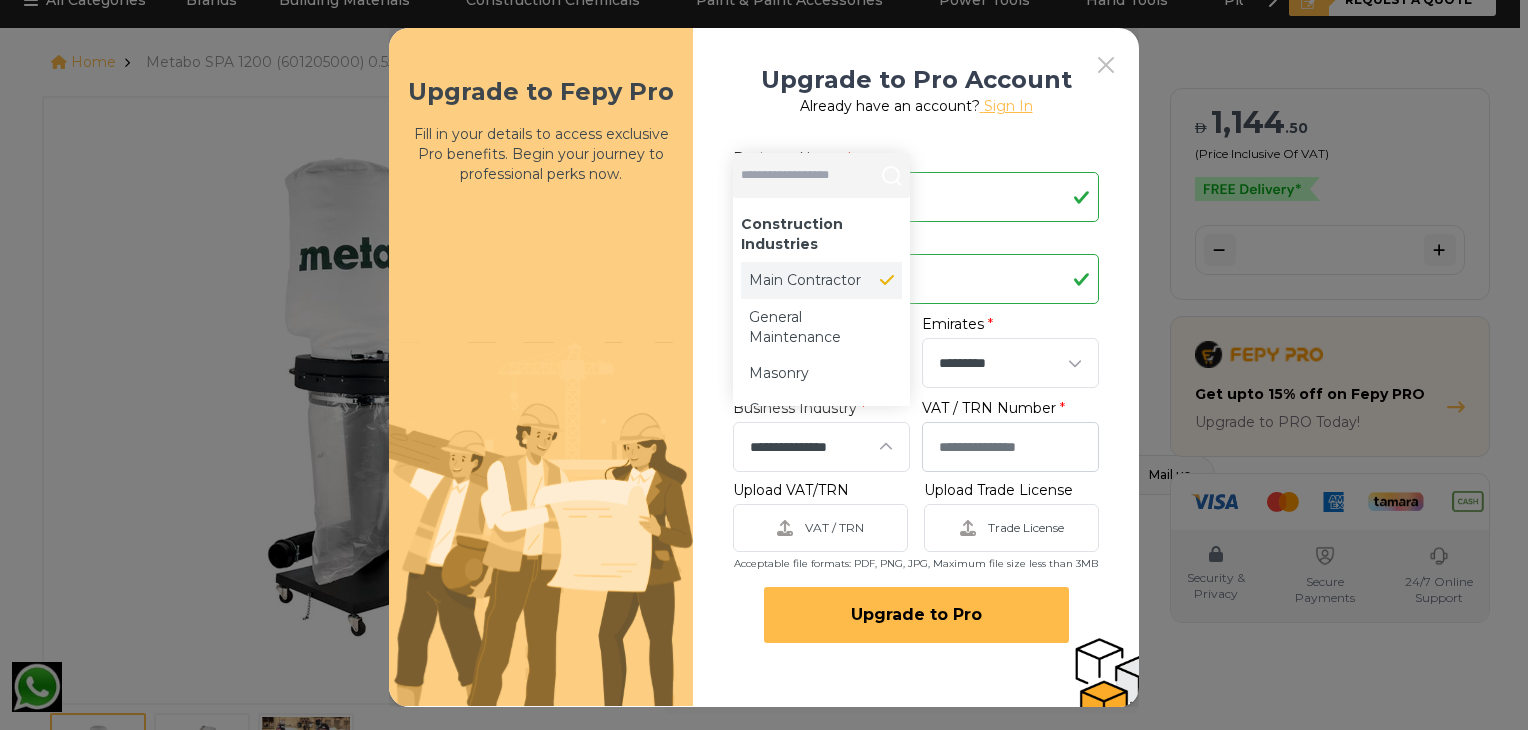 click on "**********" at bounding box center (821, 447) 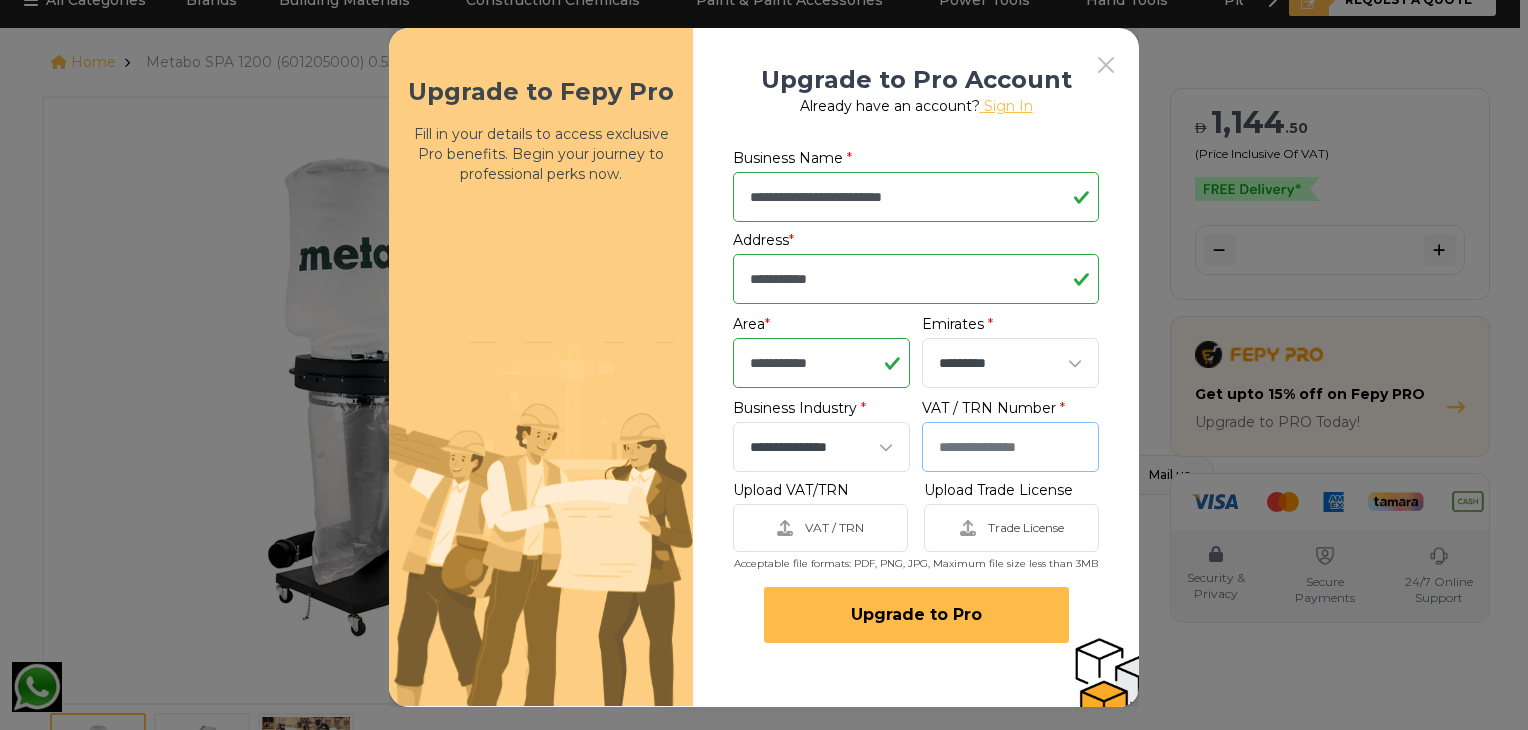 click at bounding box center [1010, 447] 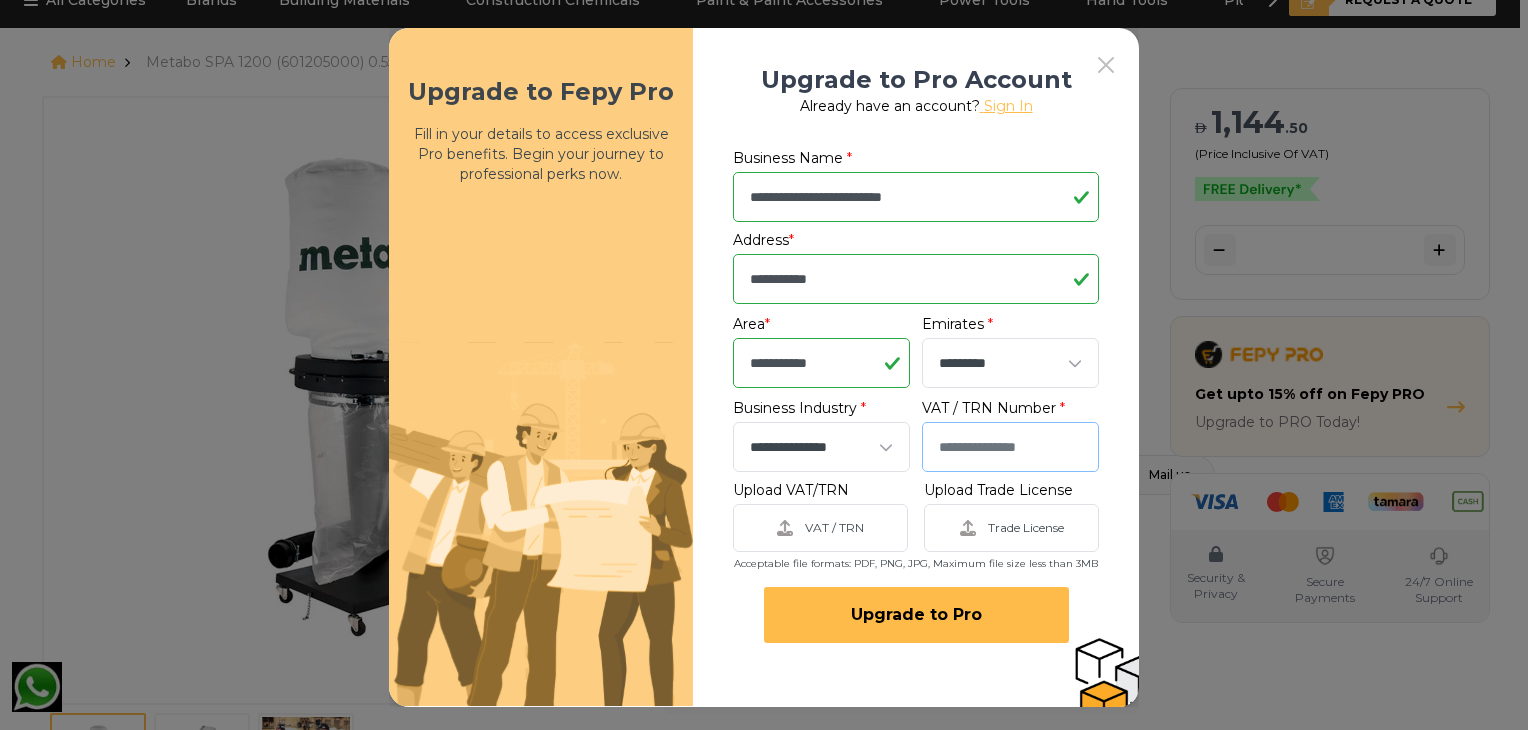 click at bounding box center (1010, 447) 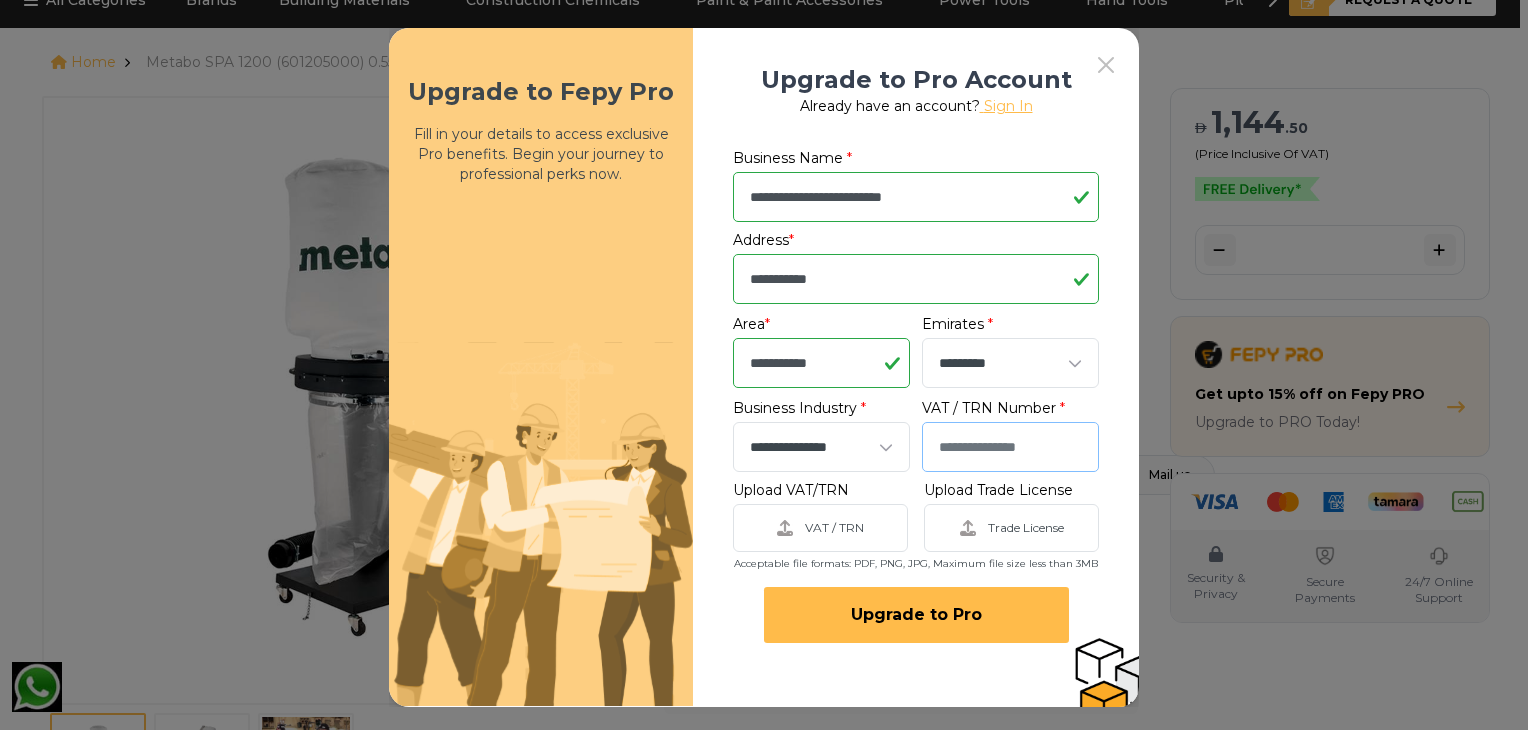 paste on "**********" 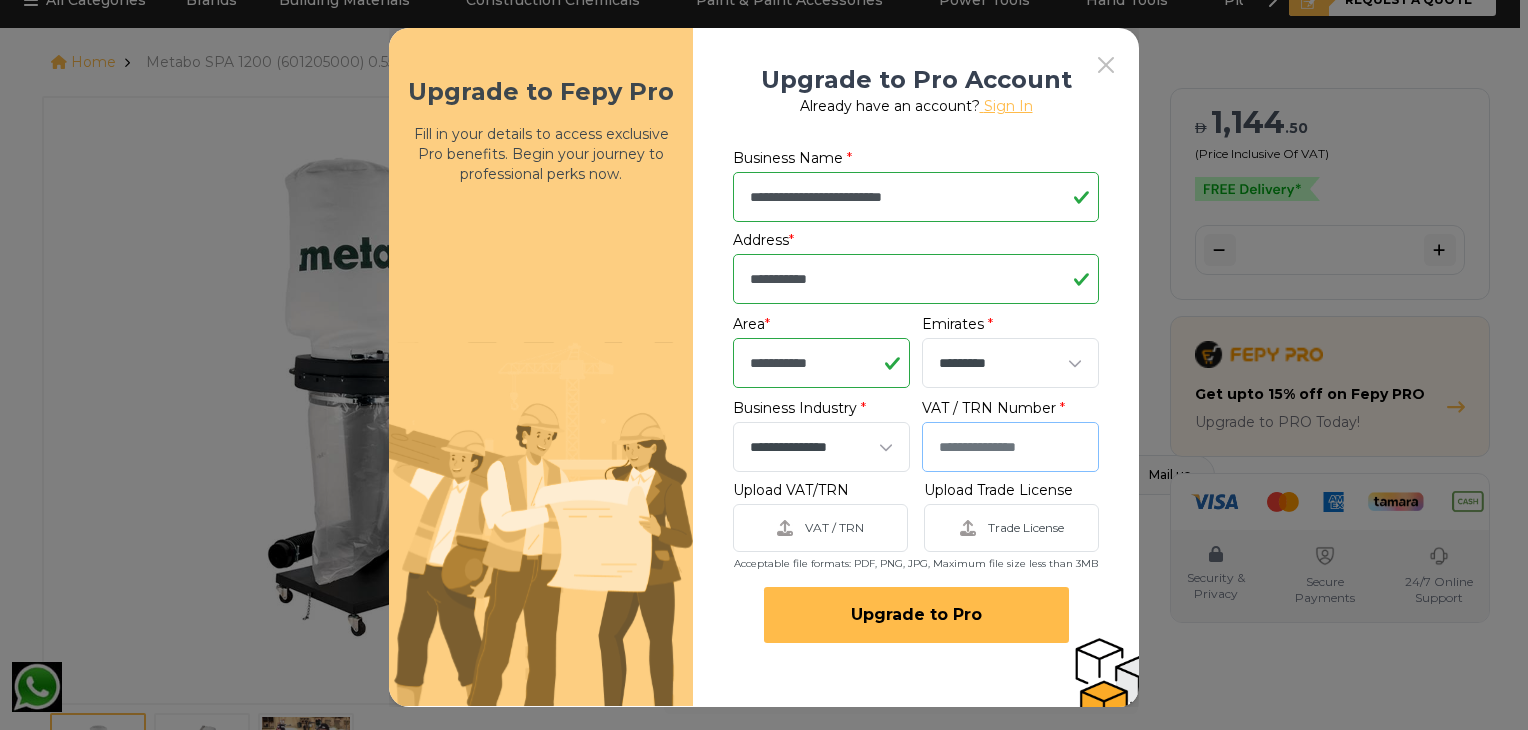 scroll, scrollTop: 0, scrollLeft: 4, axis: horizontal 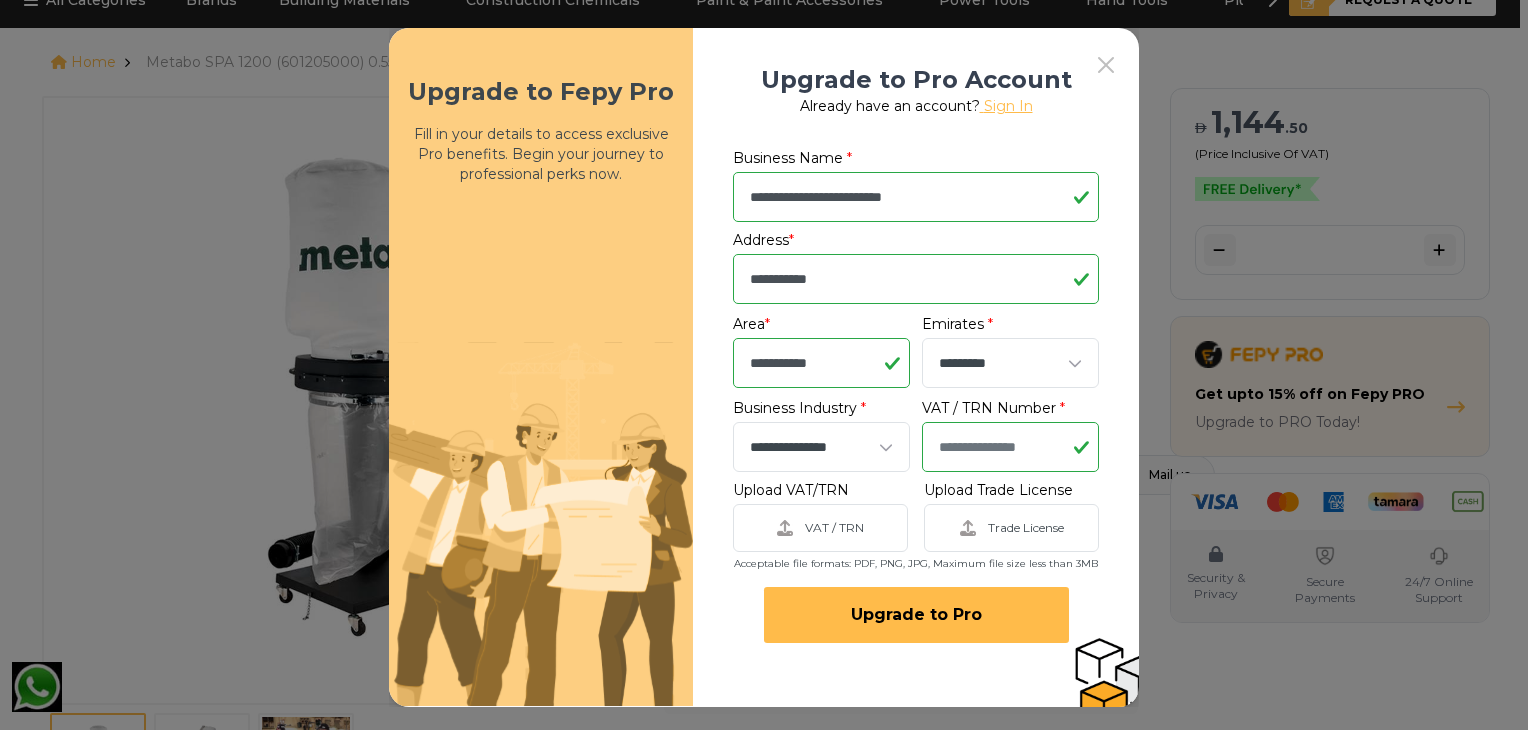 type on "**********" 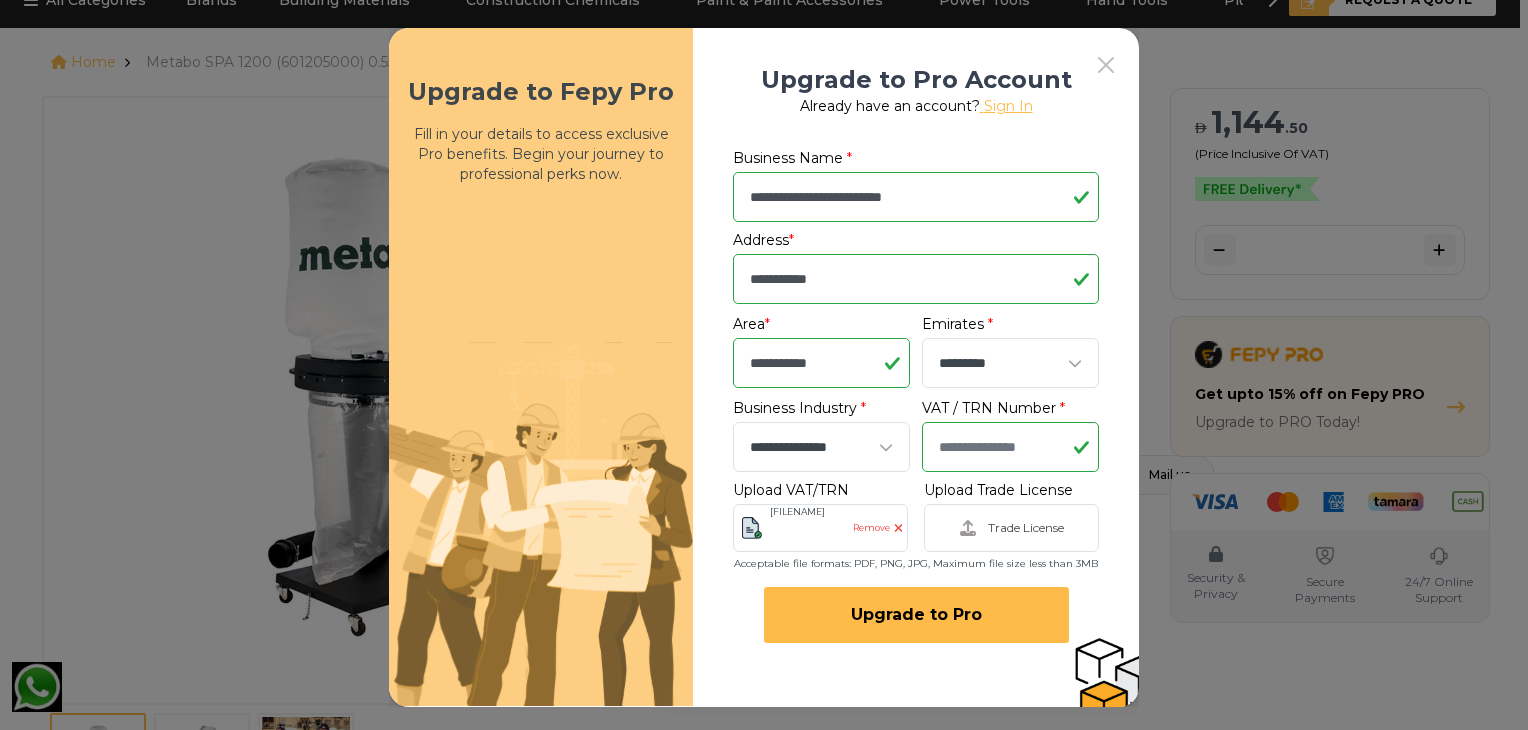 click on "Trade License" at bounding box center (1011, 528) 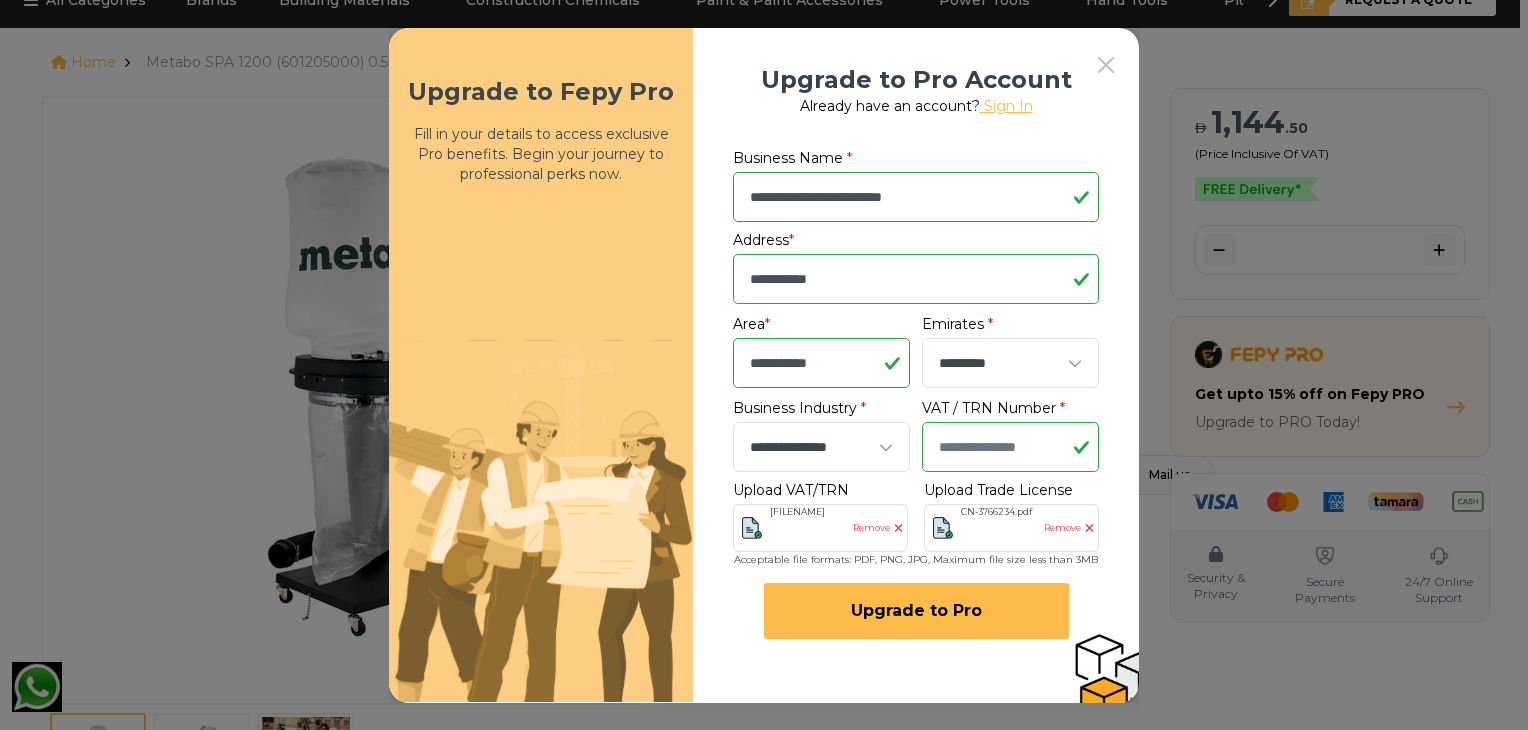 click on "Upgrade to Pro" at bounding box center (916, 611) 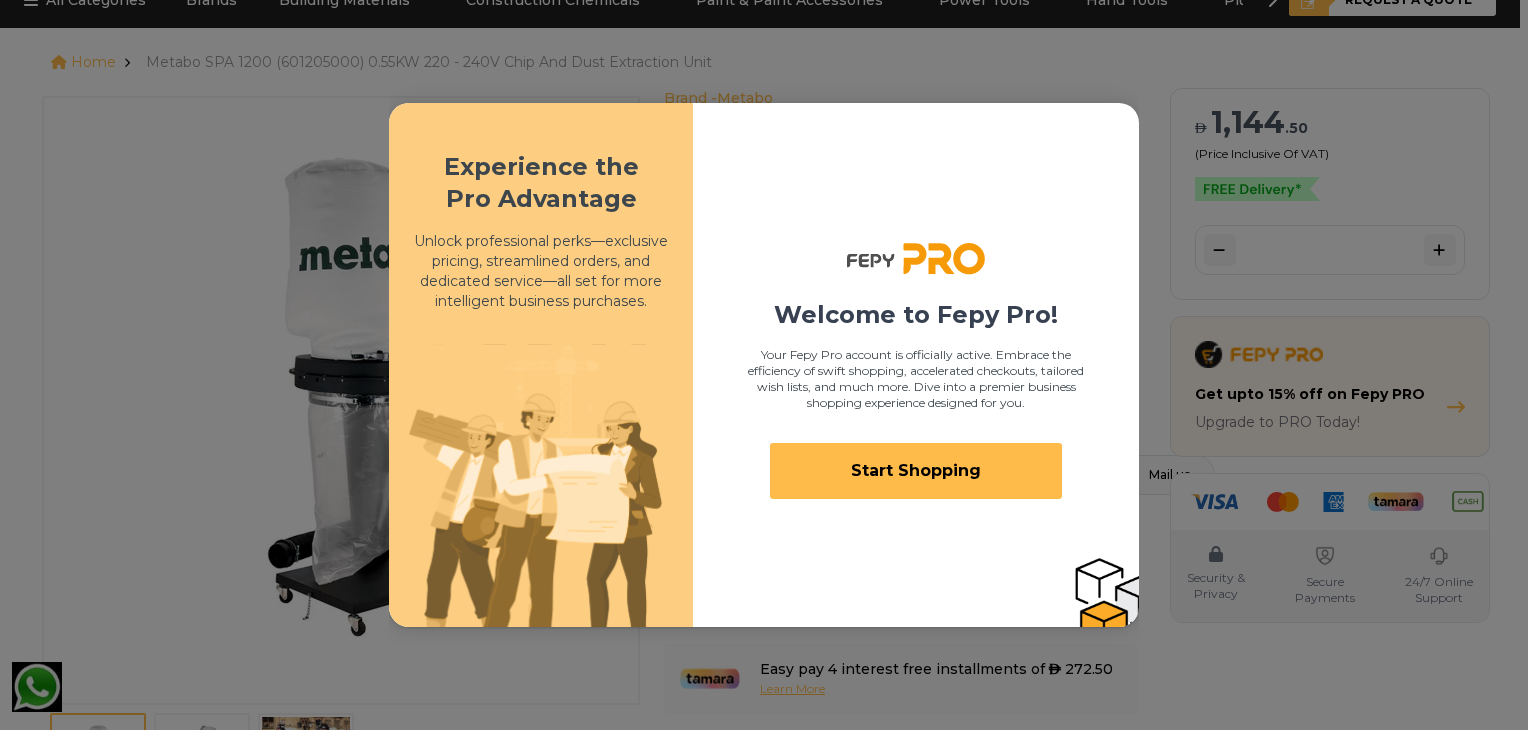 click on "Start Shopping" at bounding box center [916, 471] 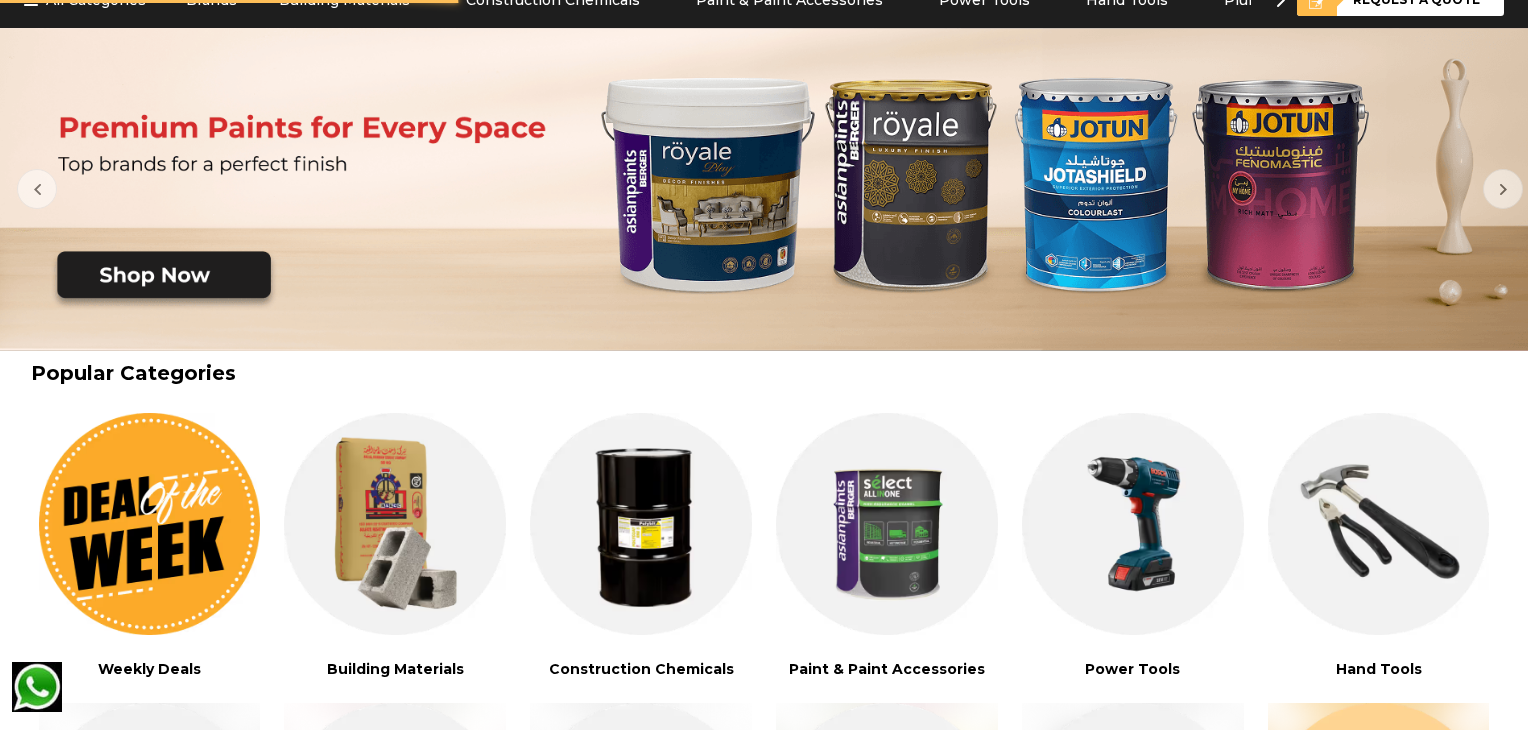scroll, scrollTop: 0, scrollLeft: 0, axis: both 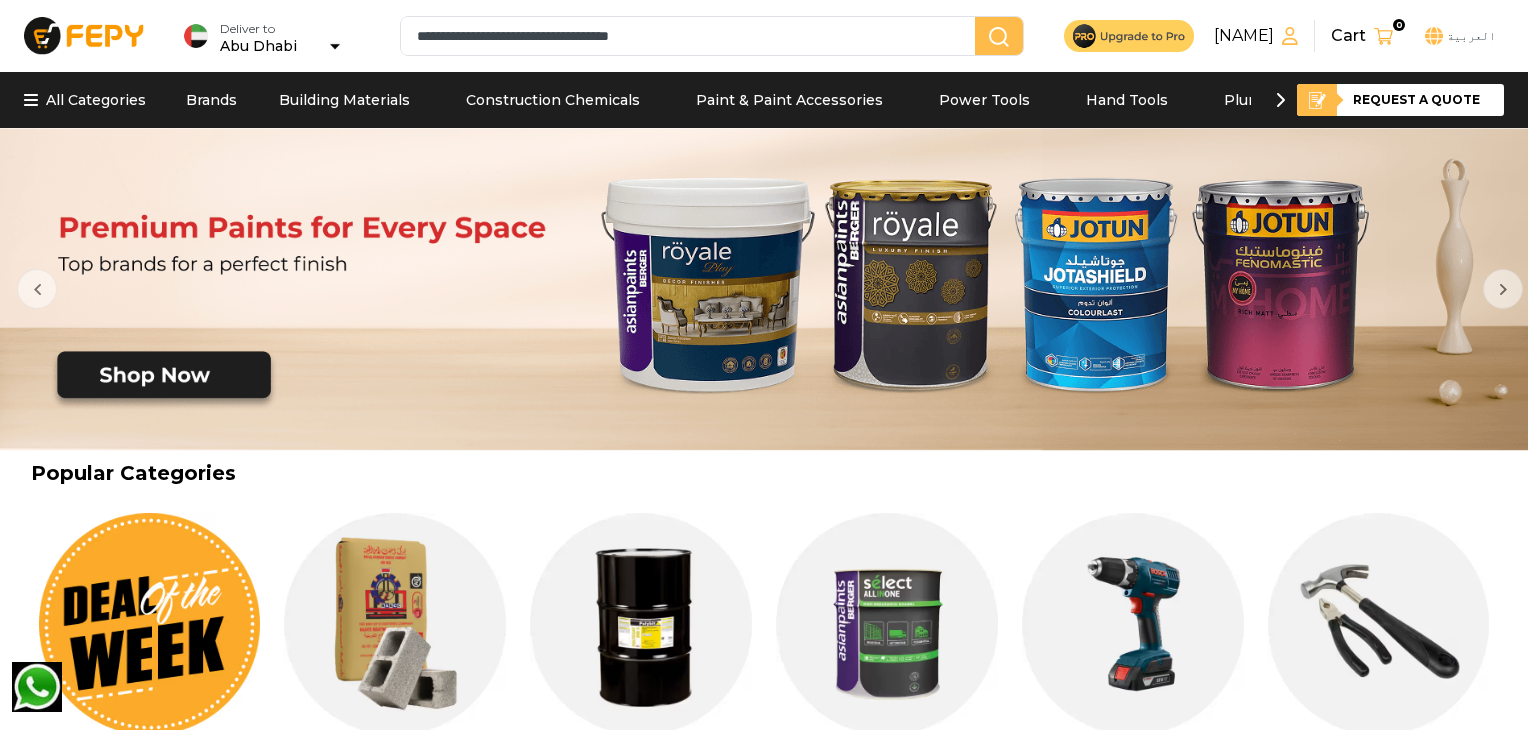 click at bounding box center (999, 37) 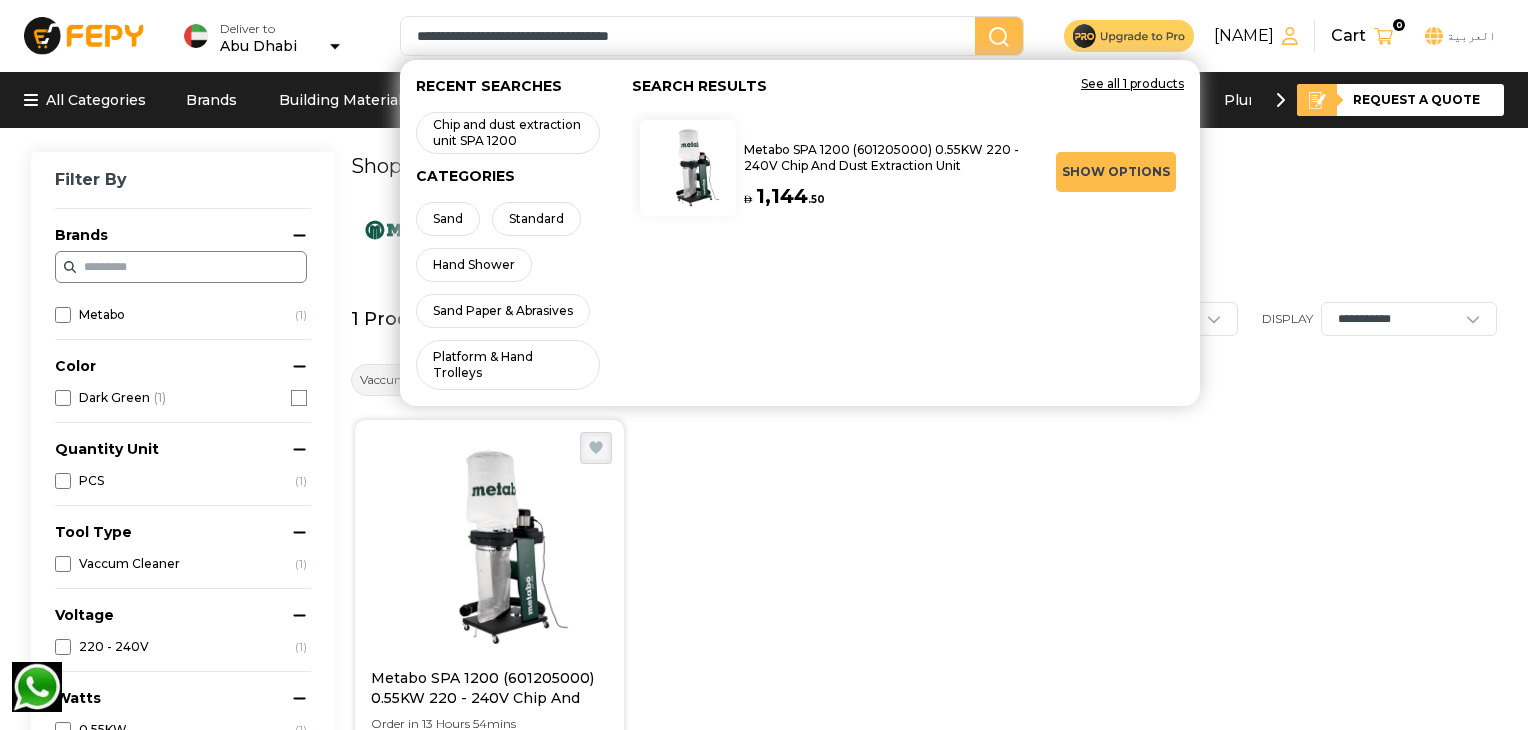 click at bounding box center [596, 448] 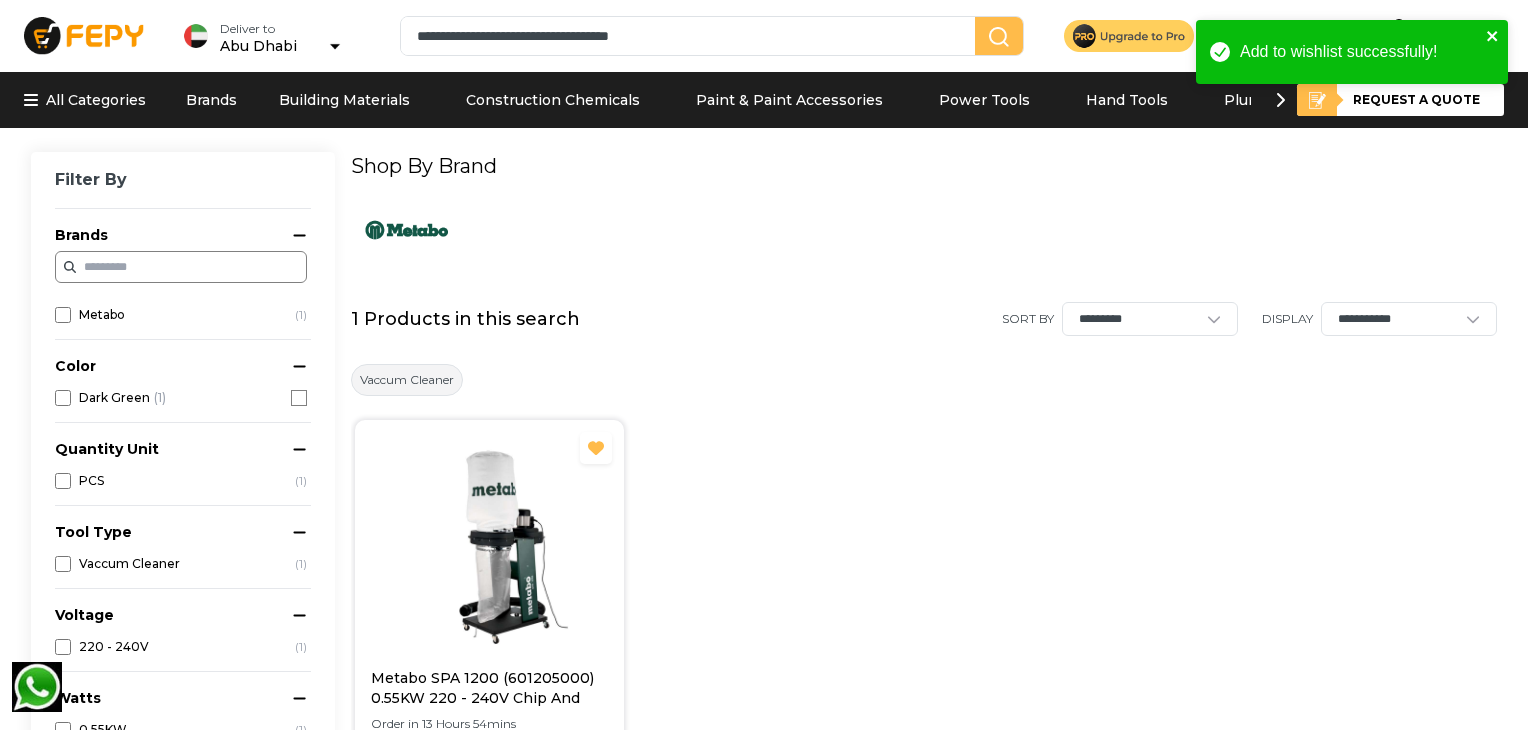 click 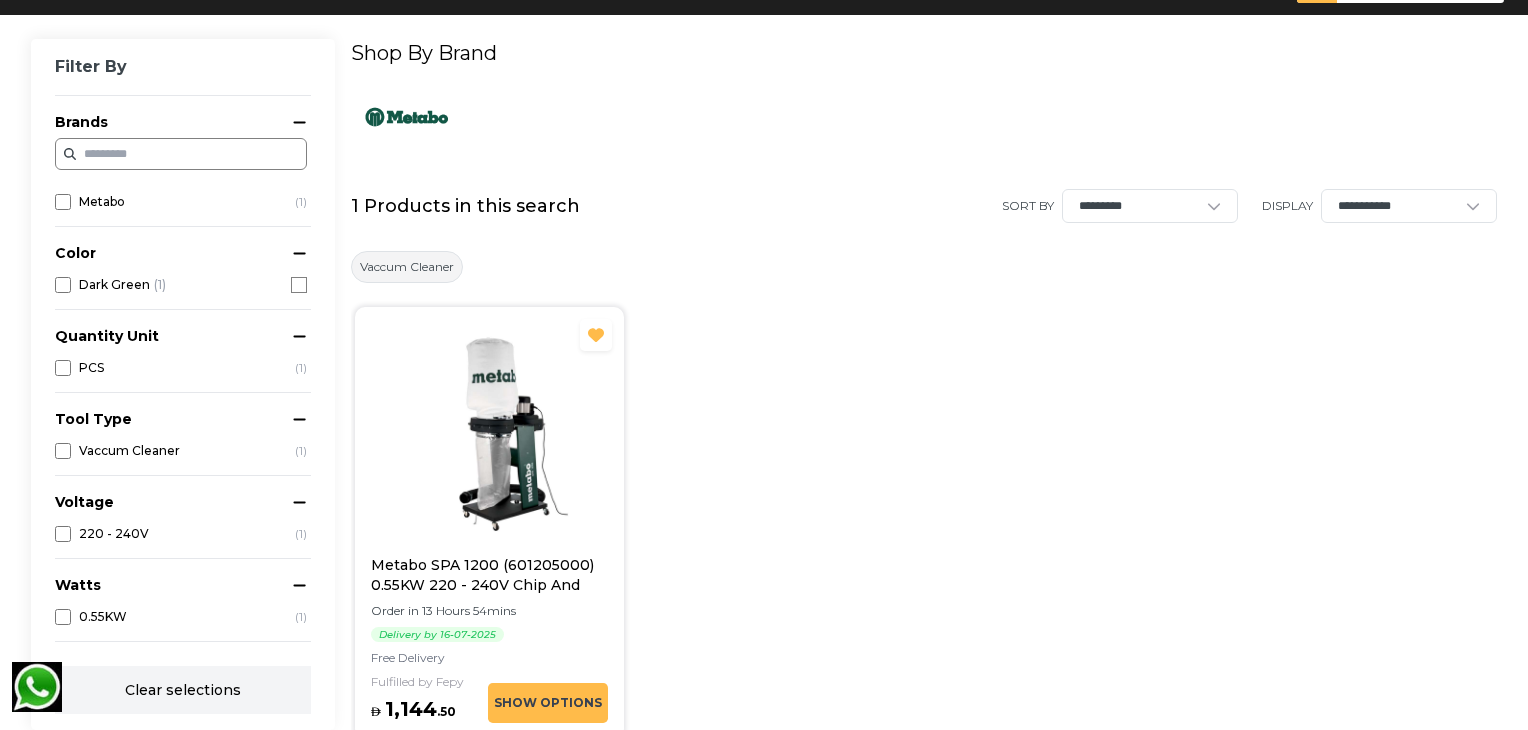 scroll, scrollTop: 100, scrollLeft: 0, axis: vertical 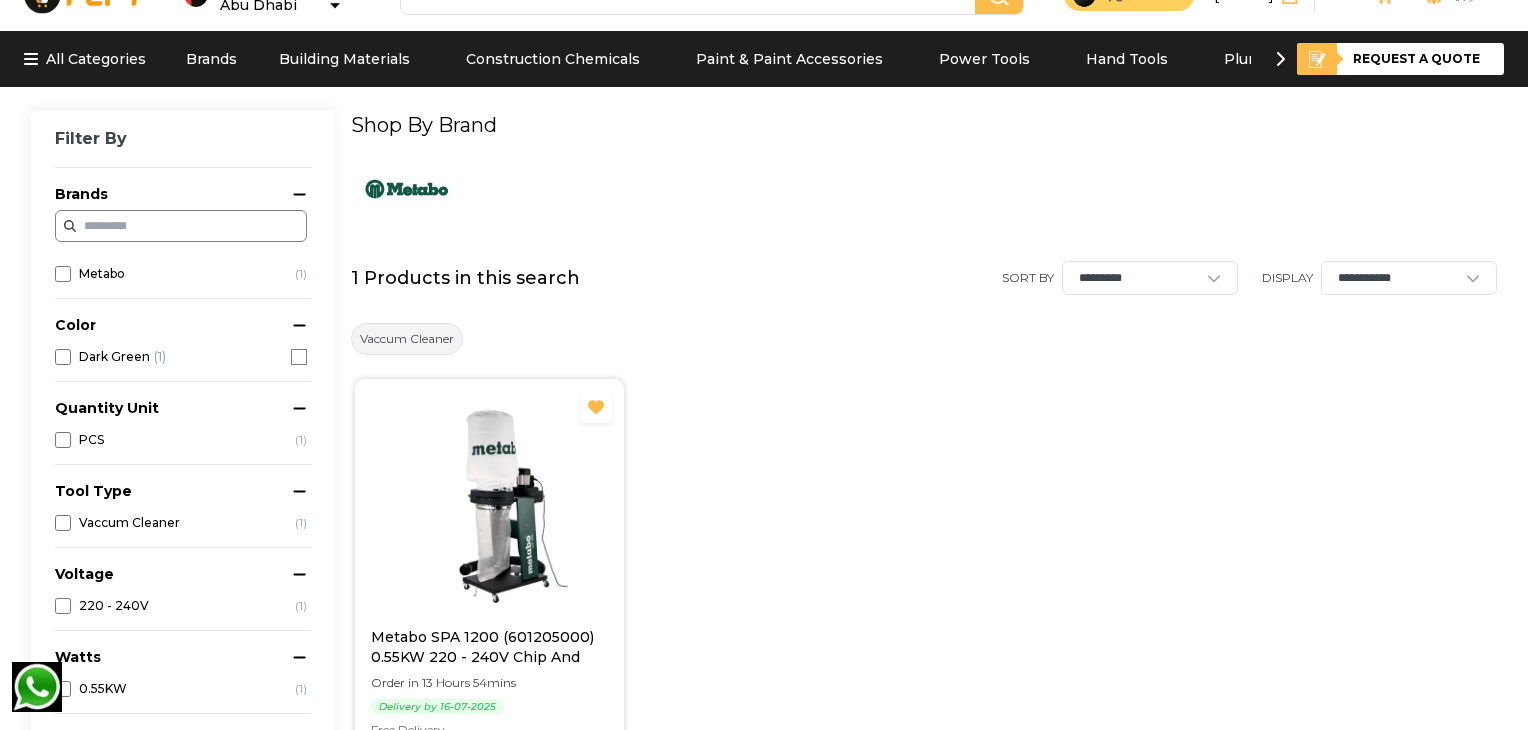 click on "Metabo ( 1 )" at bounding box center (181, 250) 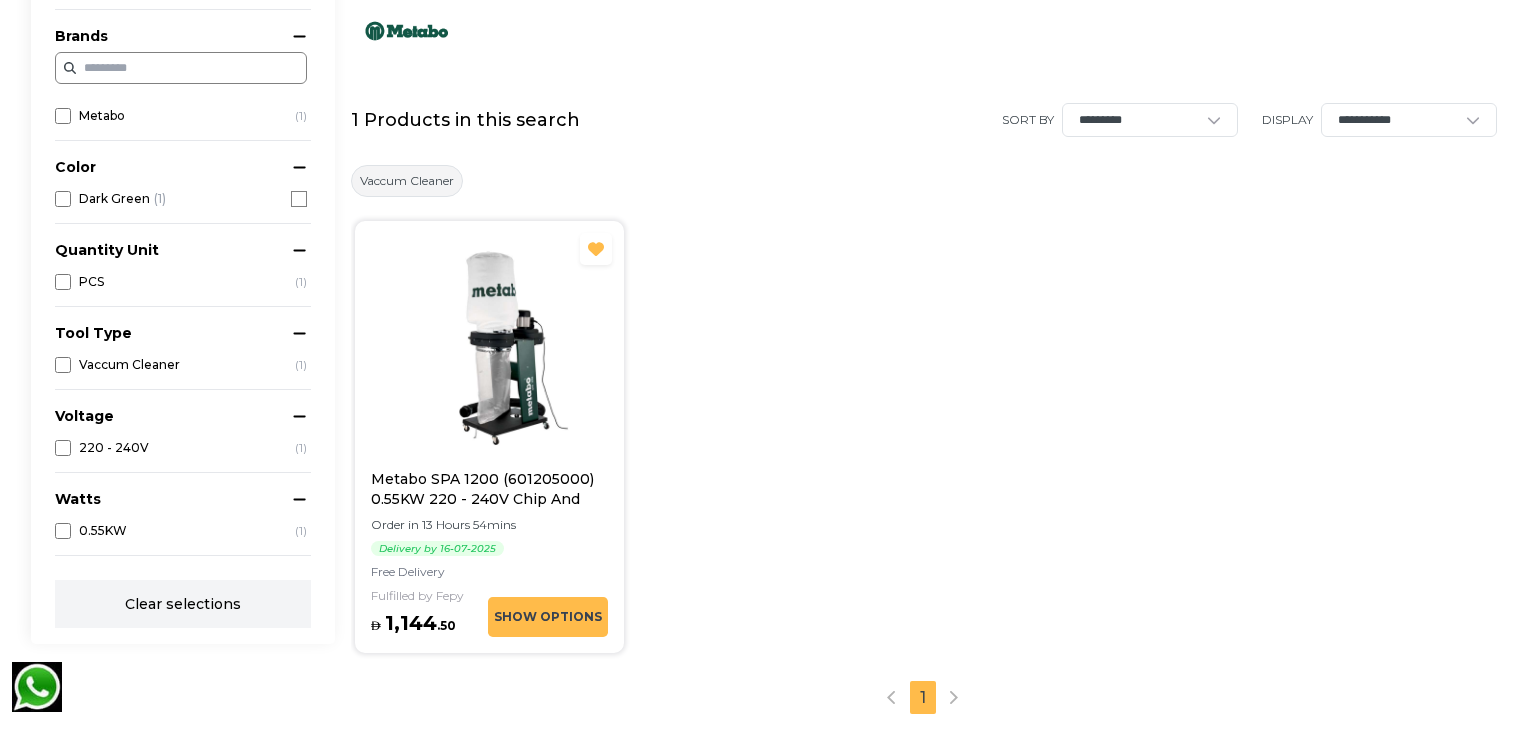 scroll, scrollTop: 200, scrollLeft: 0, axis: vertical 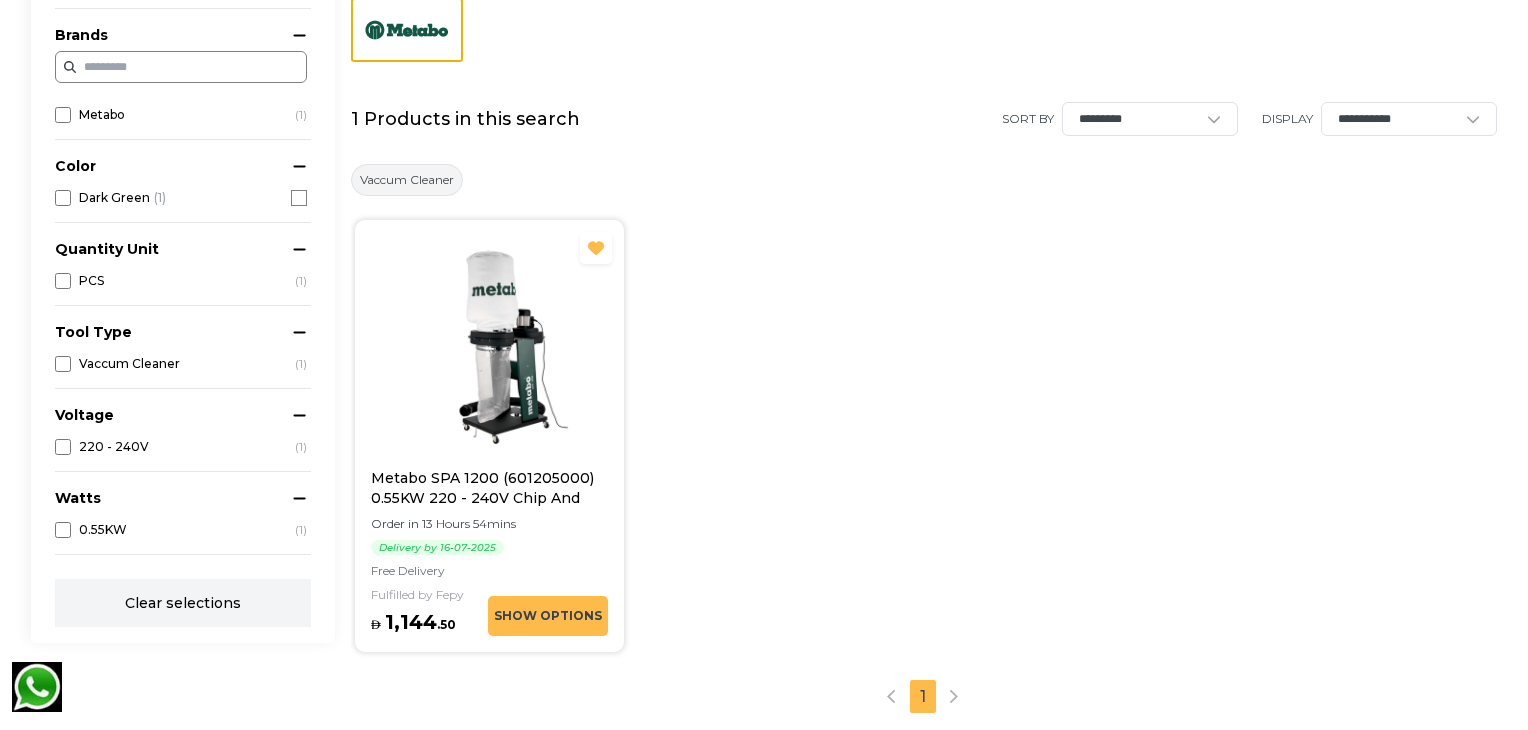 click on "PCS ( 1 )" at bounding box center [181, 281] 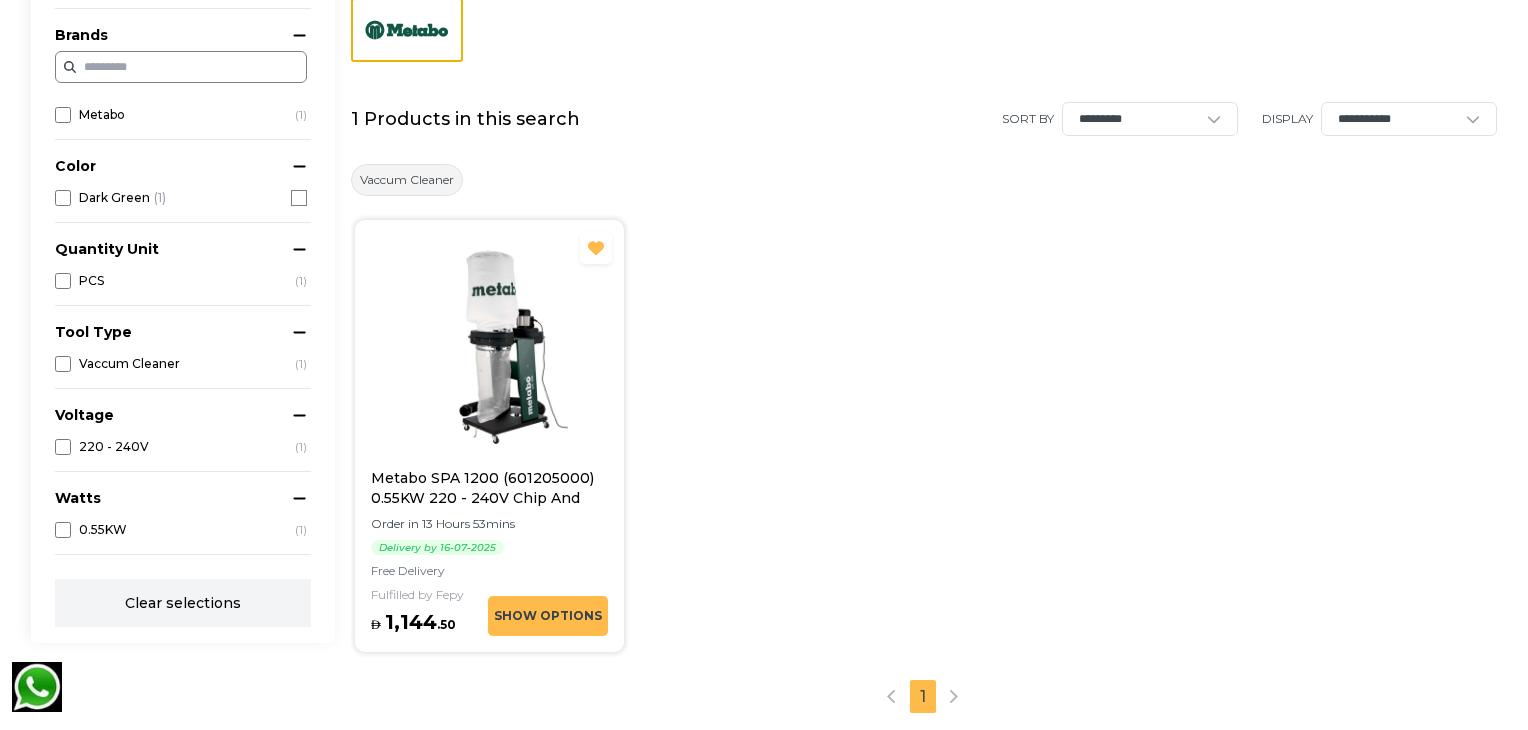click on "Vaccum Cleaner ( 1 )" at bounding box center [181, 364] 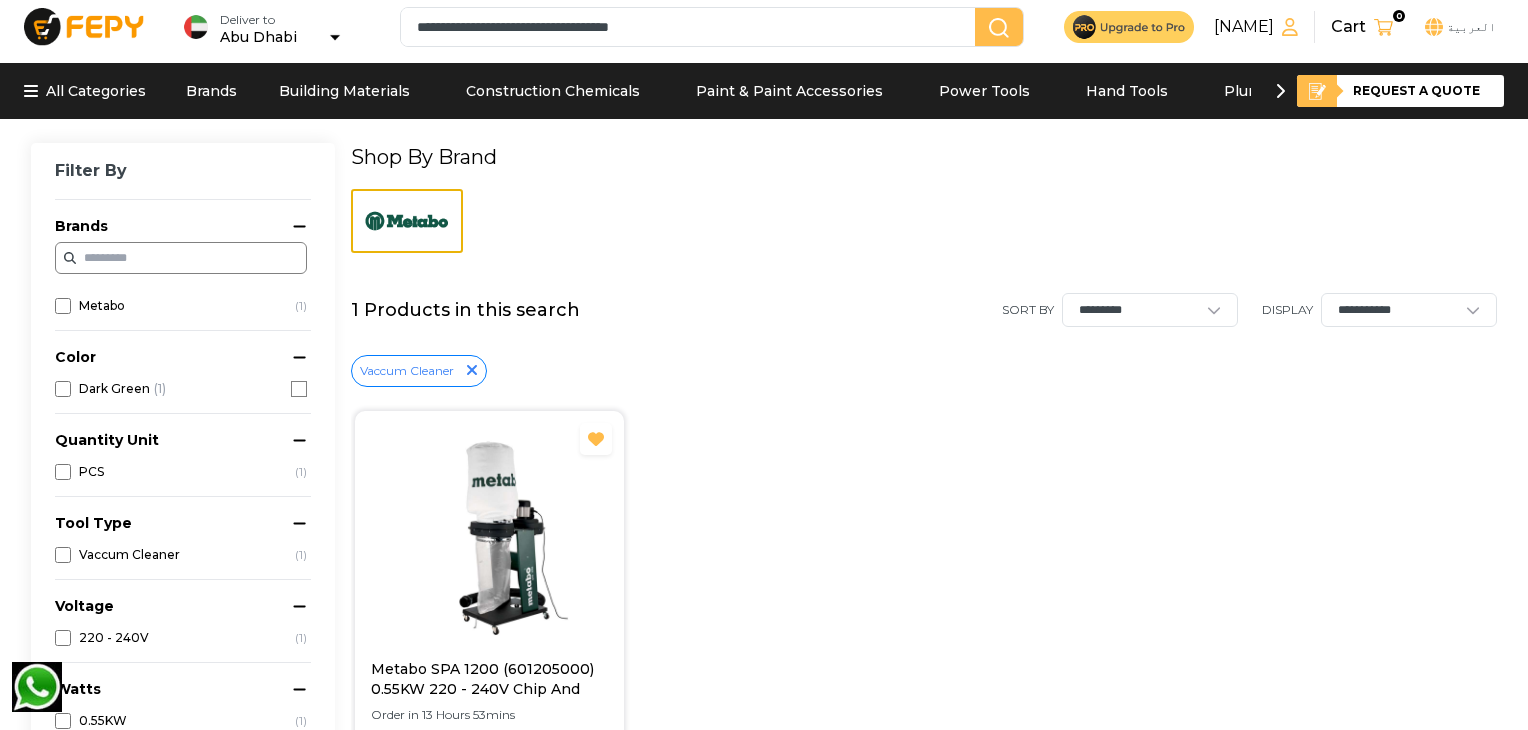scroll, scrollTop: 0, scrollLeft: 0, axis: both 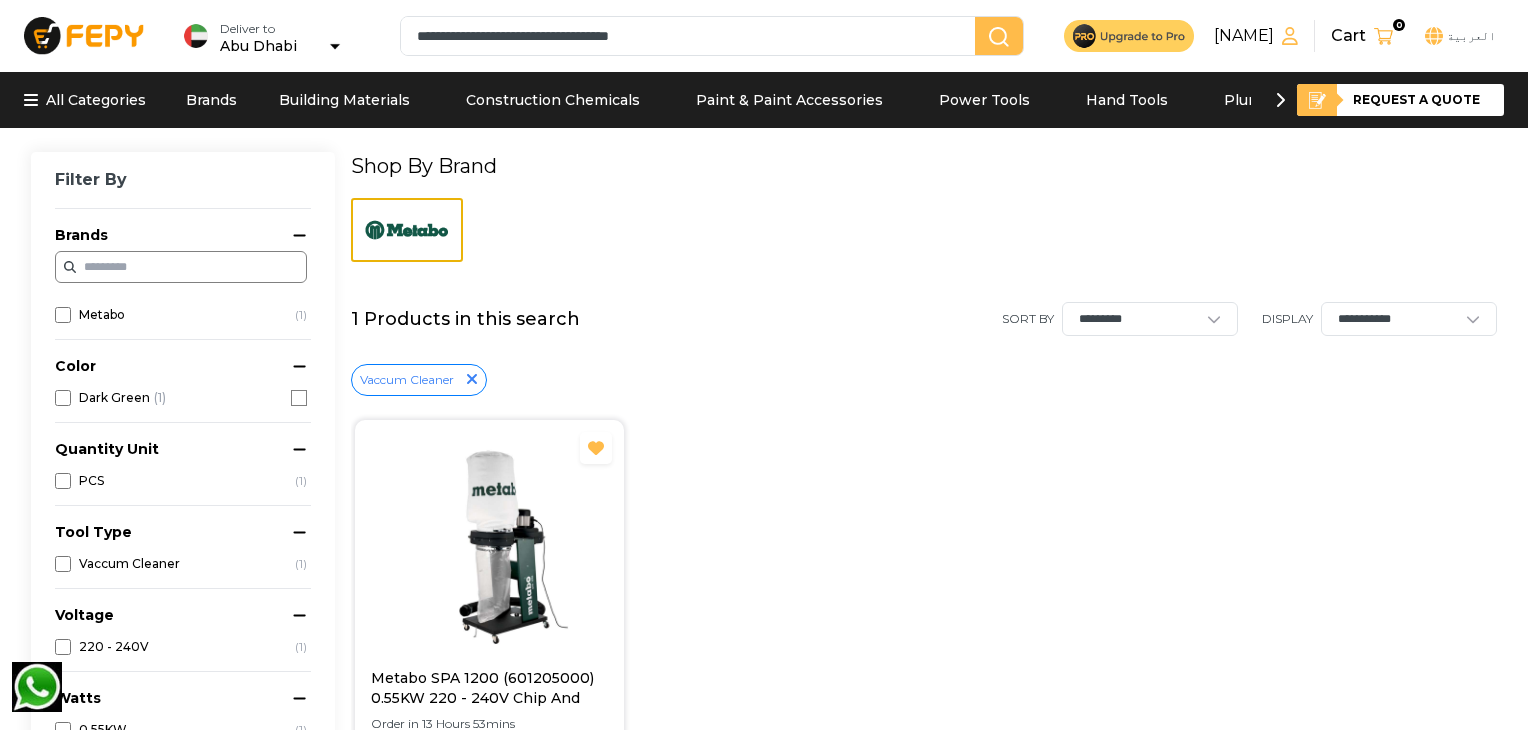 click at bounding box center [1383, 36] 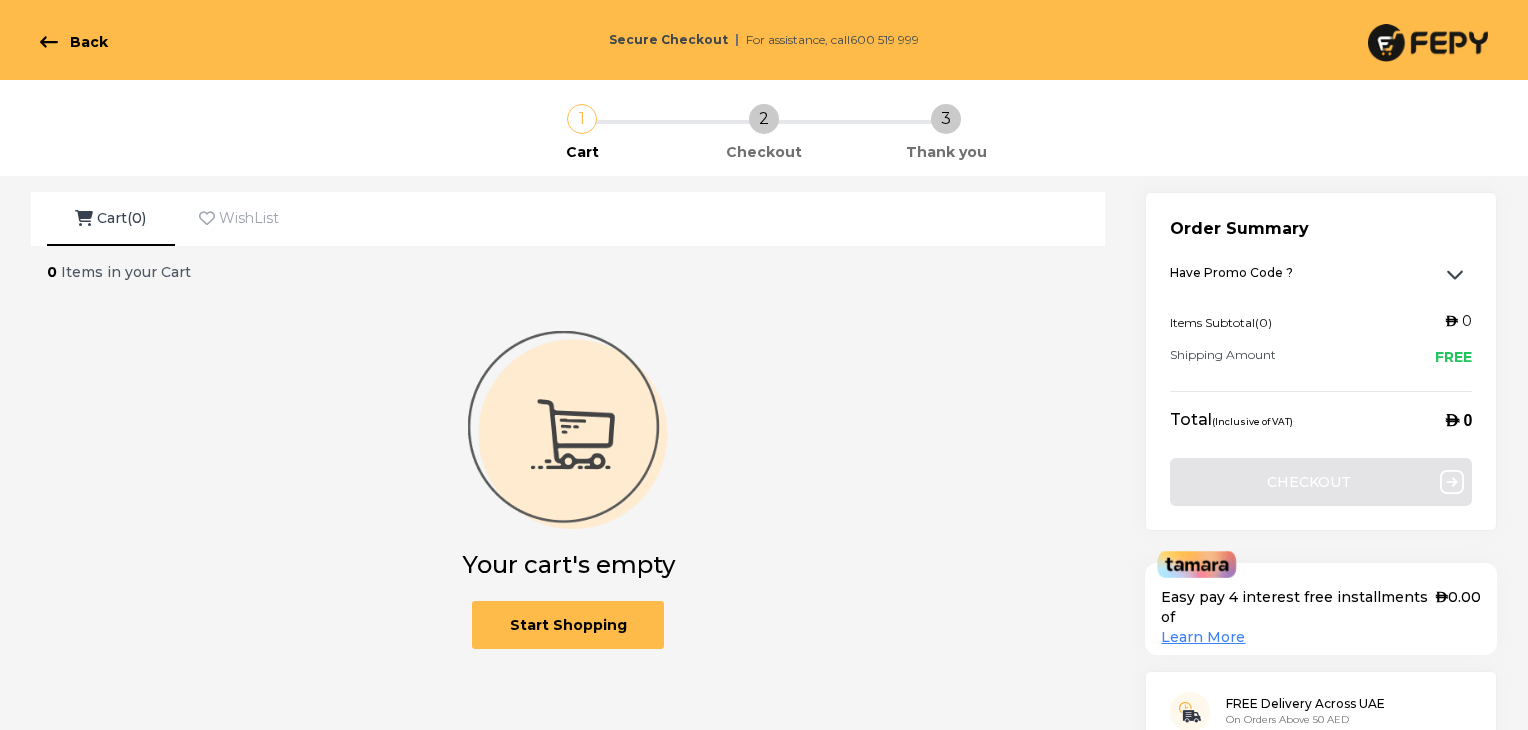 click on "WishList" at bounding box center [239, 219] 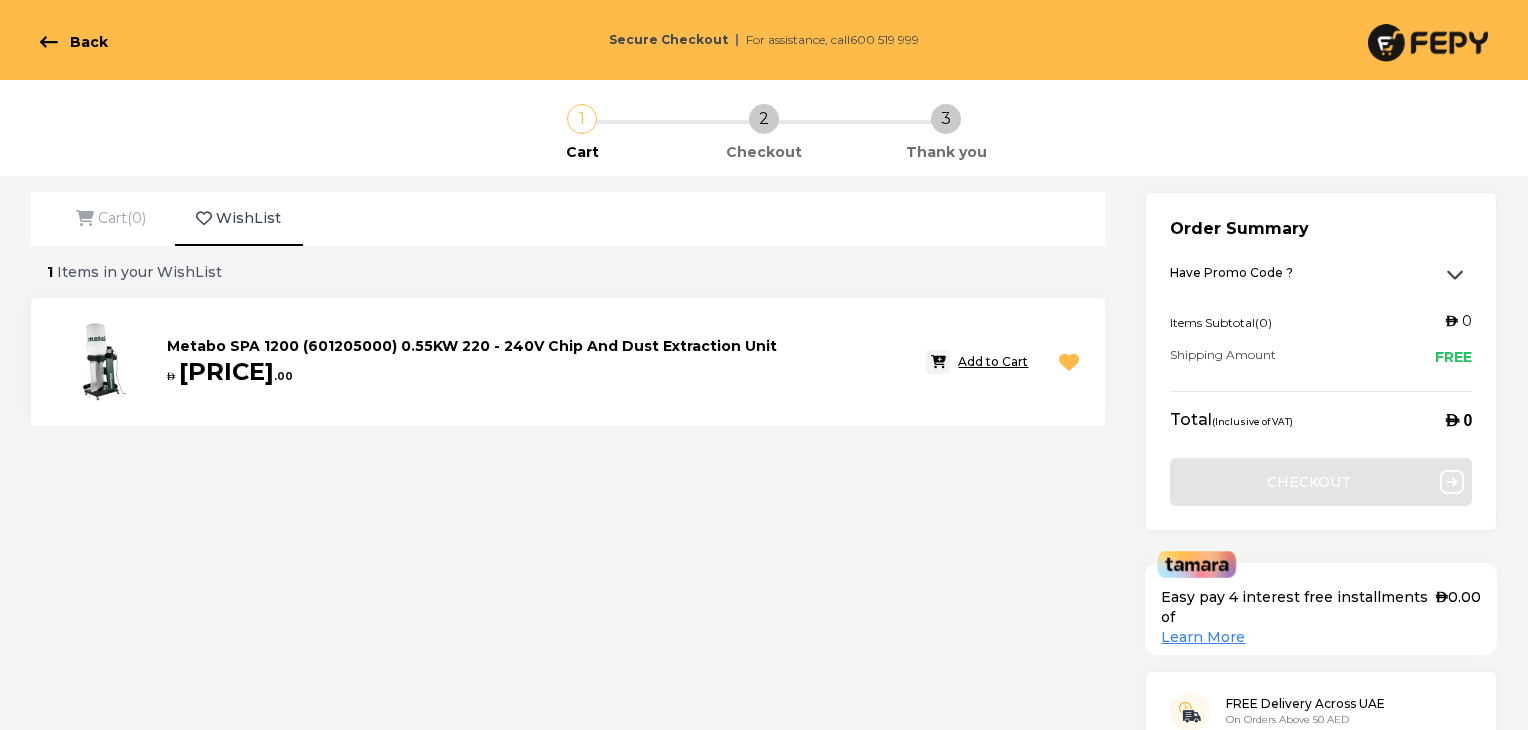 click on "Metabo SPA 1200 (601205000) 0.55KW 220 - 240V Chip And Dust Extraction Unit" at bounding box center [472, 346] 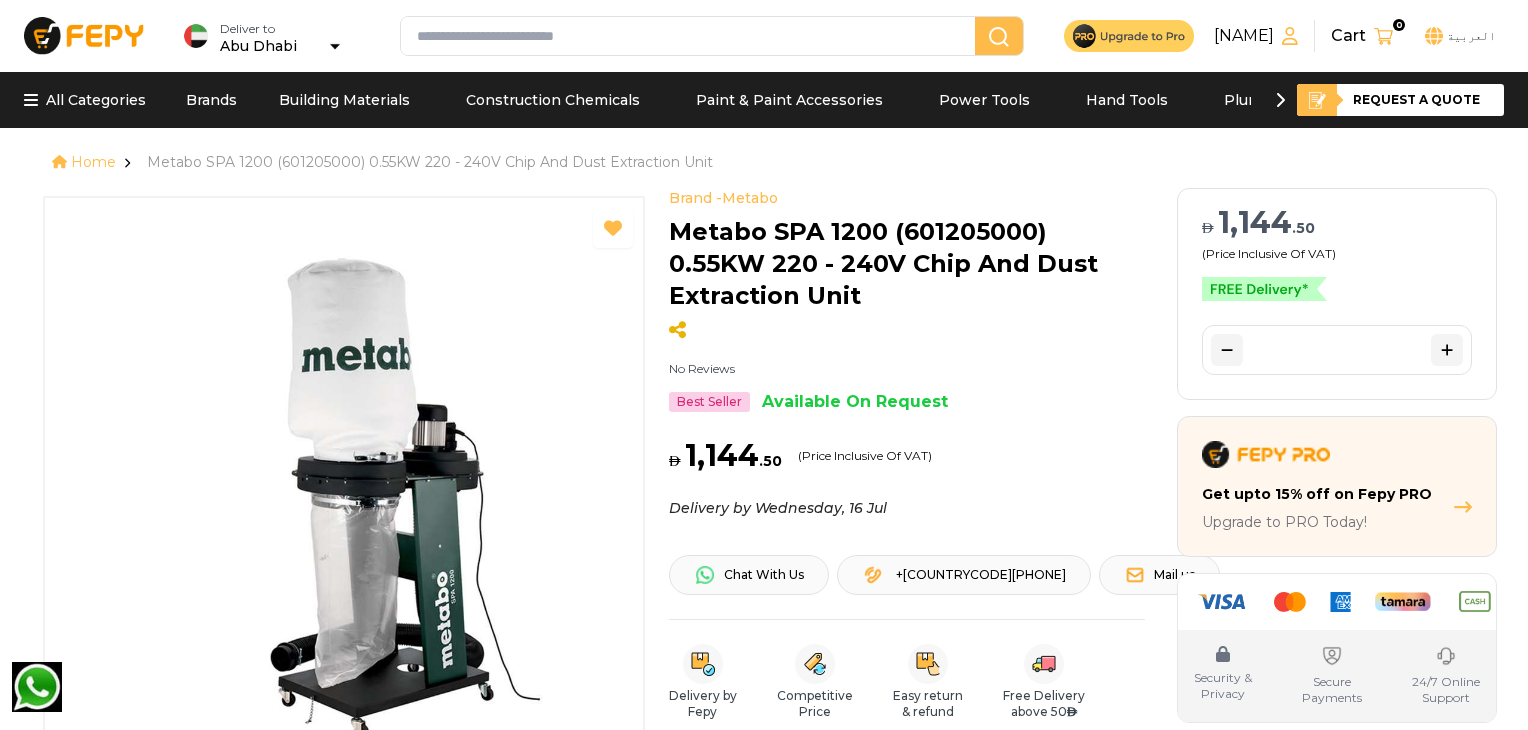 click on "Cart 0" at bounding box center [1368, 36] 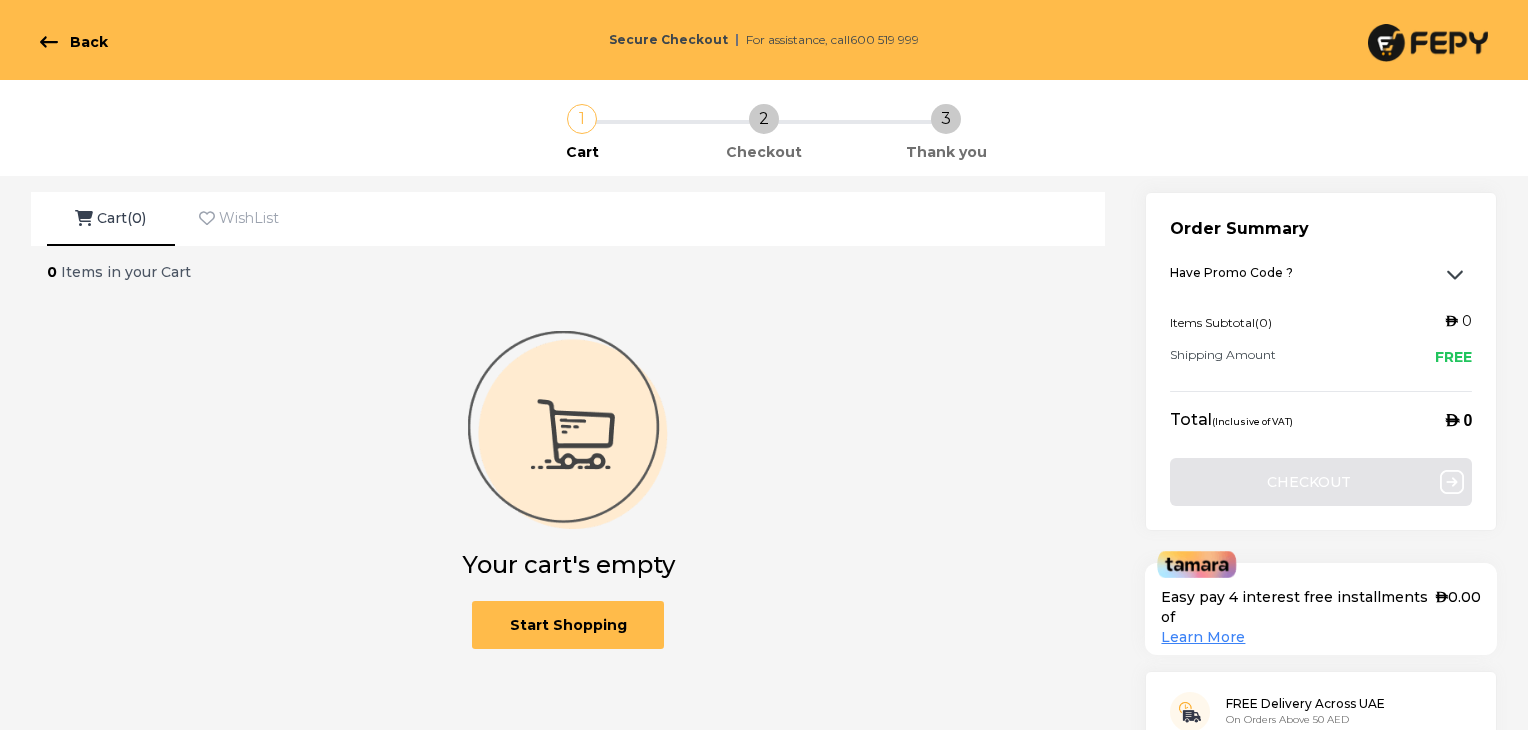 click on "WishList" at bounding box center (239, 219) 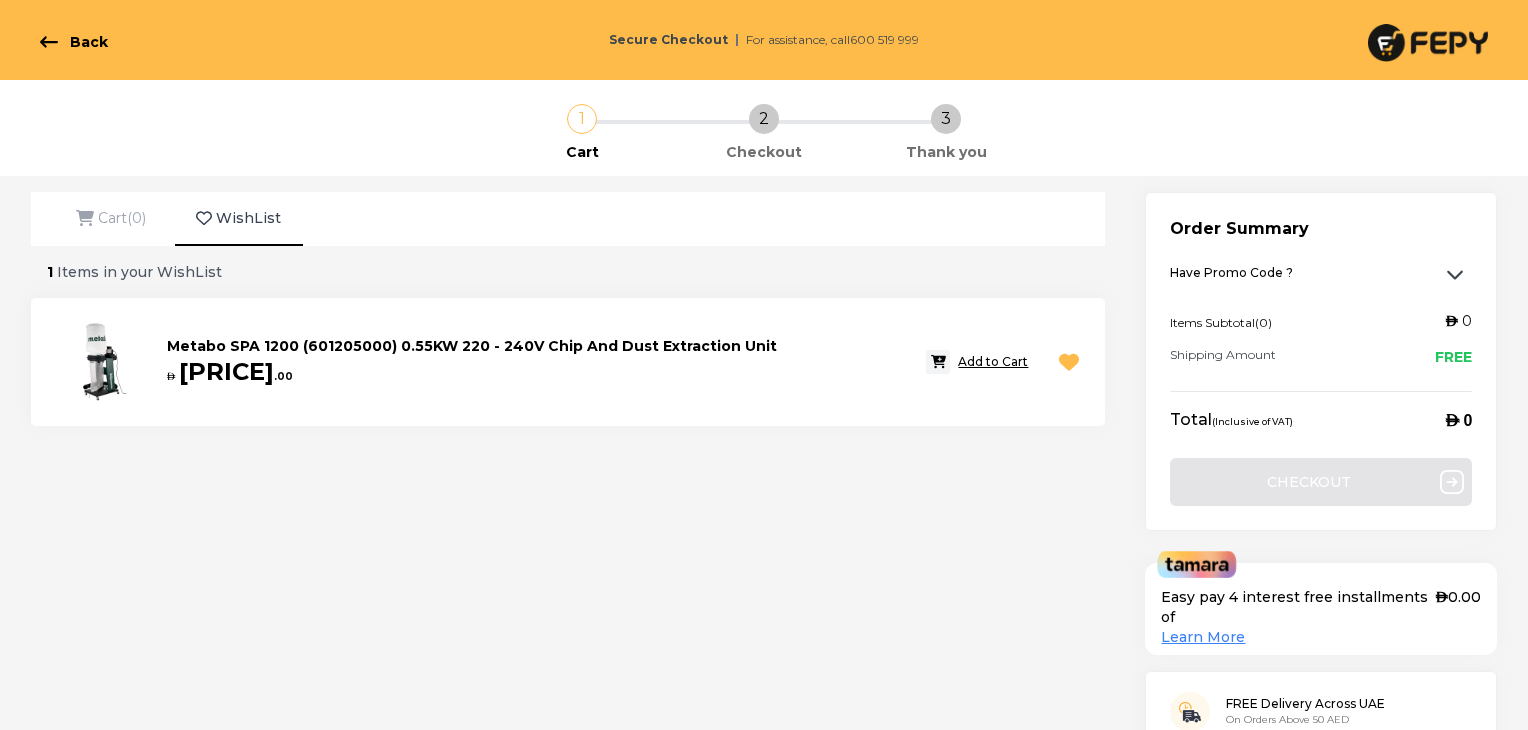 click on "Add to Cart" at bounding box center [993, 362] 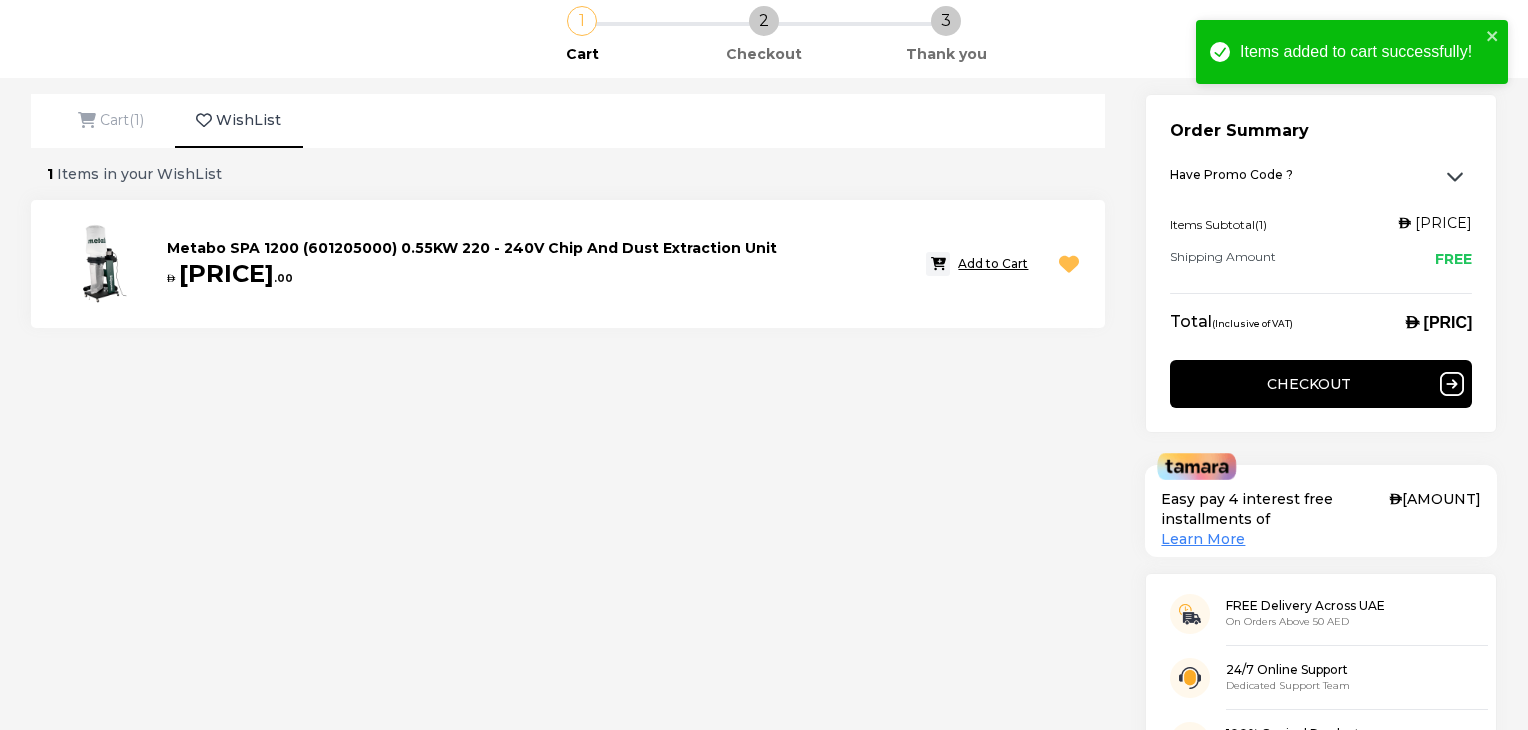 scroll, scrollTop: 100, scrollLeft: 0, axis: vertical 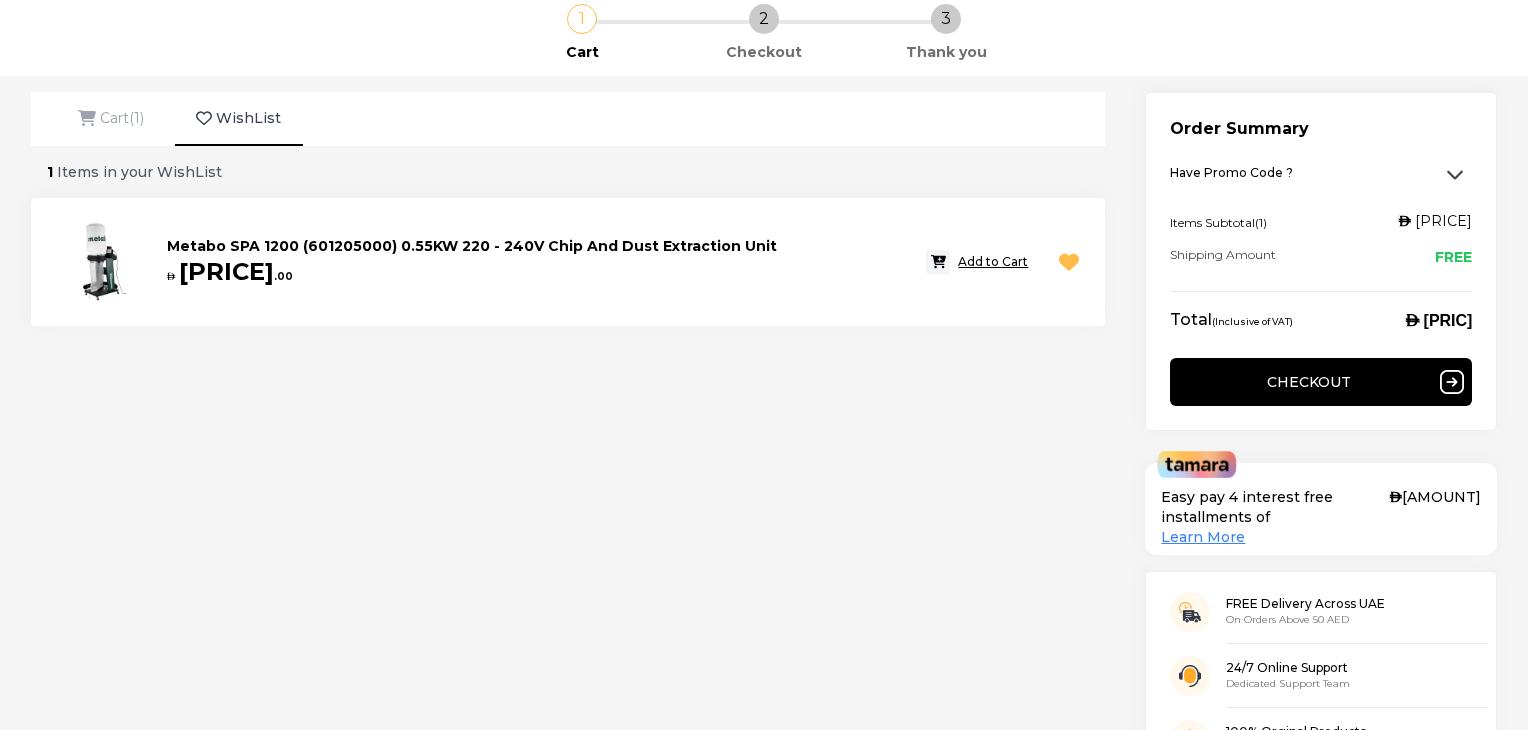 click at bounding box center [1450, 382] 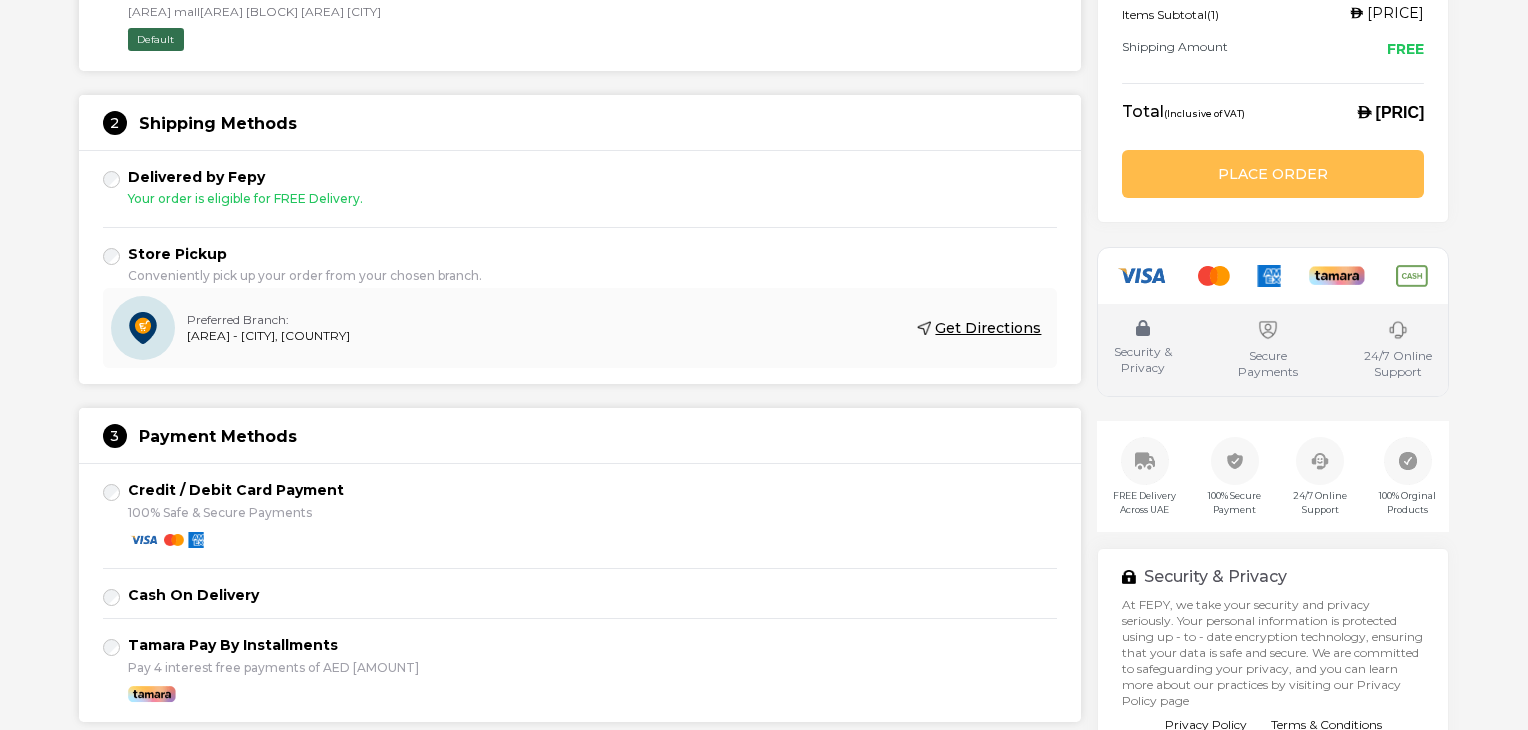 scroll, scrollTop: 400, scrollLeft: 0, axis: vertical 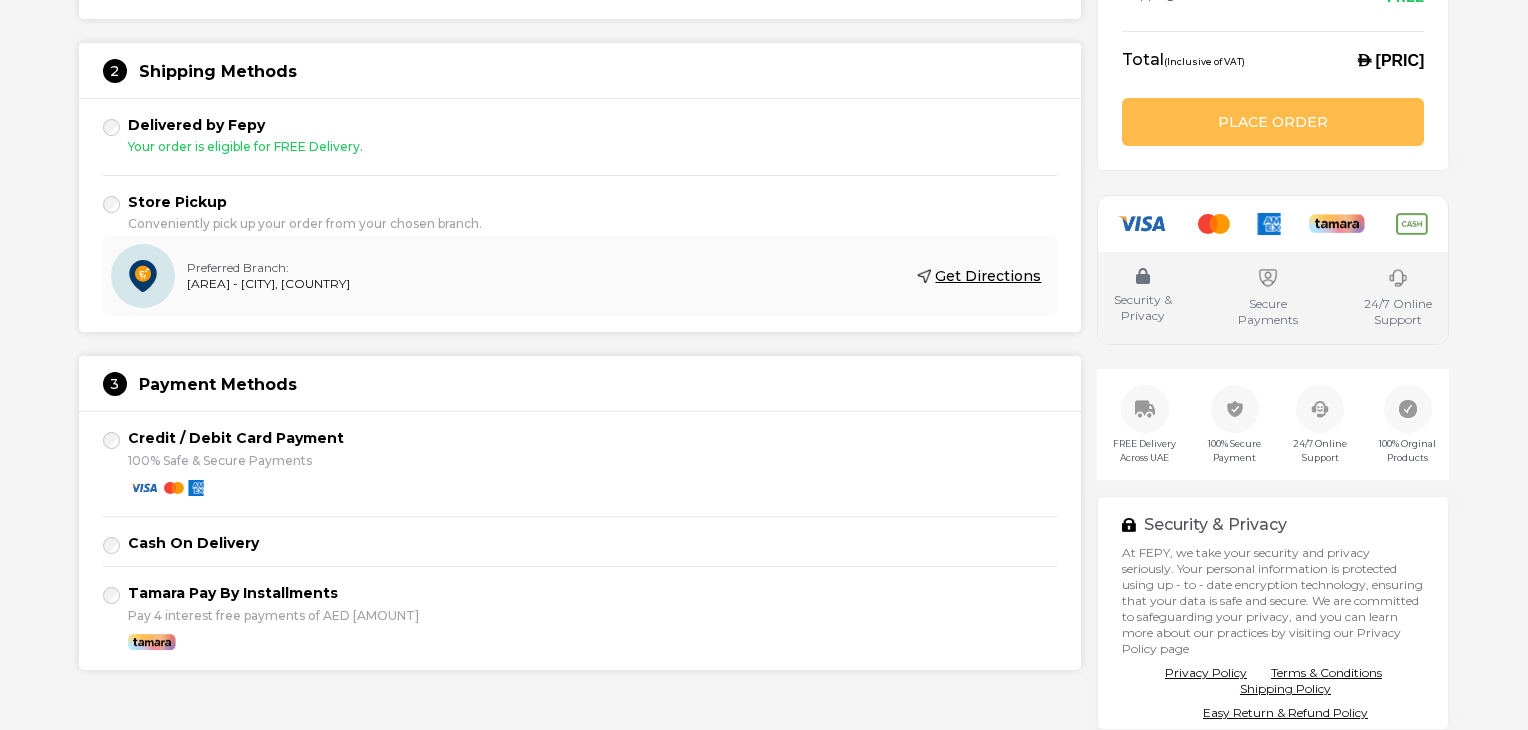 click on "Cash On Delivery" at bounding box center (580, 543) 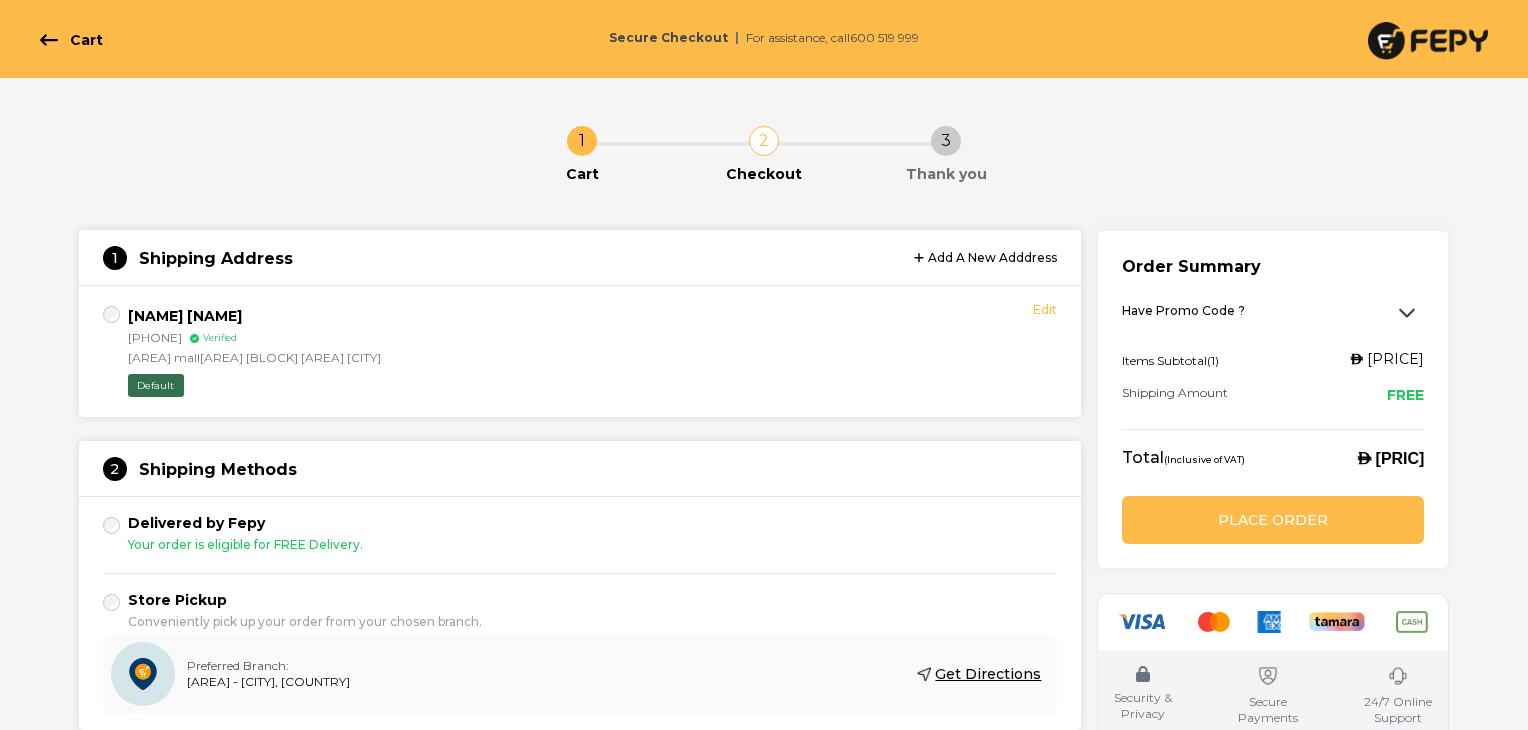 scroll, scrollTop: 0, scrollLeft: 0, axis: both 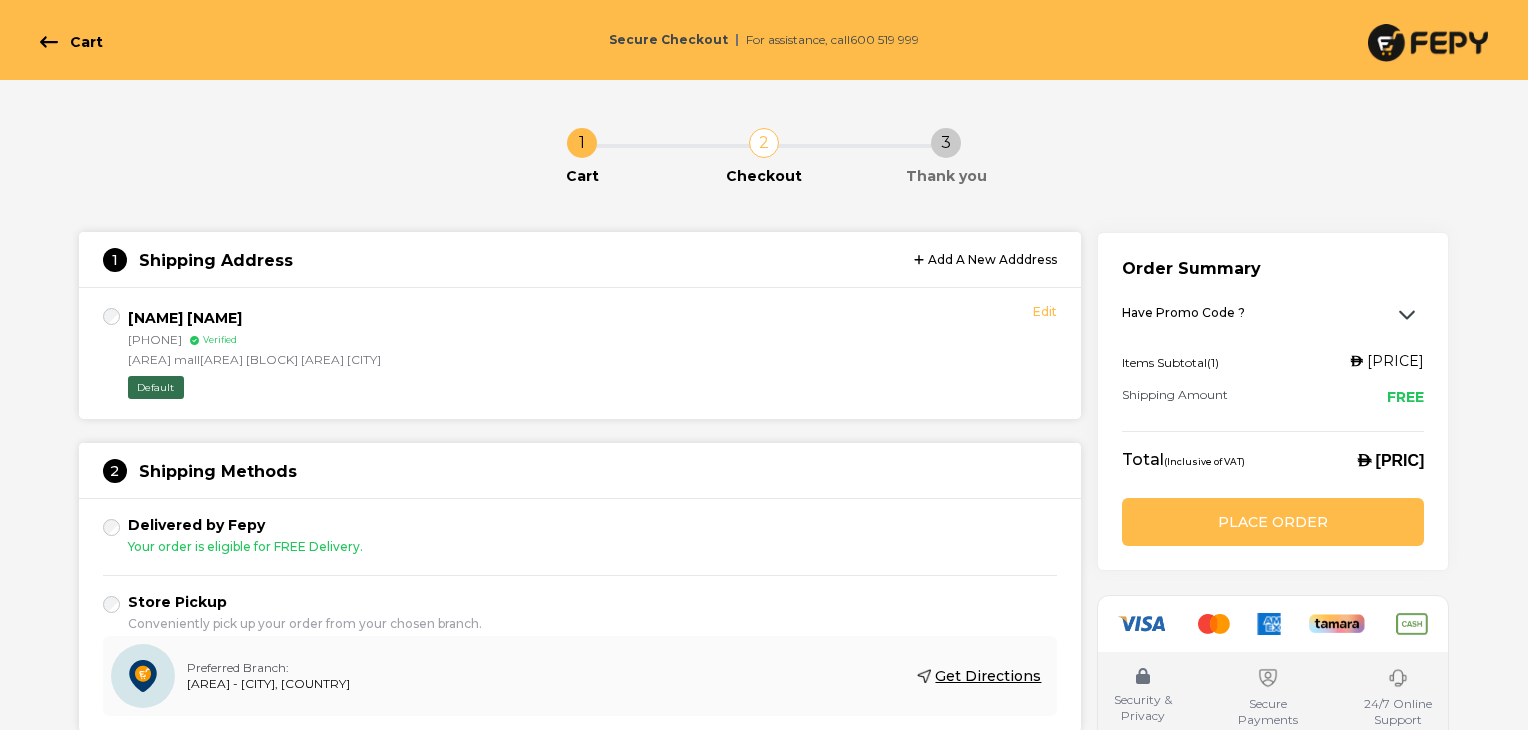 click on "Place Order" at bounding box center (1273, 522) 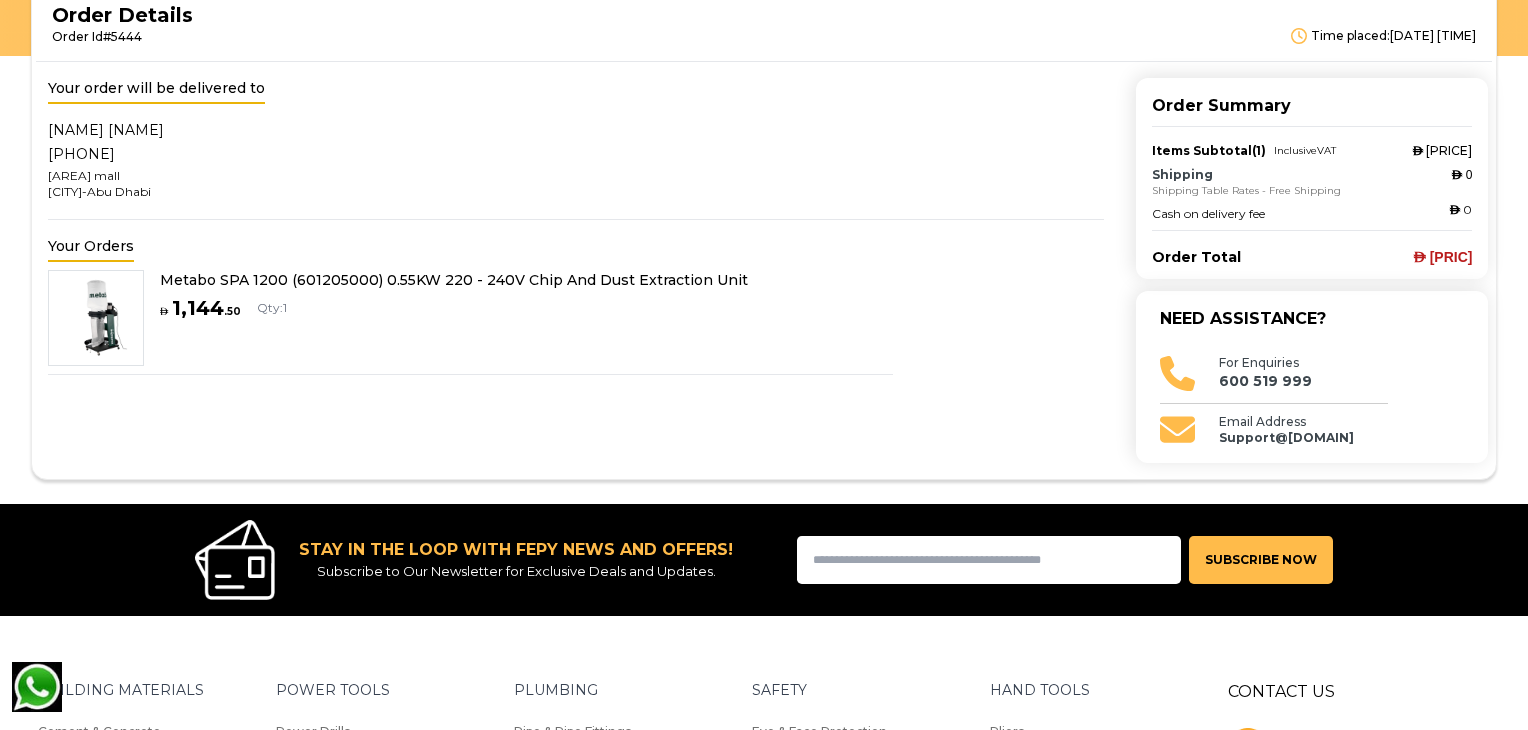 scroll, scrollTop: 0, scrollLeft: 0, axis: both 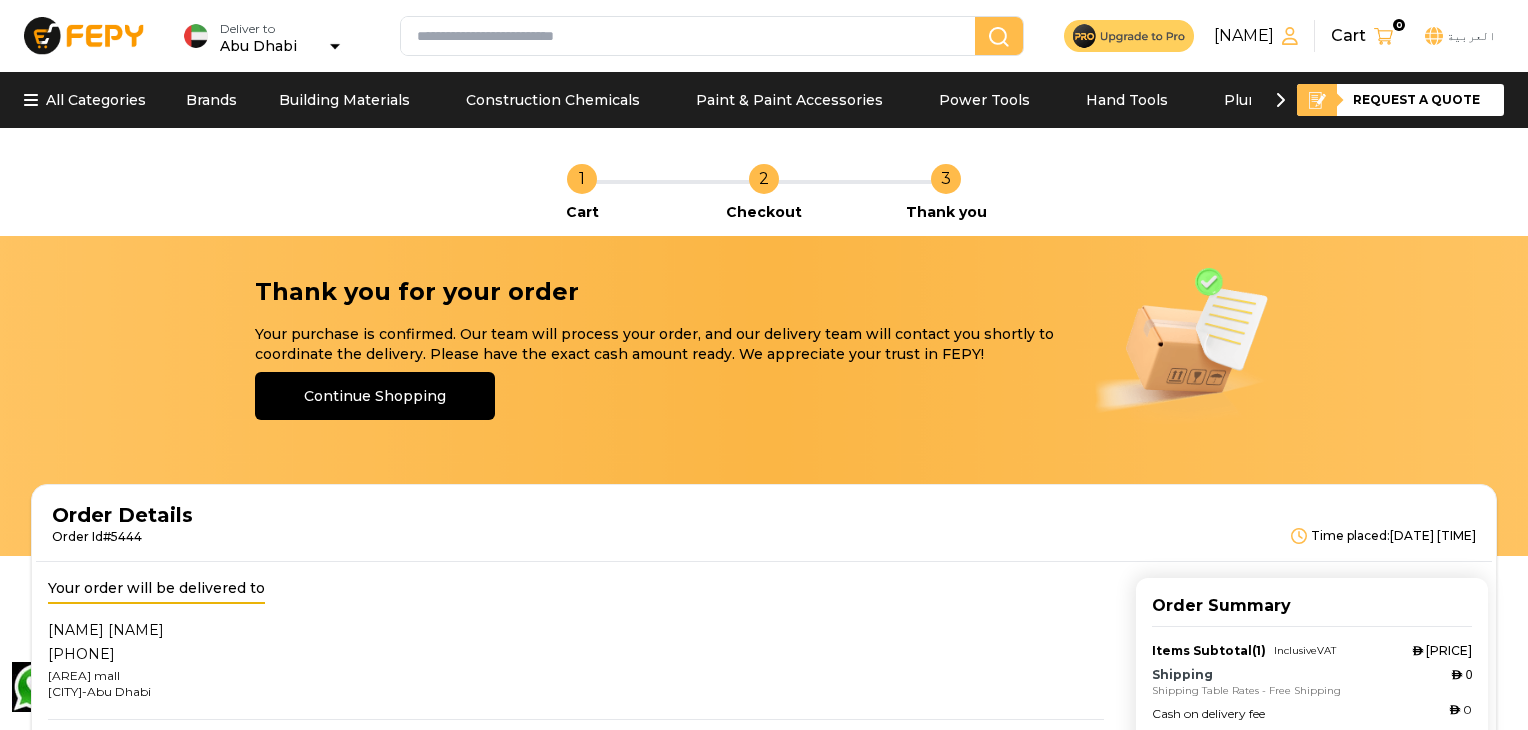 click on "All Categories" at bounding box center (85, 100) 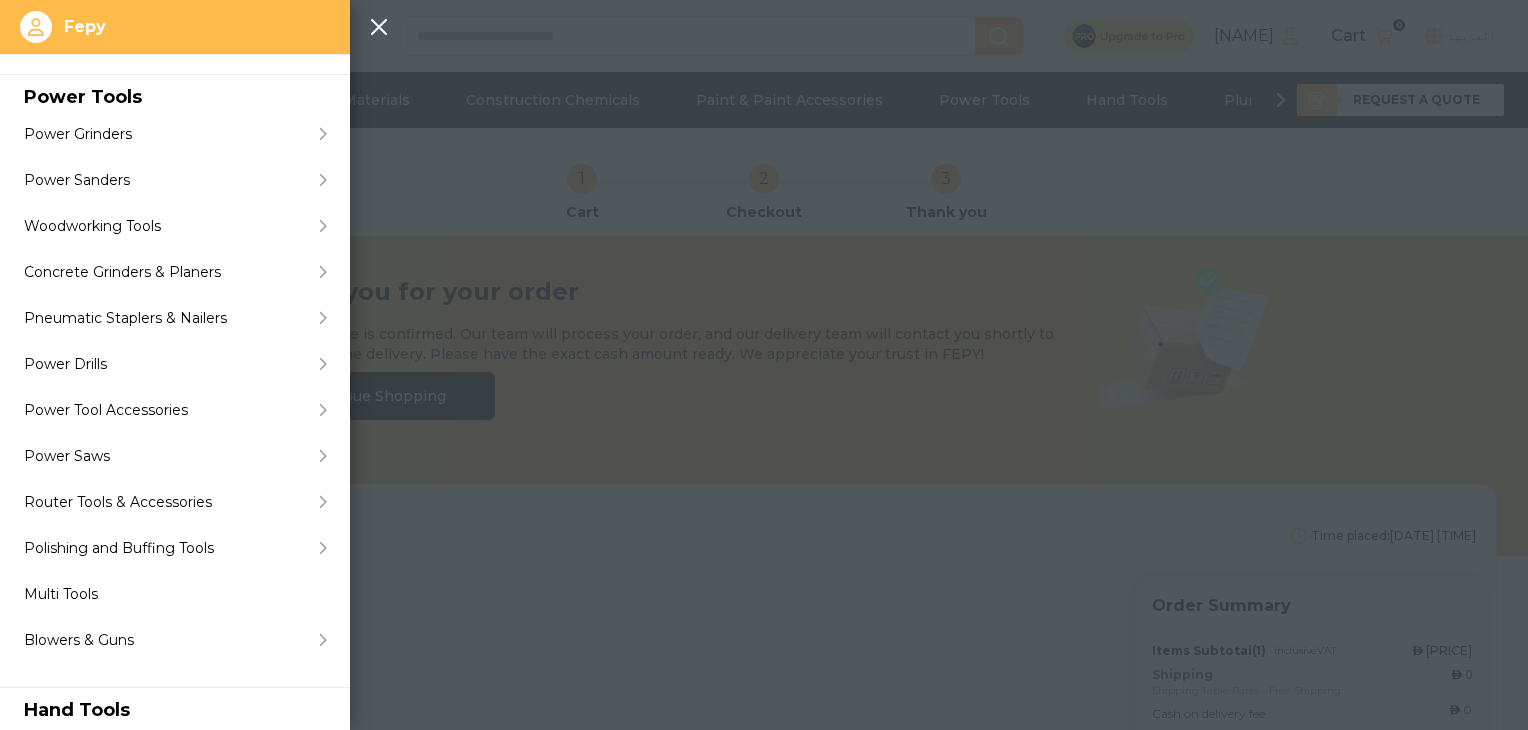 scroll, scrollTop: 0, scrollLeft: 0, axis: both 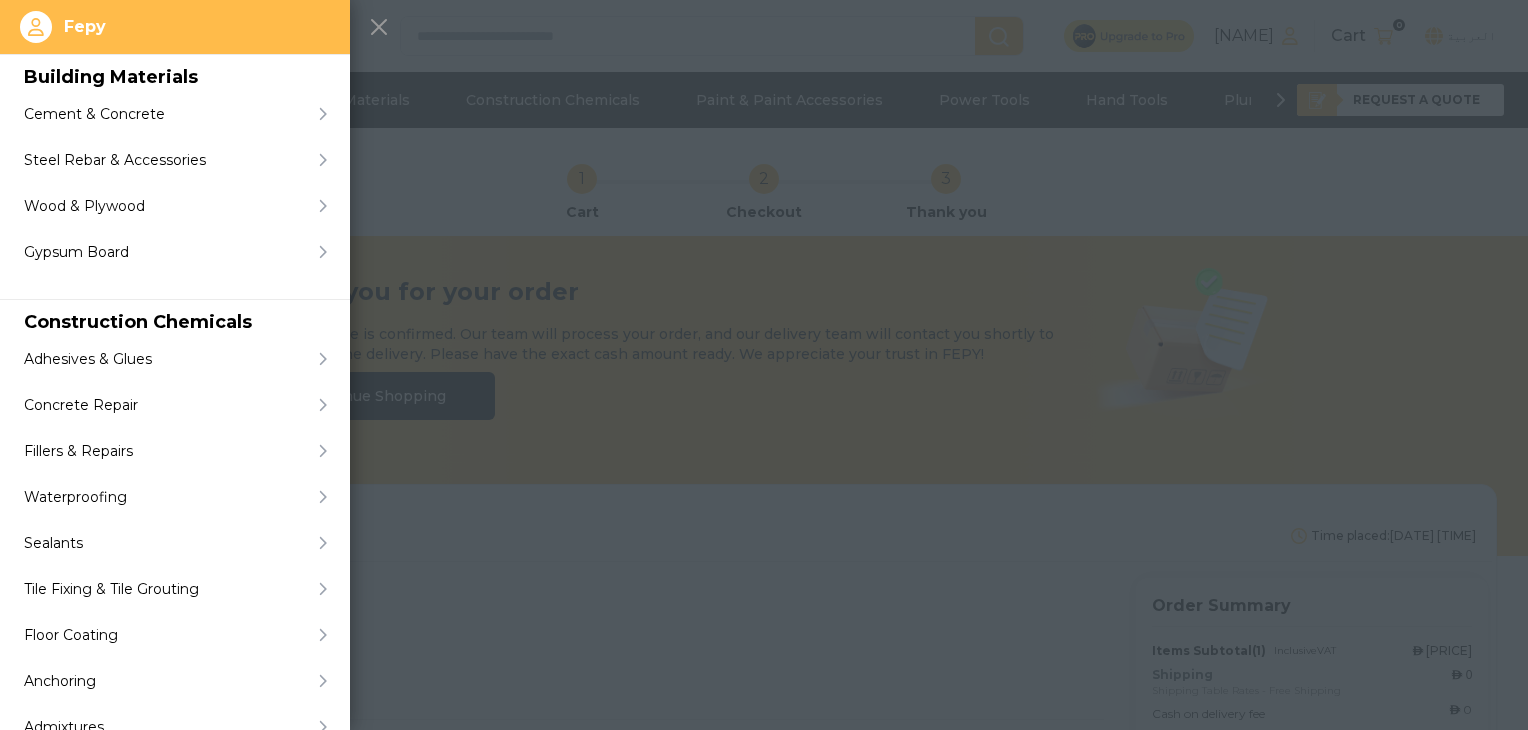 click 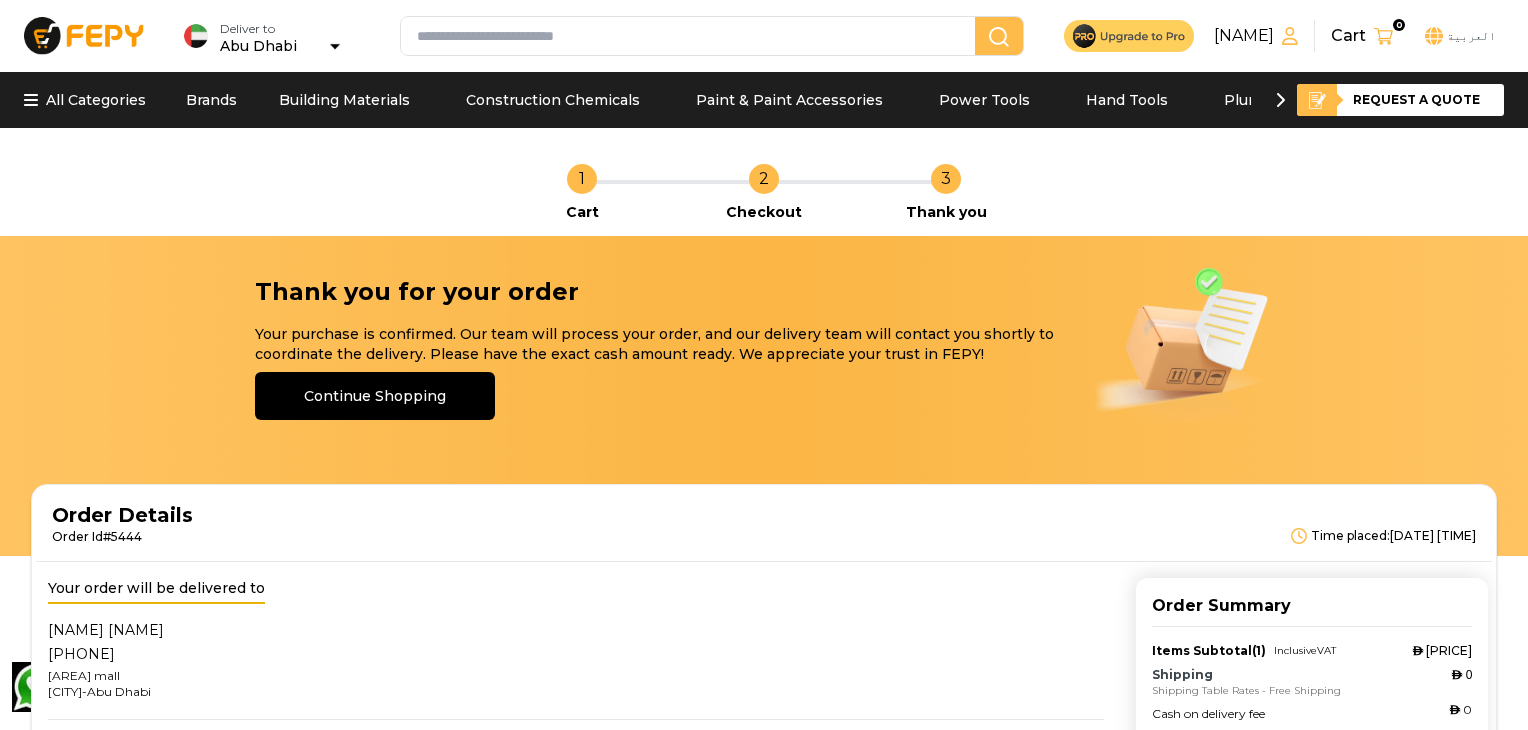 click at bounding box center (692, 36) 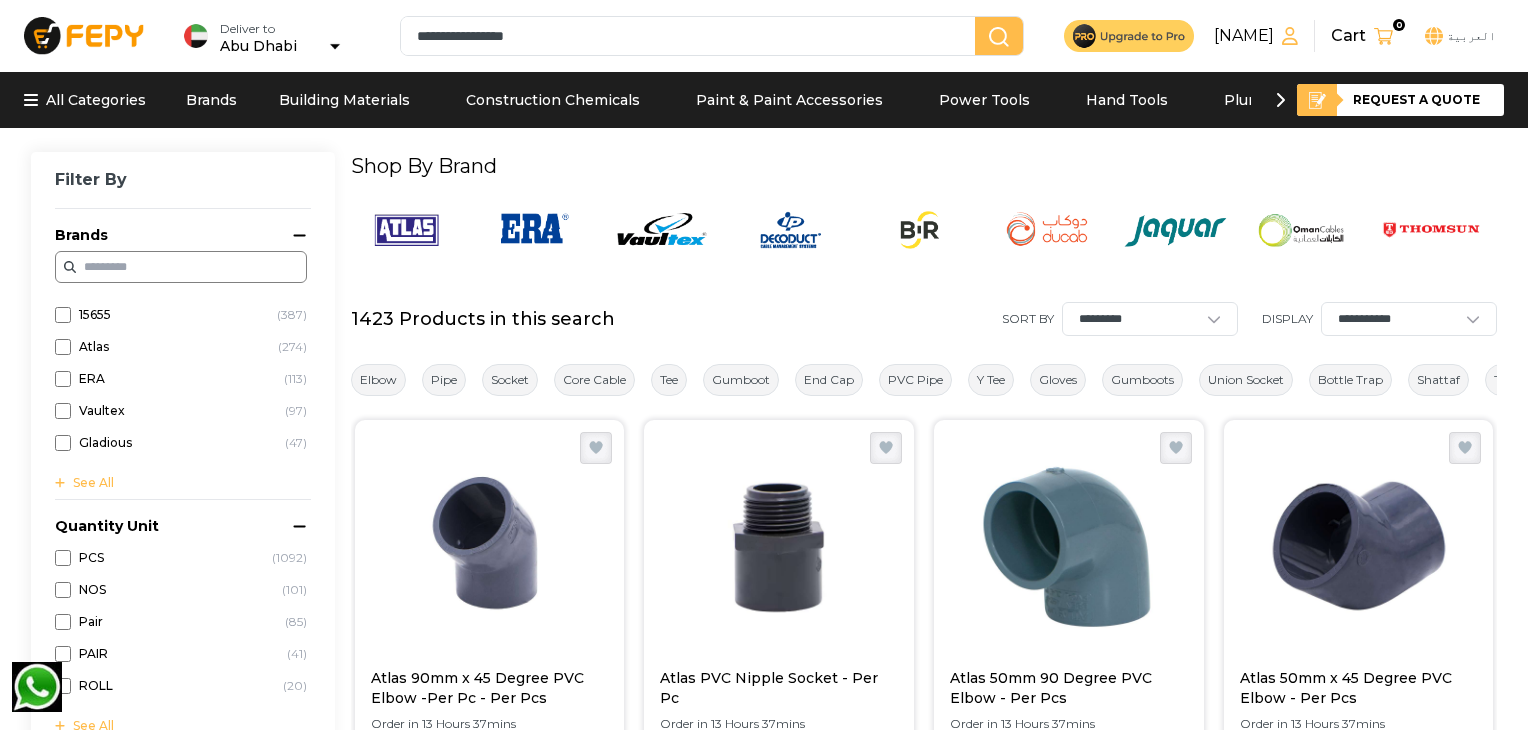 drag, startPoint x: 613, startPoint y: 30, endPoint x: 416, endPoint y: 64, distance: 199.91248 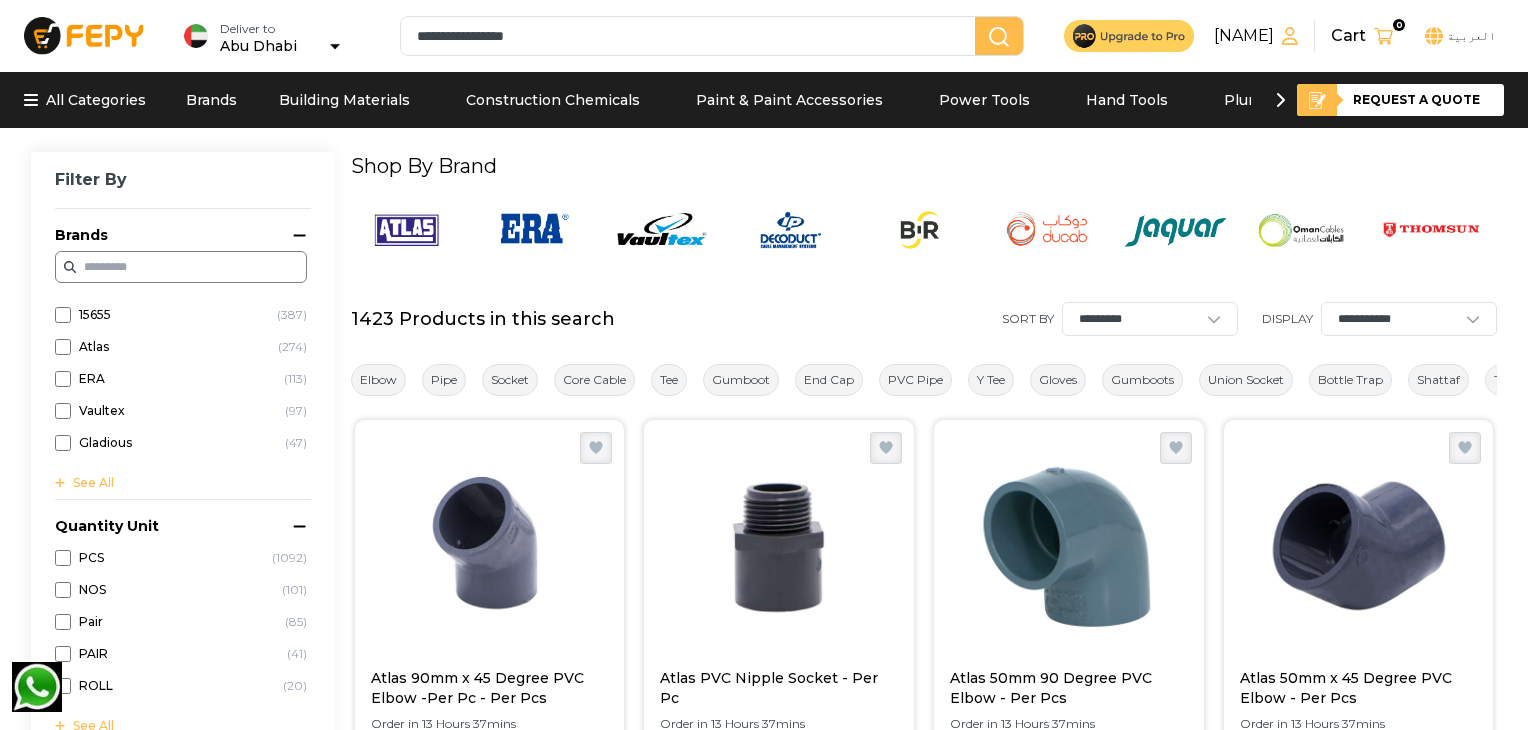 paste on "**********" 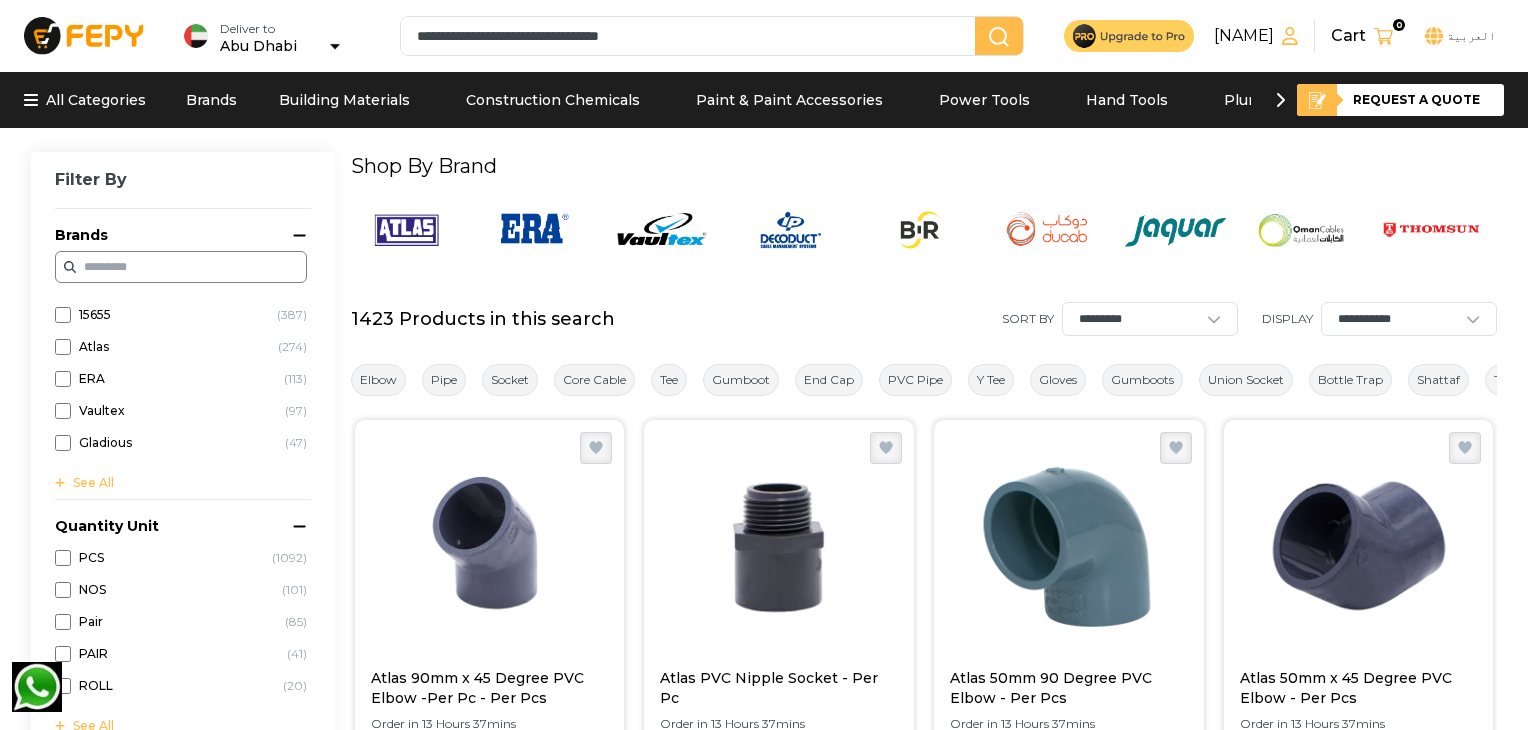 type on "**********" 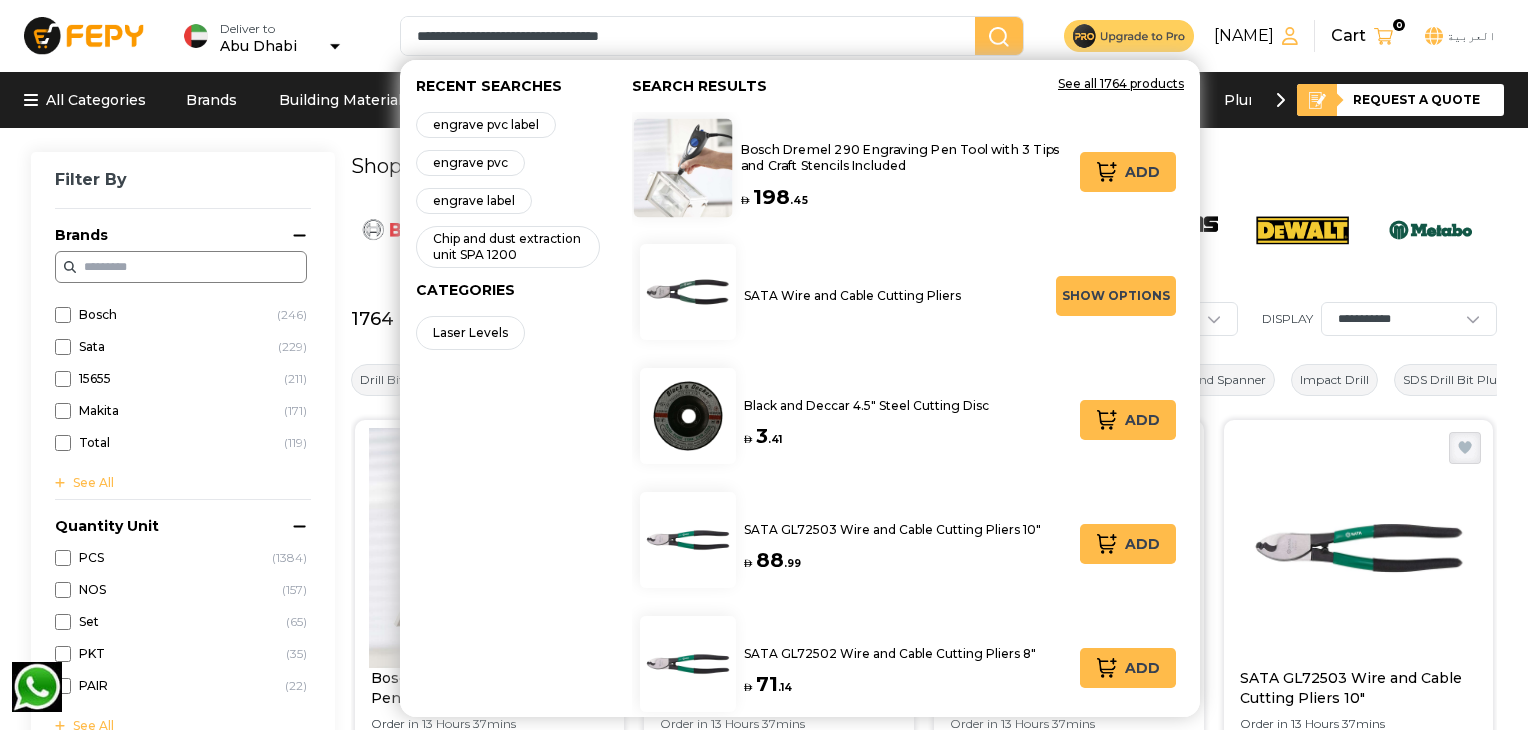 click on "Bosch Dremel 290 Engraving Pen Tool with 3 Tips and Craft Stencils Included" at bounding box center [906, 157] 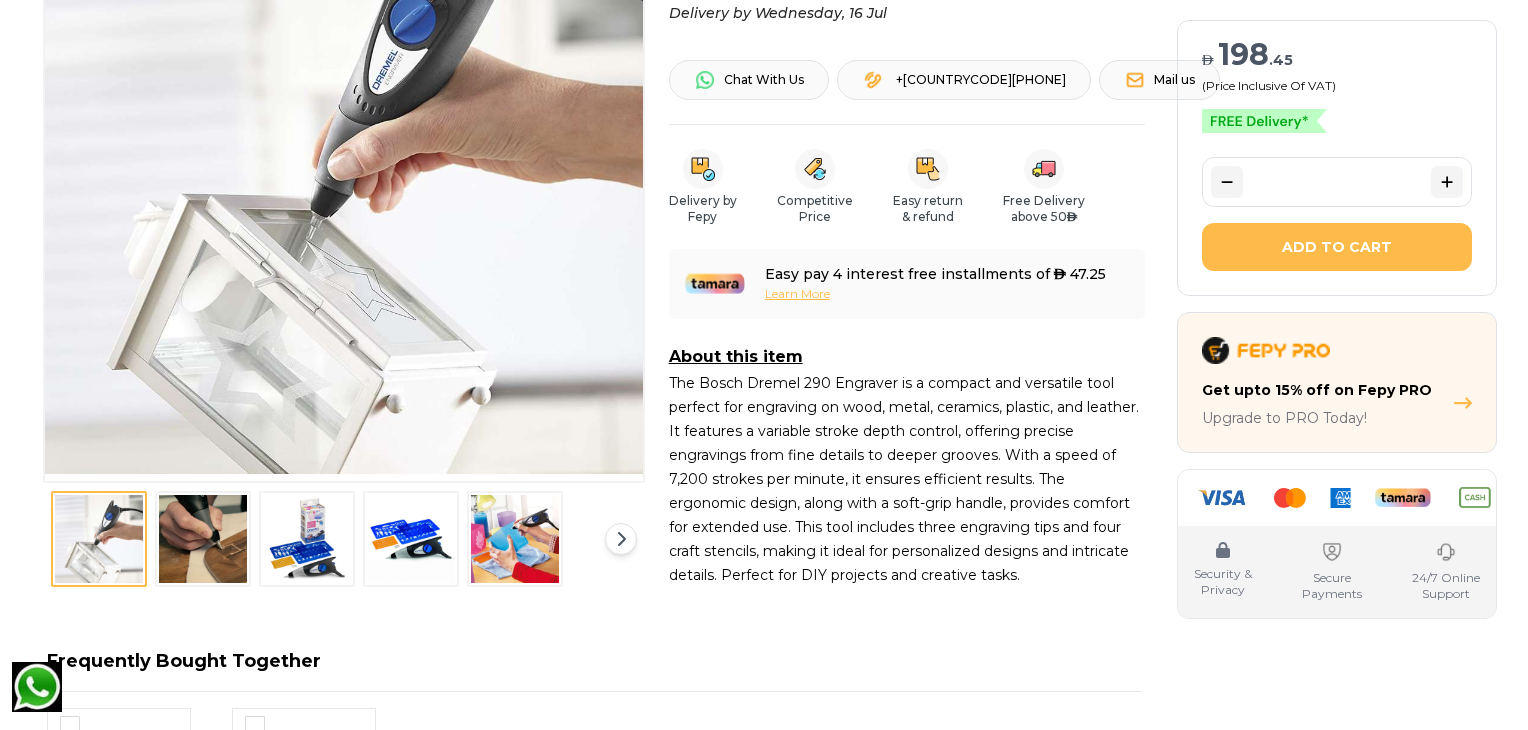 scroll, scrollTop: 500, scrollLeft: 0, axis: vertical 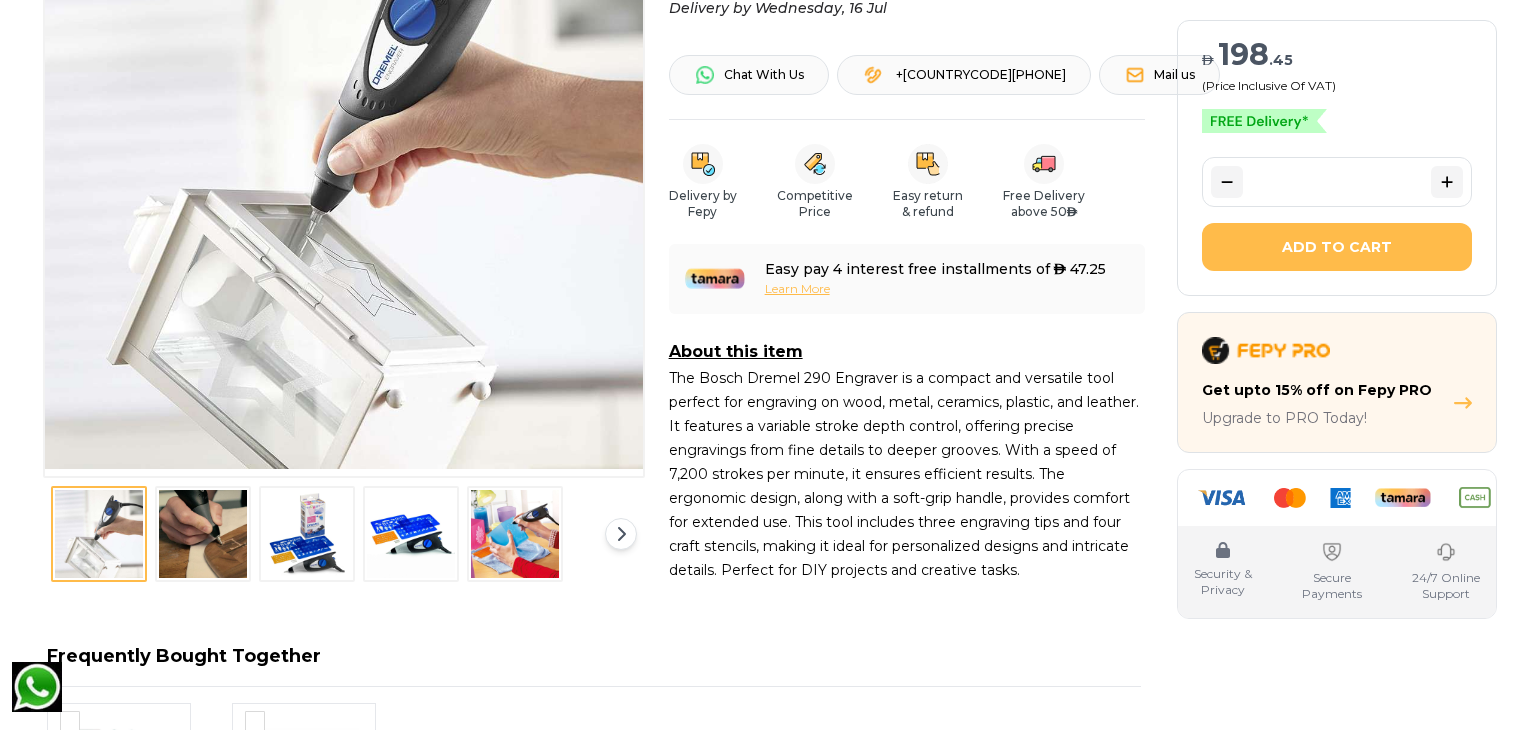 click at bounding box center (203, 534) 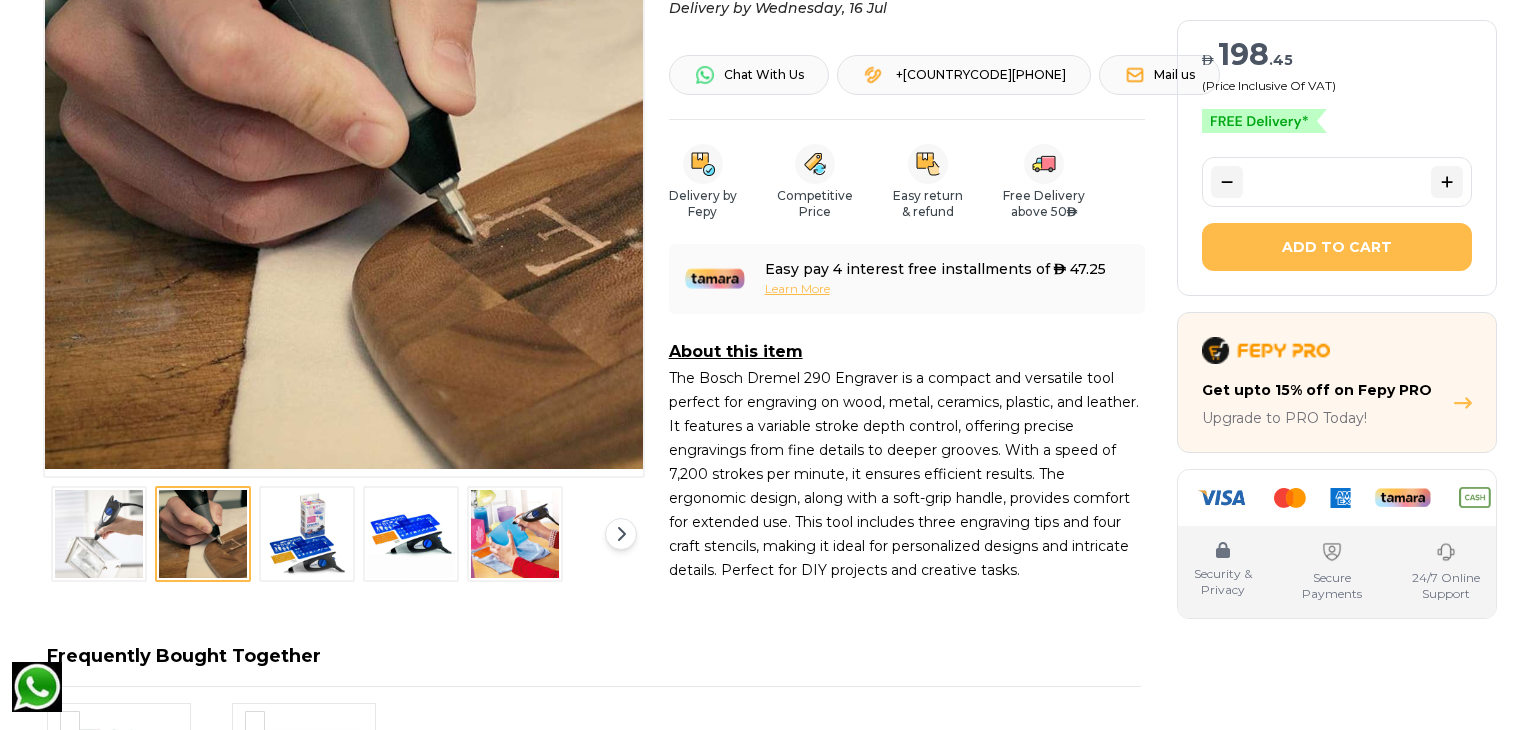 click at bounding box center (307, 534) 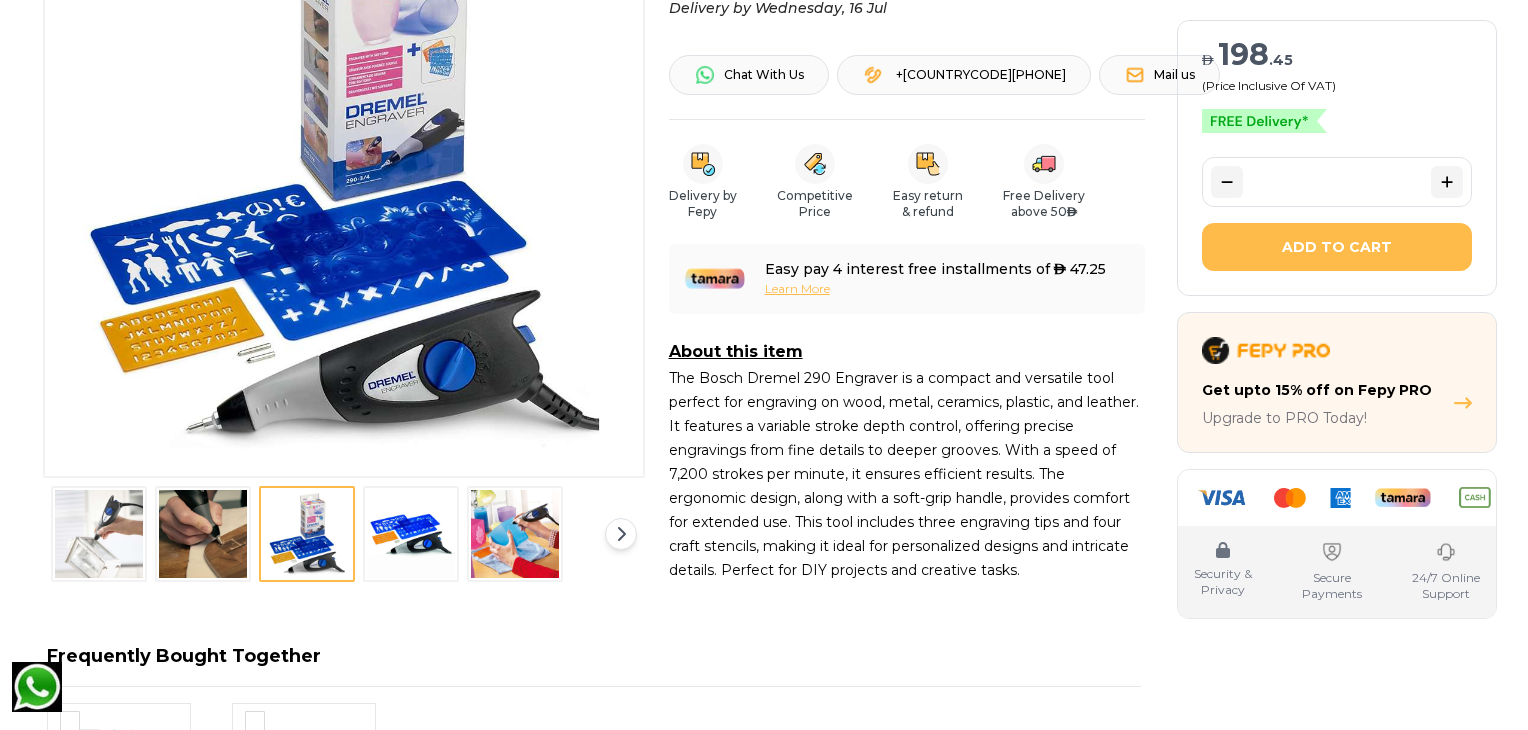 click at bounding box center (411, 534) 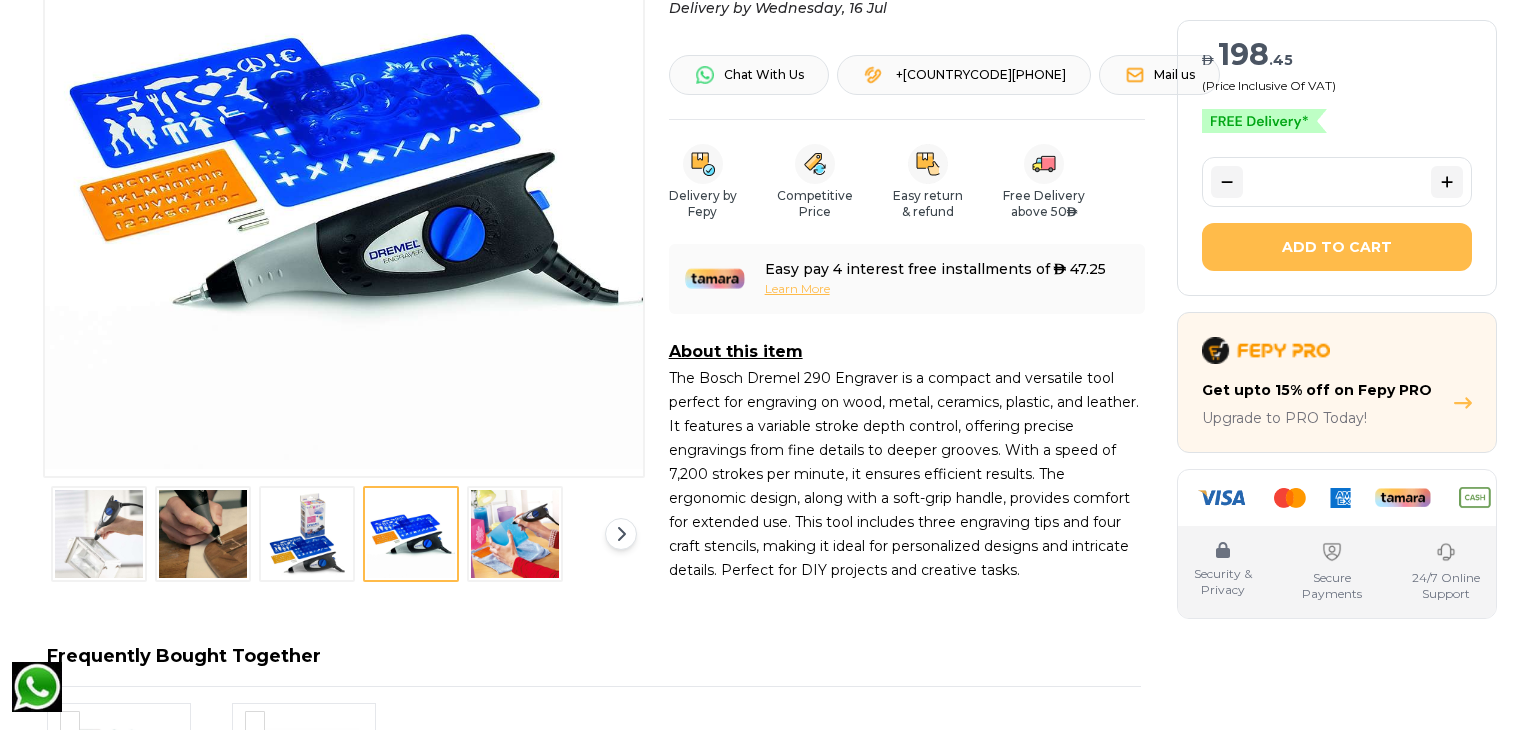 click at bounding box center (515, 534) 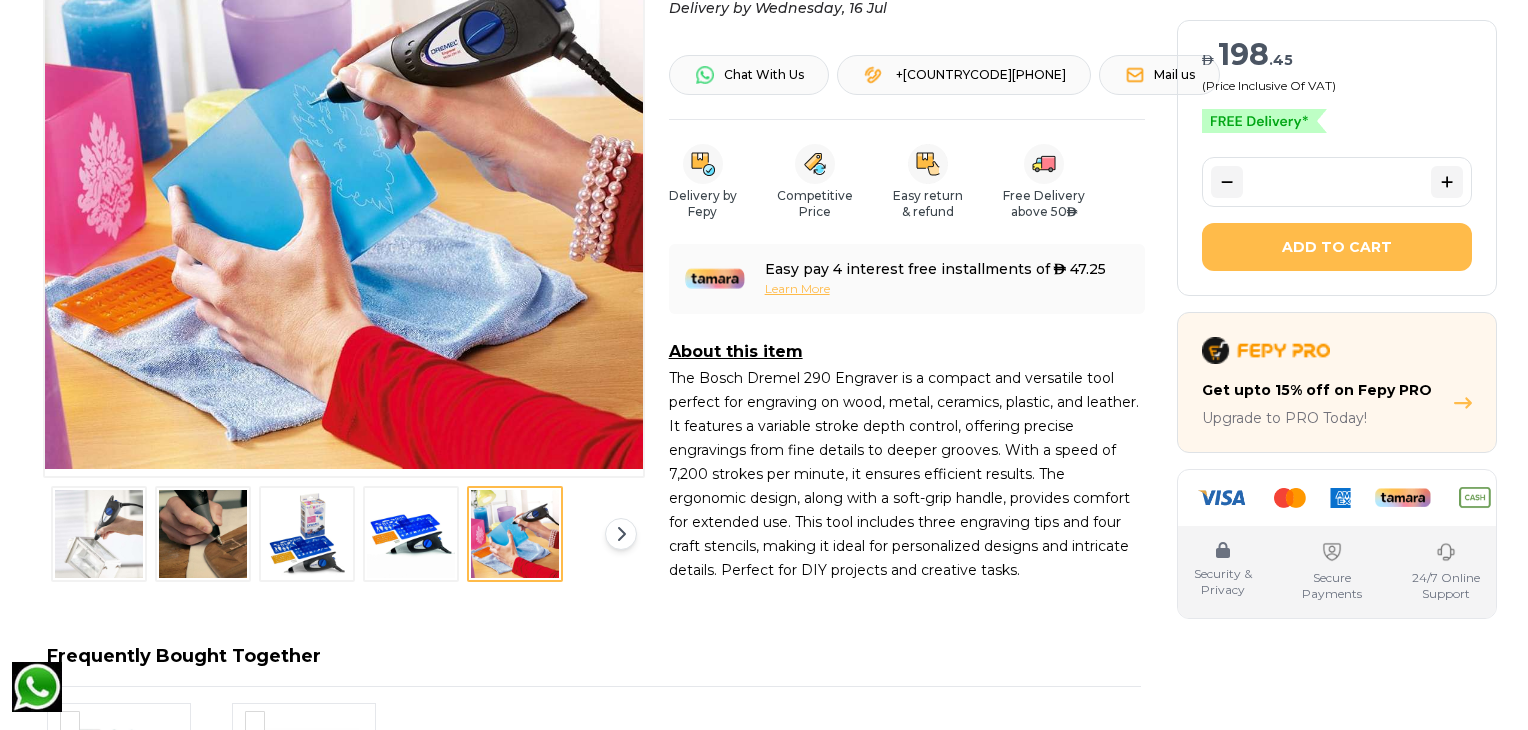 click at bounding box center [99, 534] 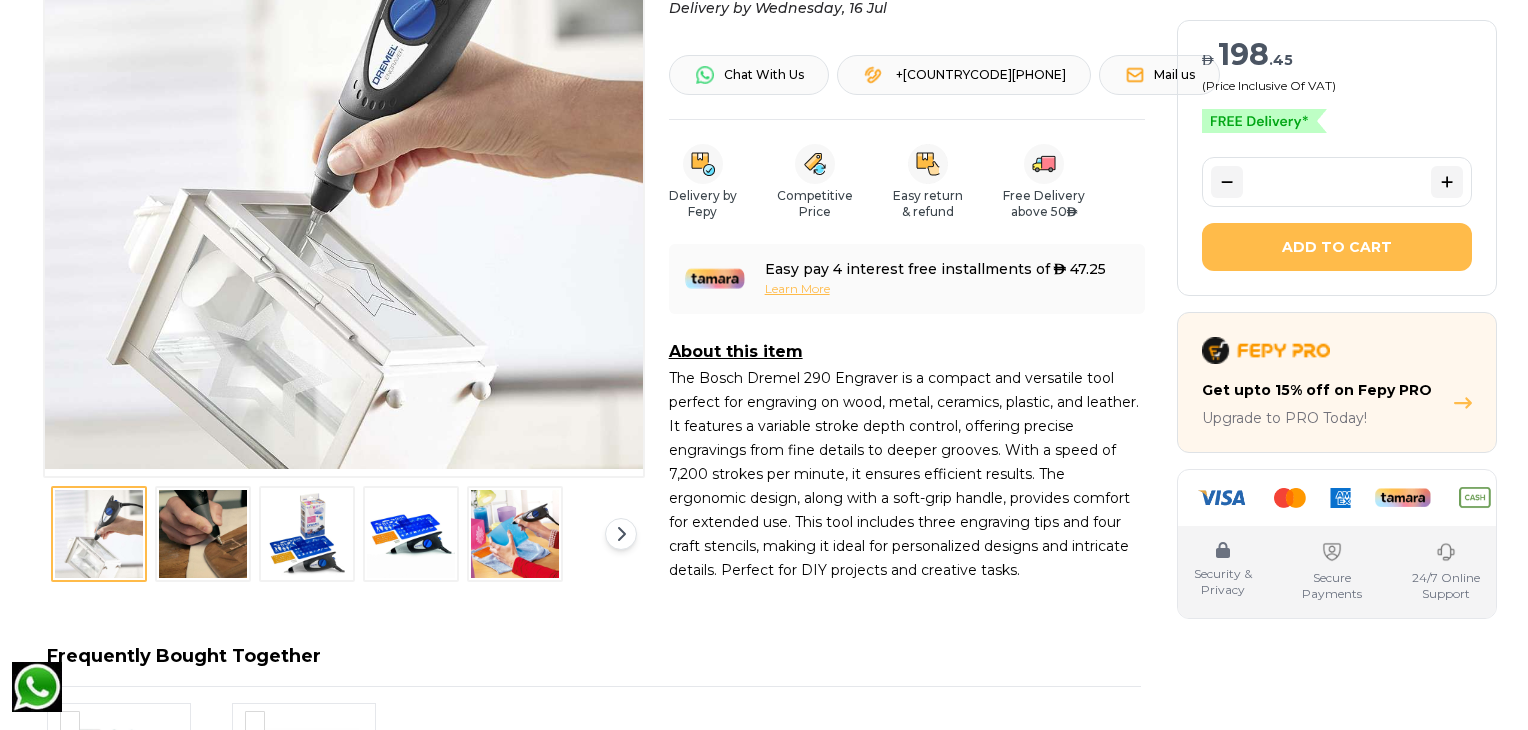 click at bounding box center [307, 534] 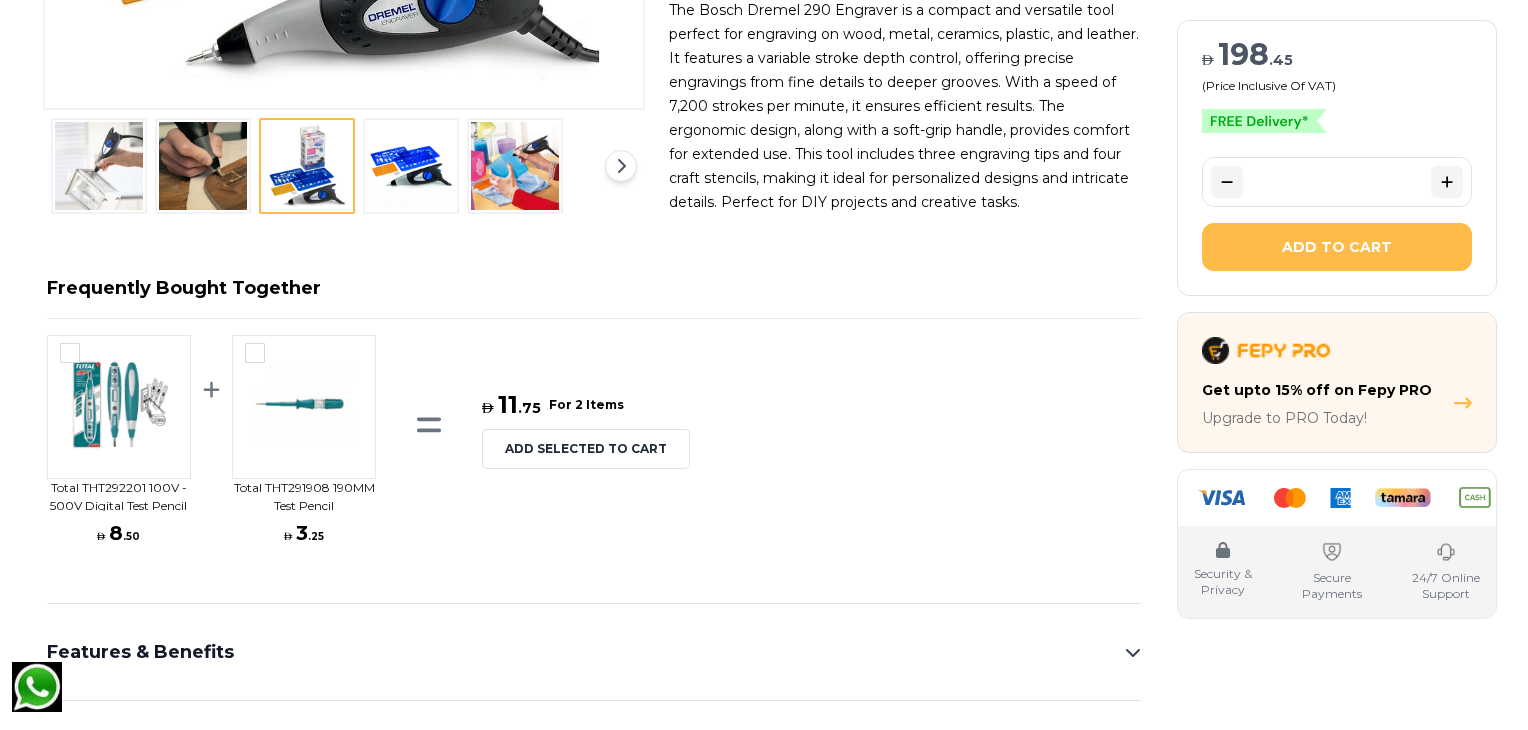 scroll, scrollTop: 900, scrollLeft: 0, axis: vertical 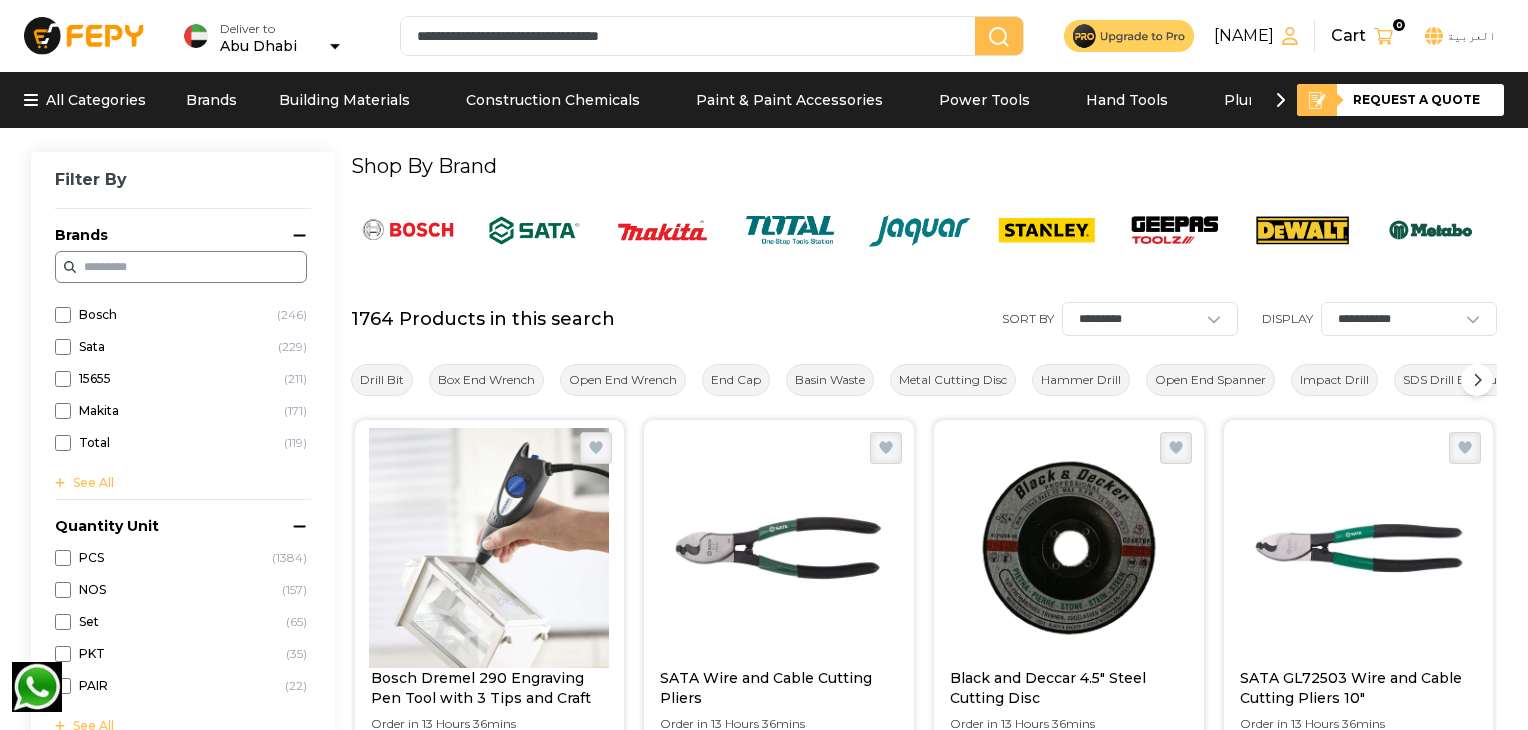 click at bounding box center (999, 37) 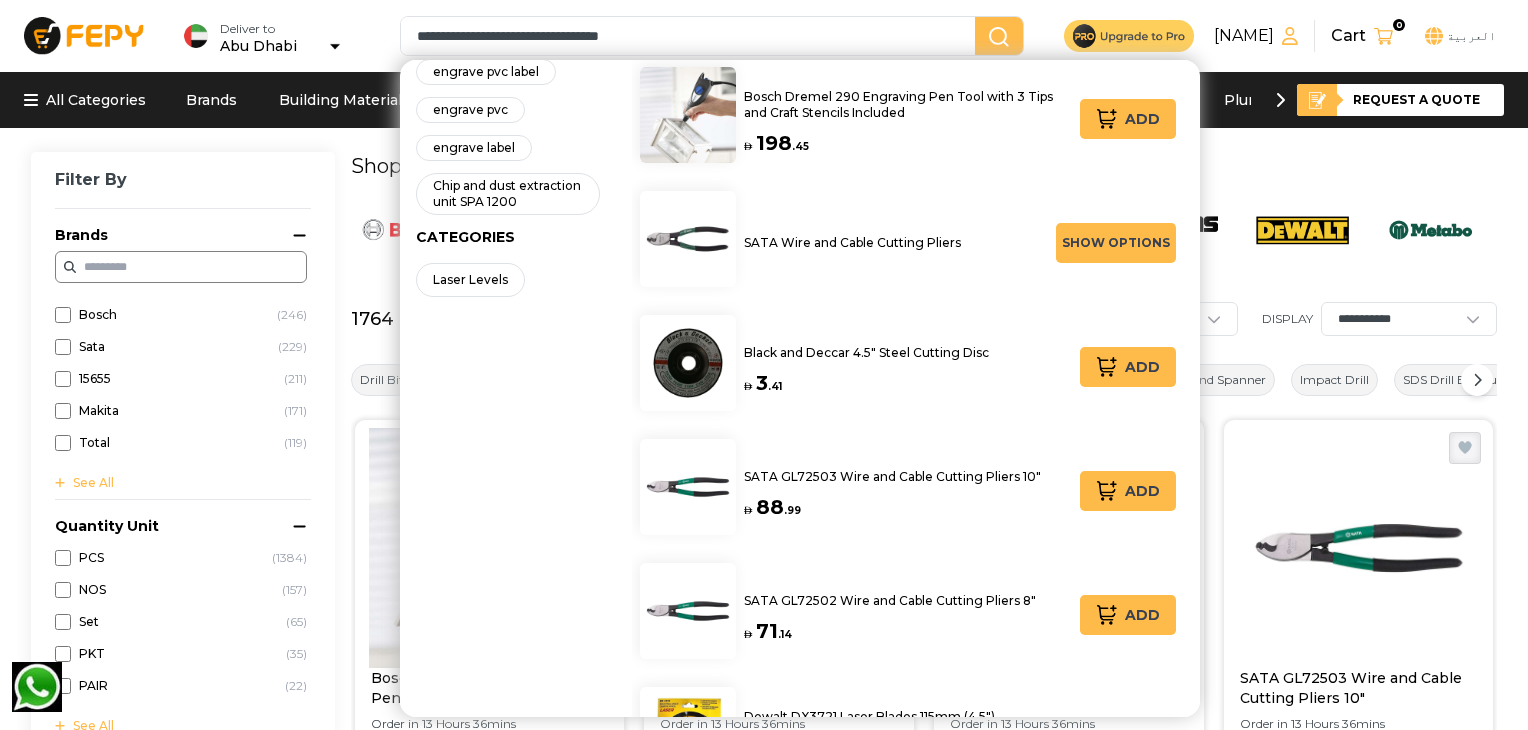 scroll, scrollTop: 0, scrollLeft: 0, axis: both 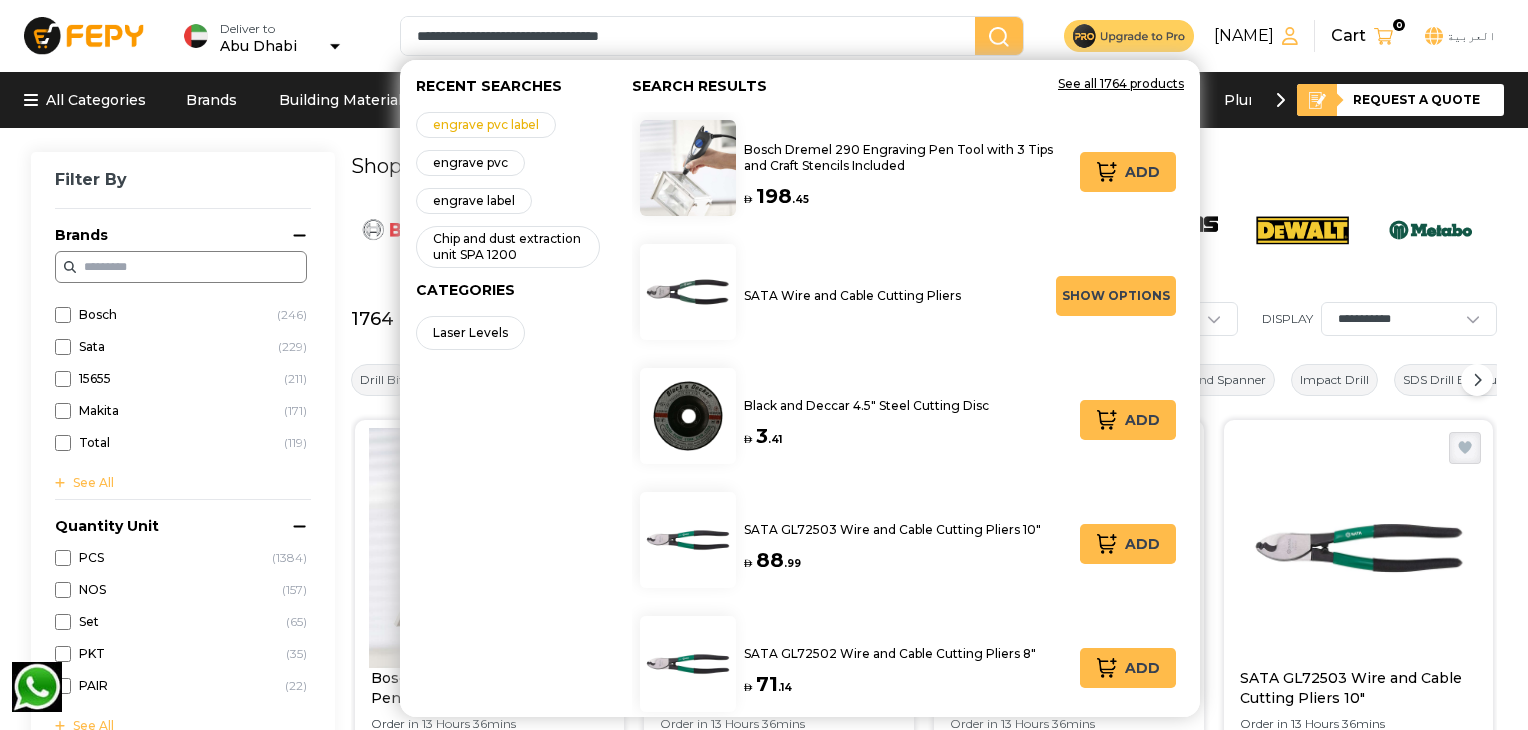 click on "engrave pvc label" at bounding box center (486, 125) 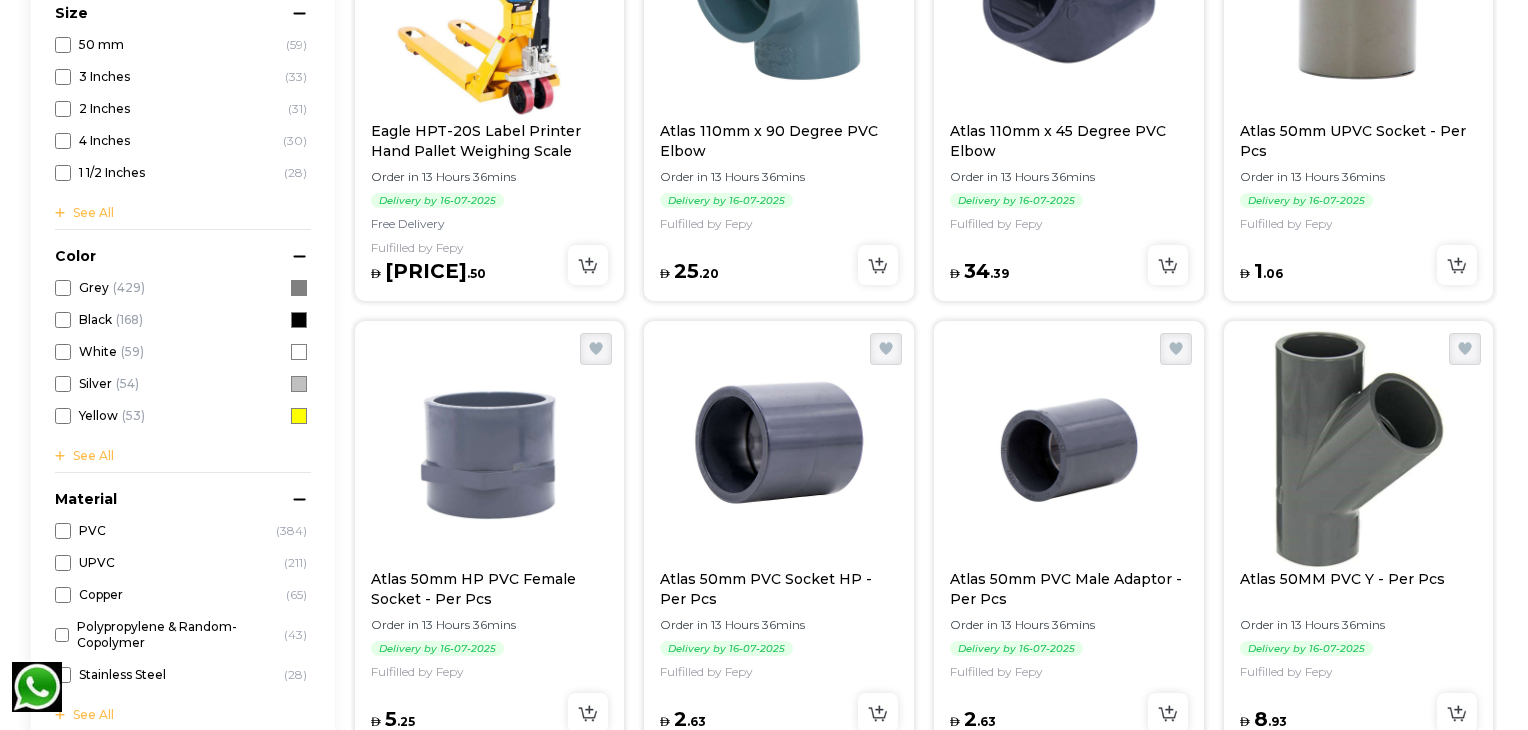 scroll, scrollTop: 1000, scrollLeft: 0, axis: vertical 